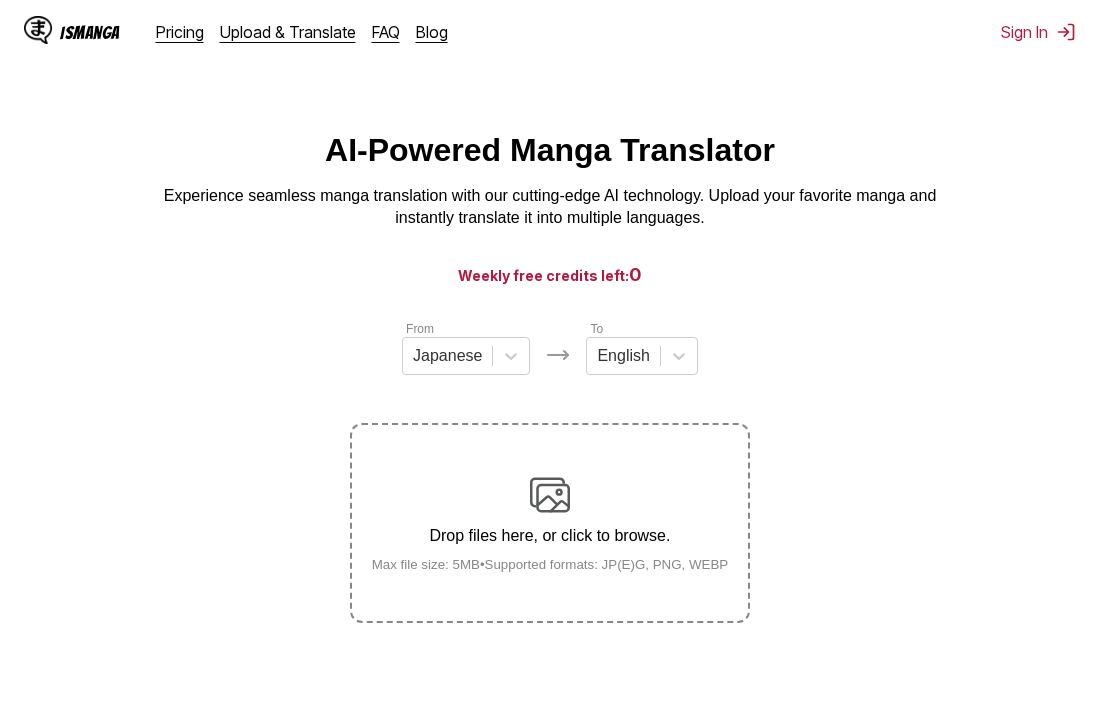 scroll, scrollTop: 0, scrollLeft: 0, axis: both 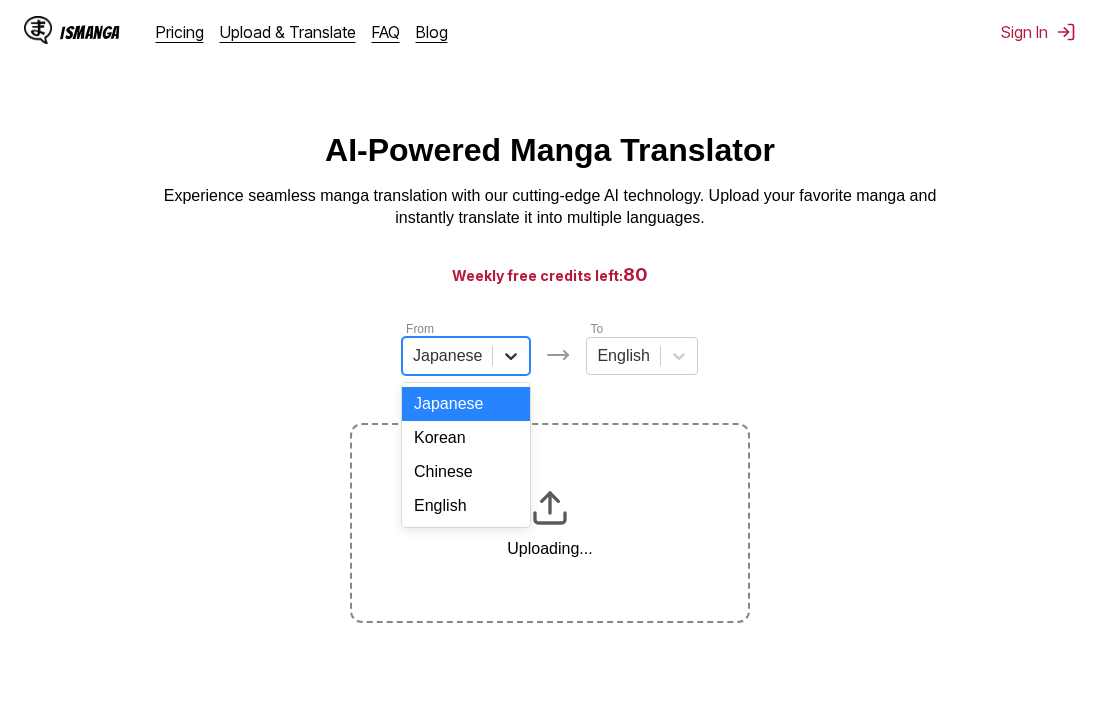 click 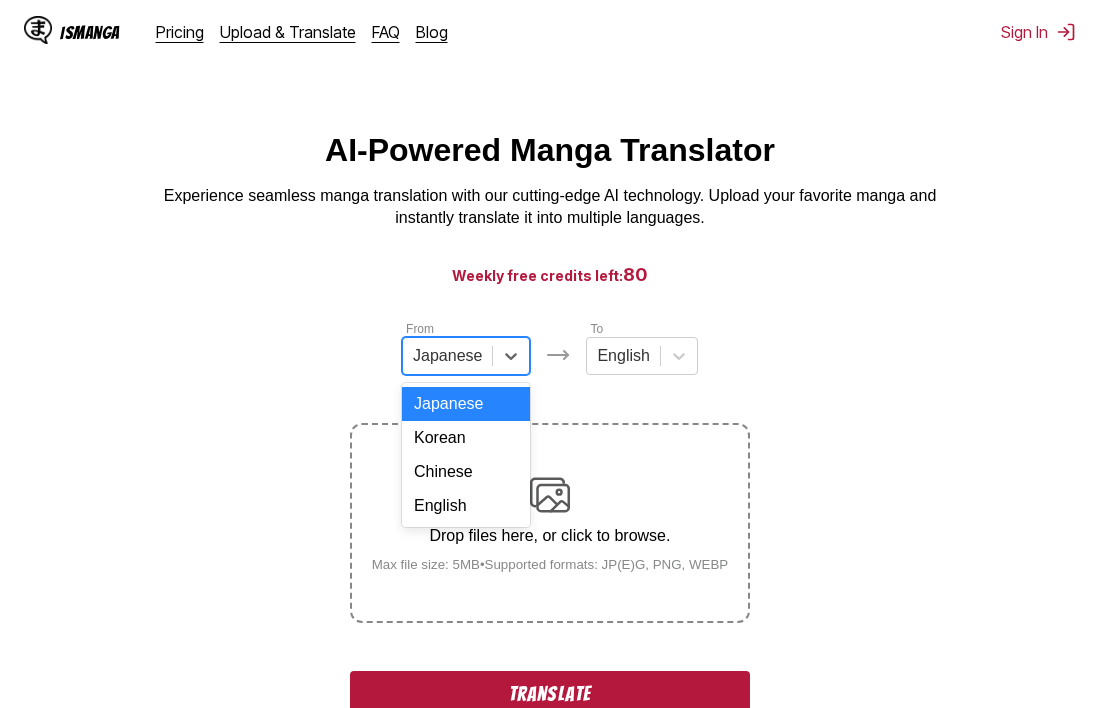 click on "Chinese" at bounding box center (466, 472) 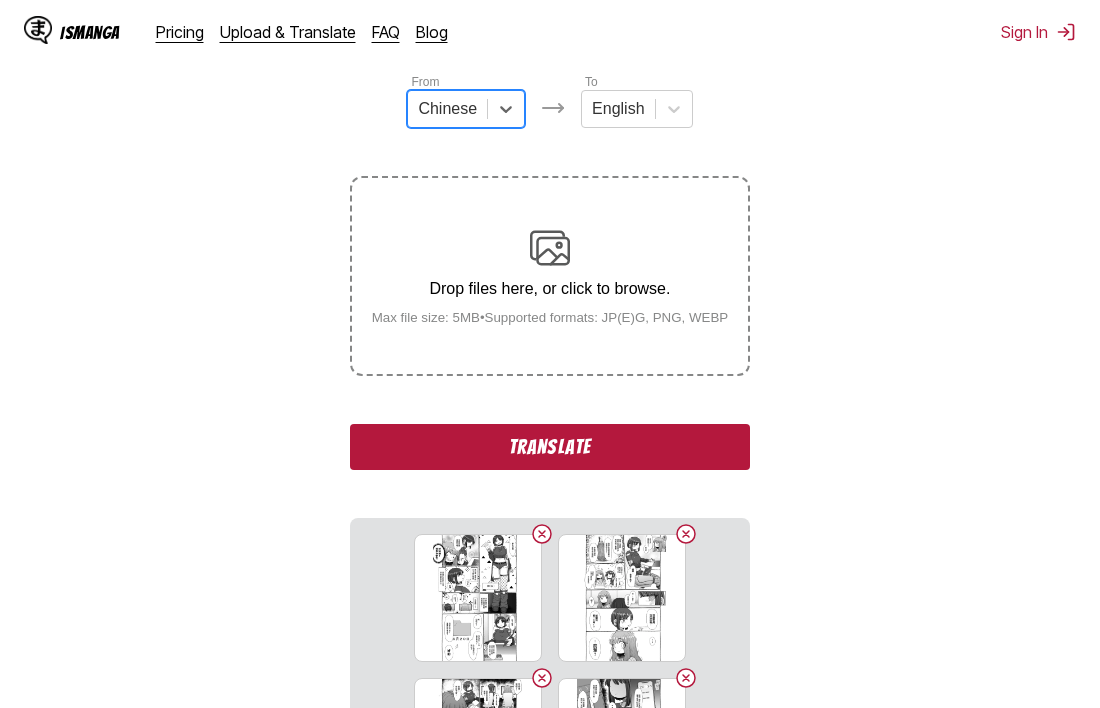 scroll, scrollTop: 250, scrollLeft: 0, axis: vertical 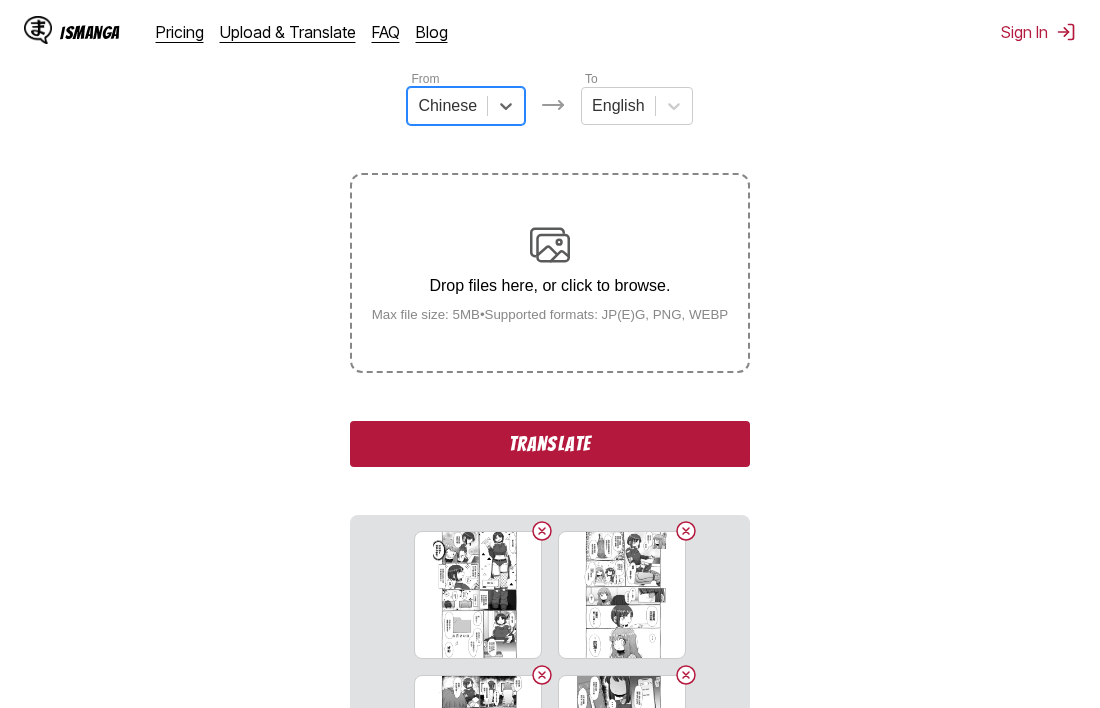 click on "Translate" at bounding box center (550, 444) 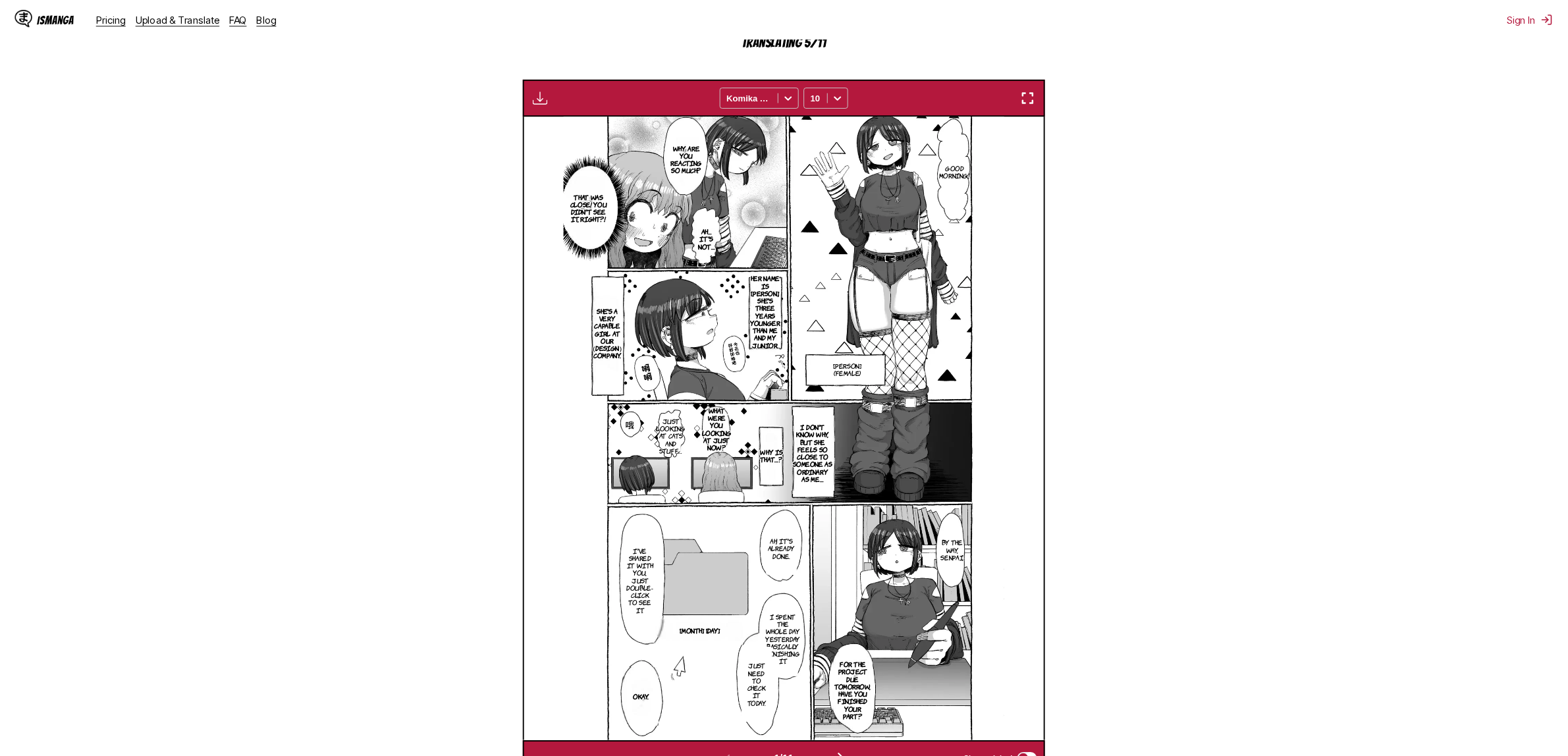 scroll, scrollTop: 404, scrollLeft: 0, axis: vertical 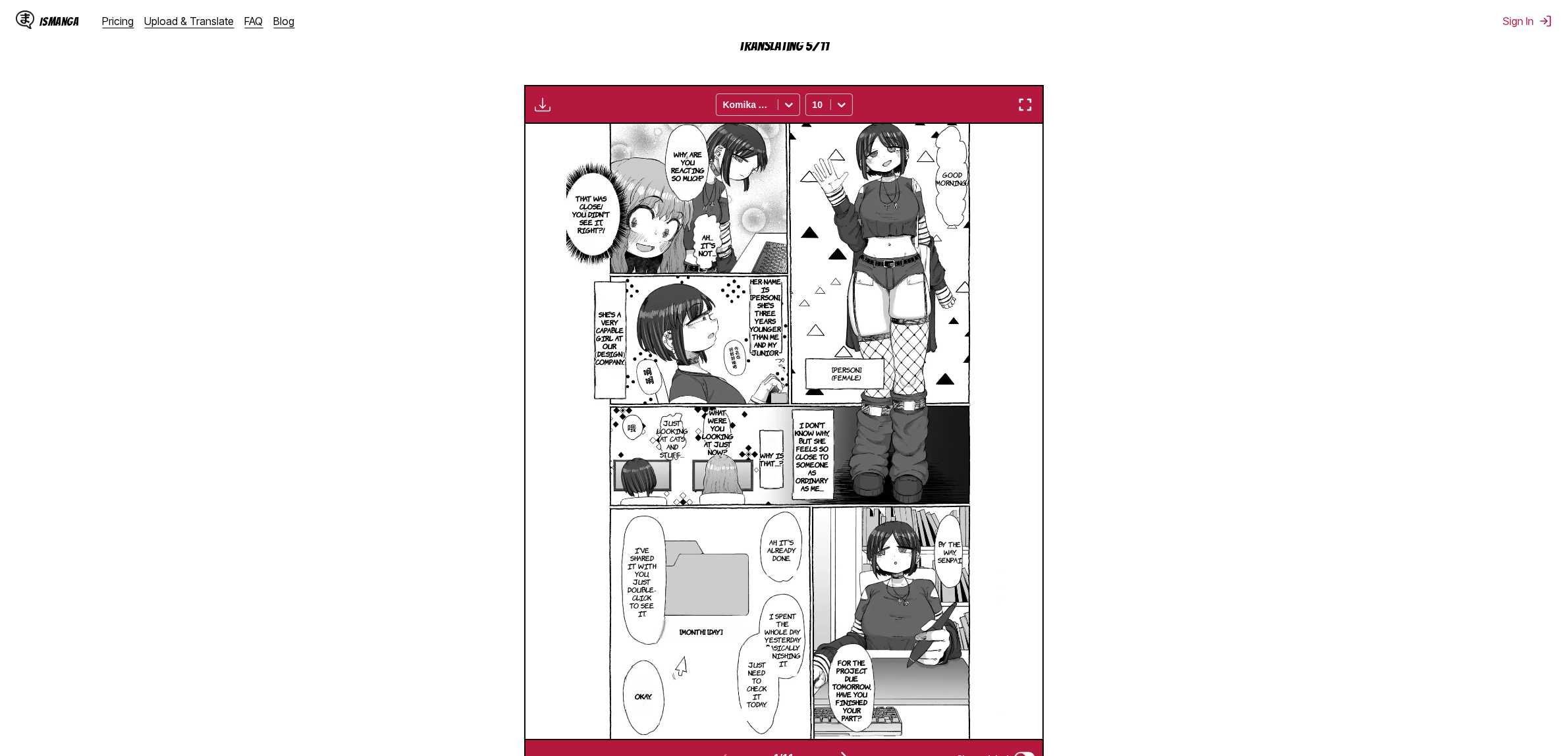 click at bounding box center [1025, 105] 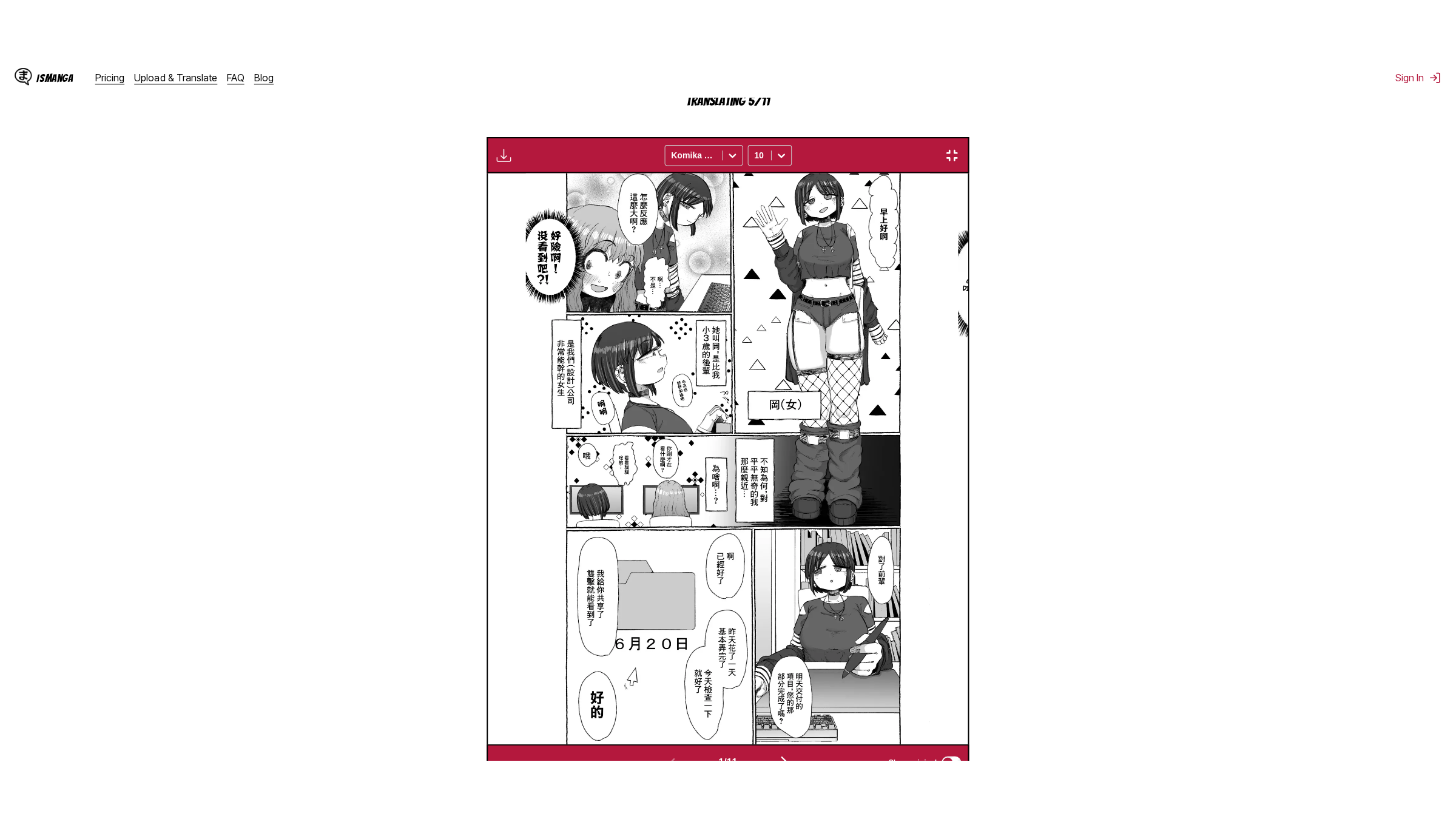 scroll, scrollTop: 111, scrollLeft: 0, axis: vertical 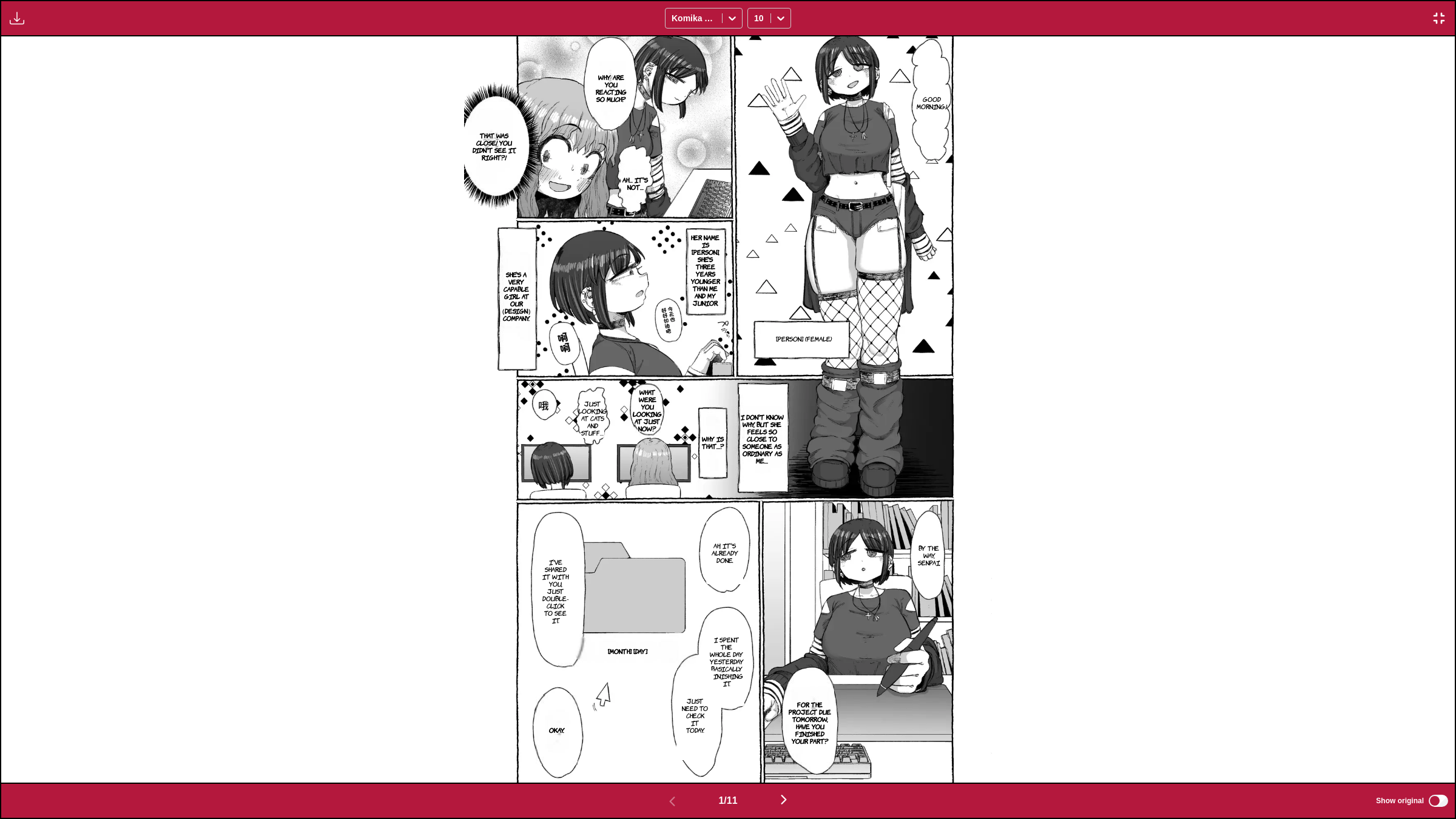 type 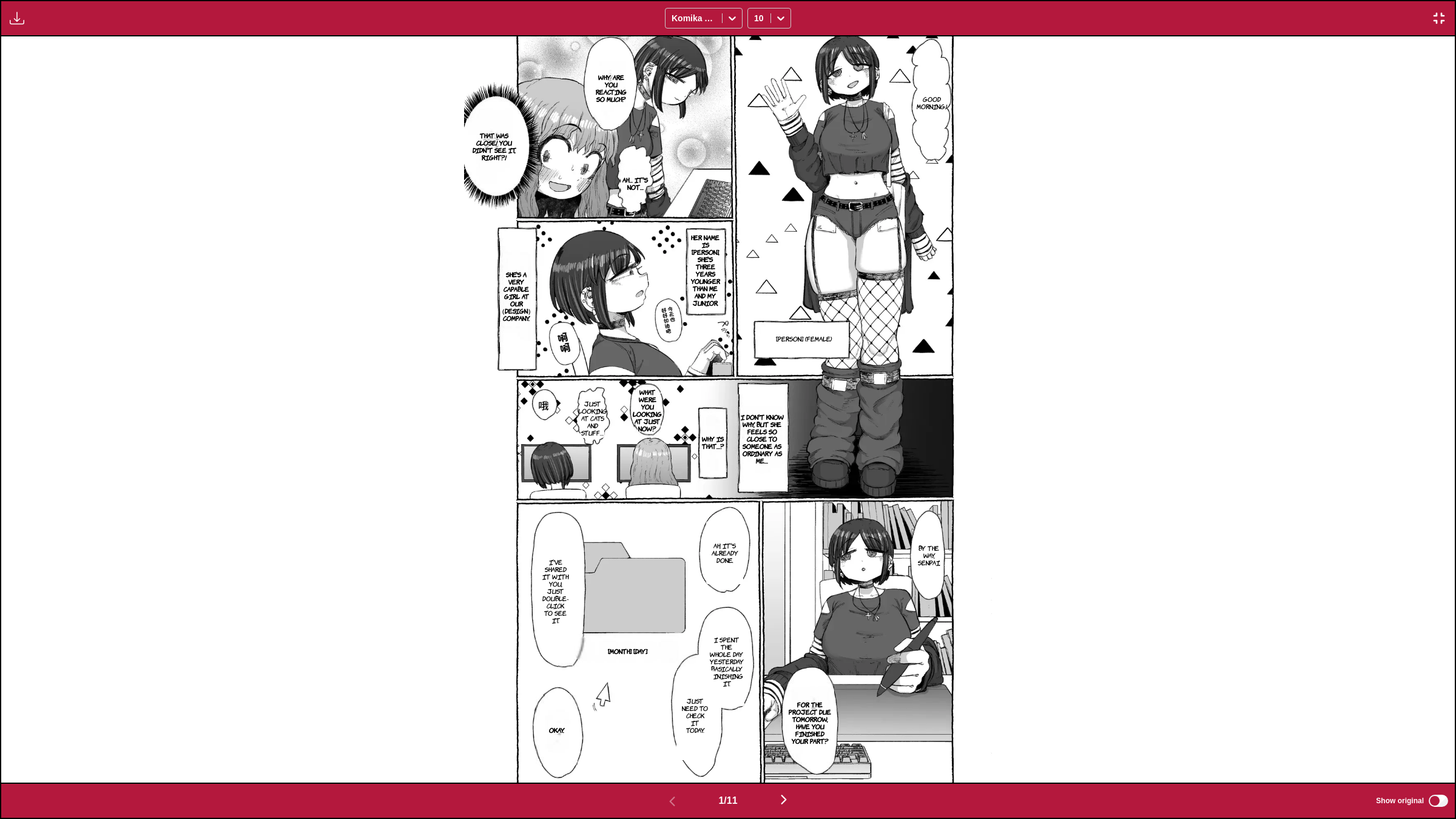 click at bounding box center [784, 800] 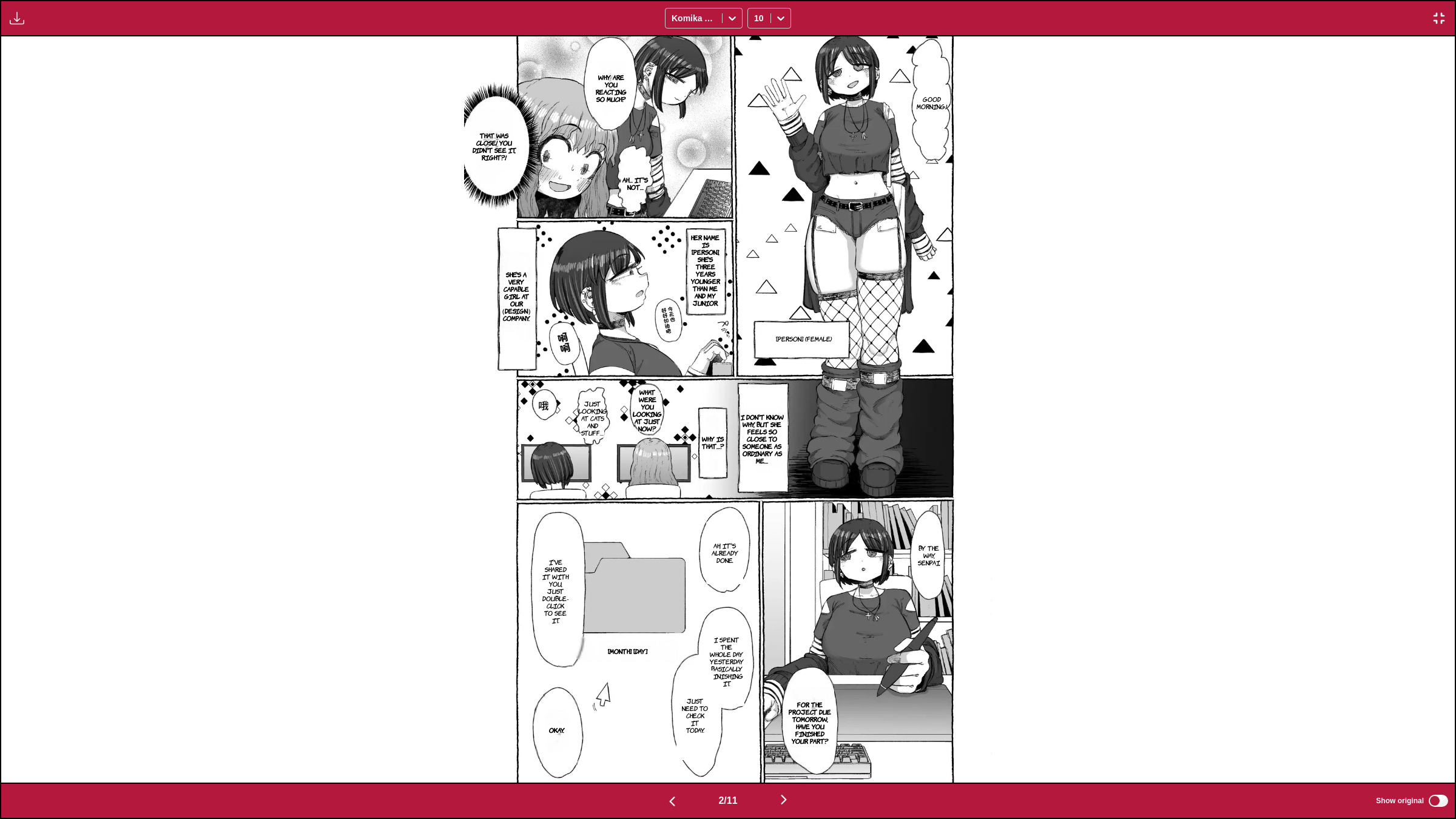 scroll, scrollTop: 0, scrollLeft: 1454, axis: horizontal 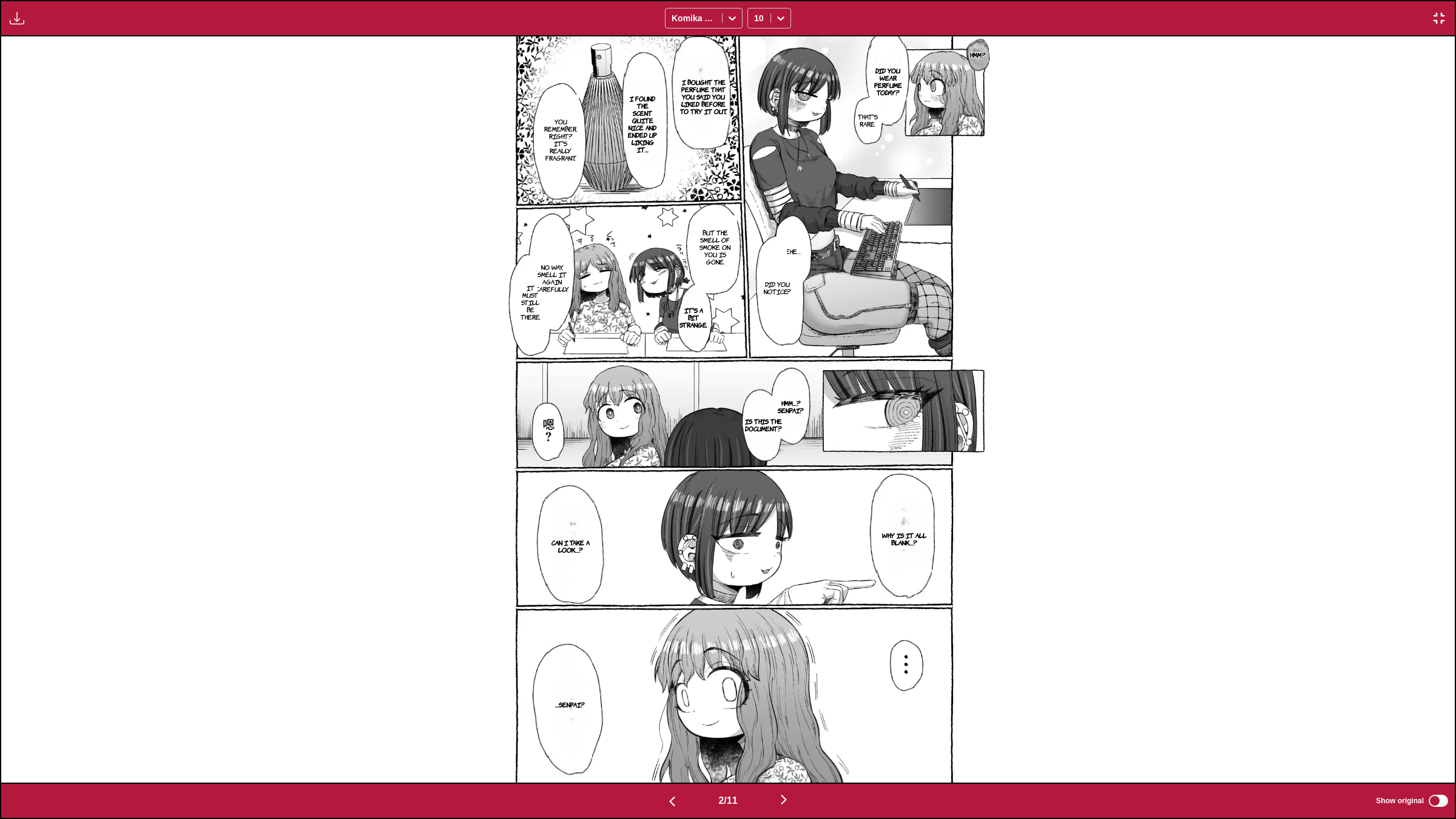 click at bounding box center (784, 800) 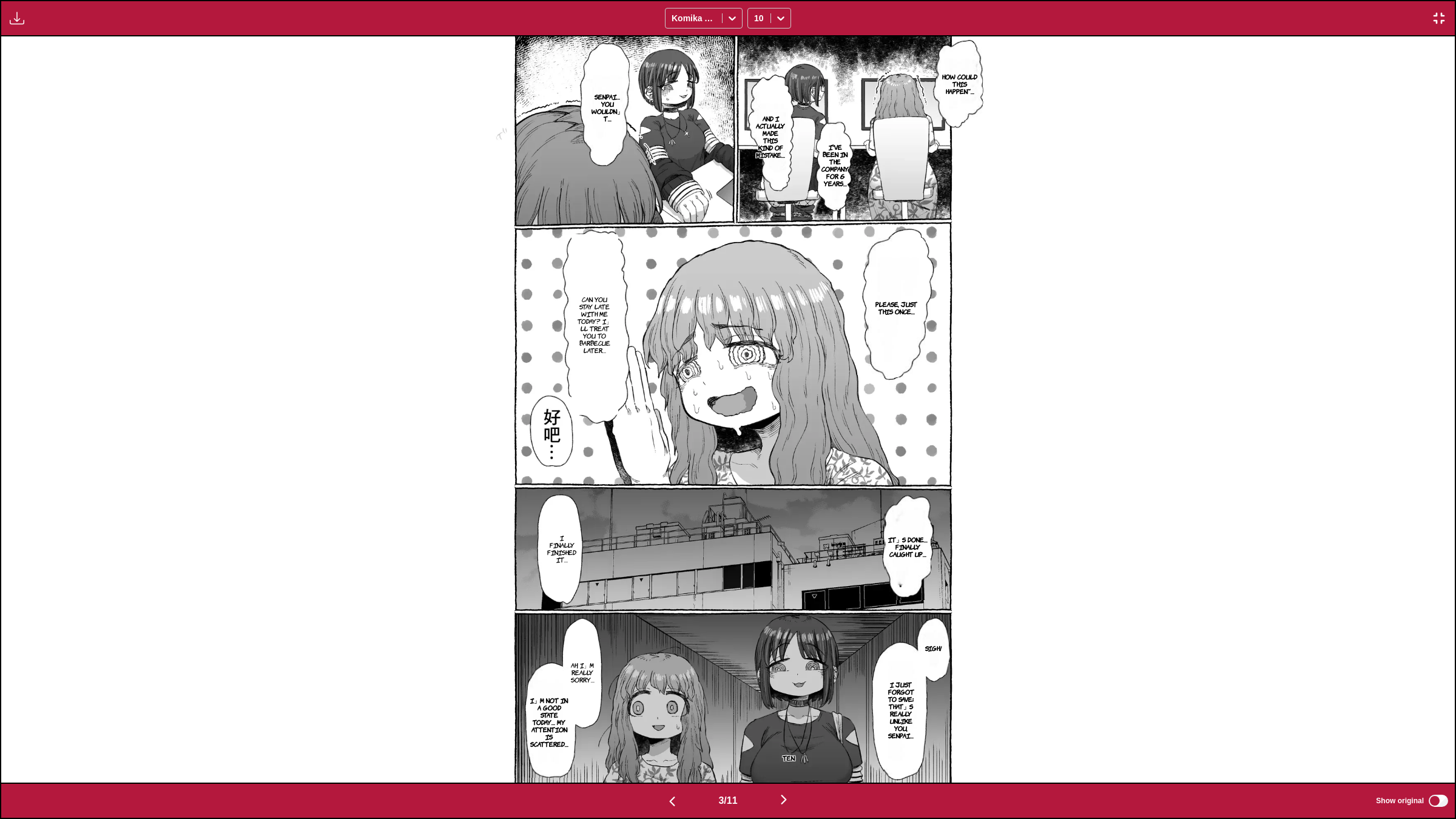 click at bounding box center (784, 800) 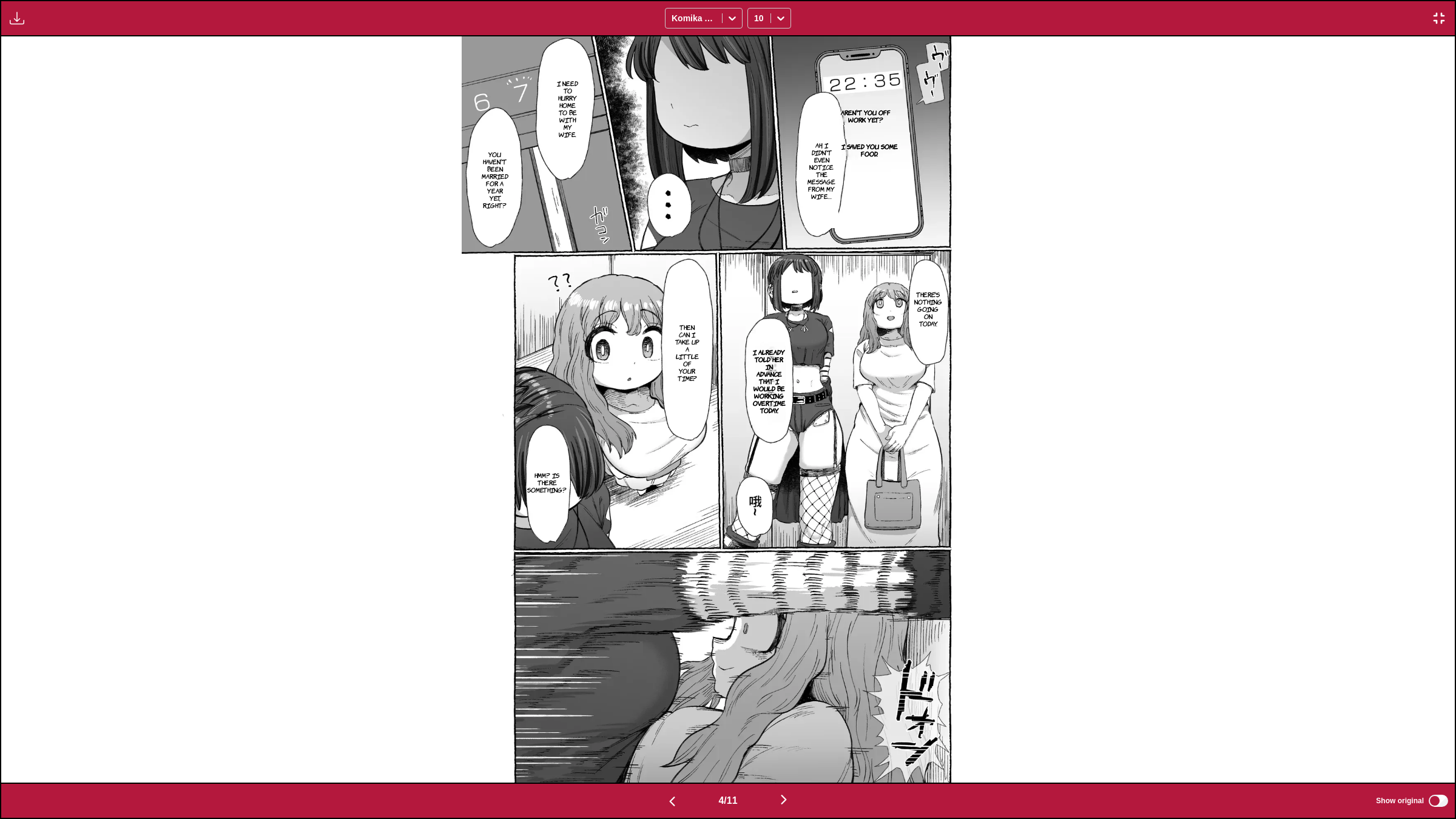 click at bounding box center [784, 800] 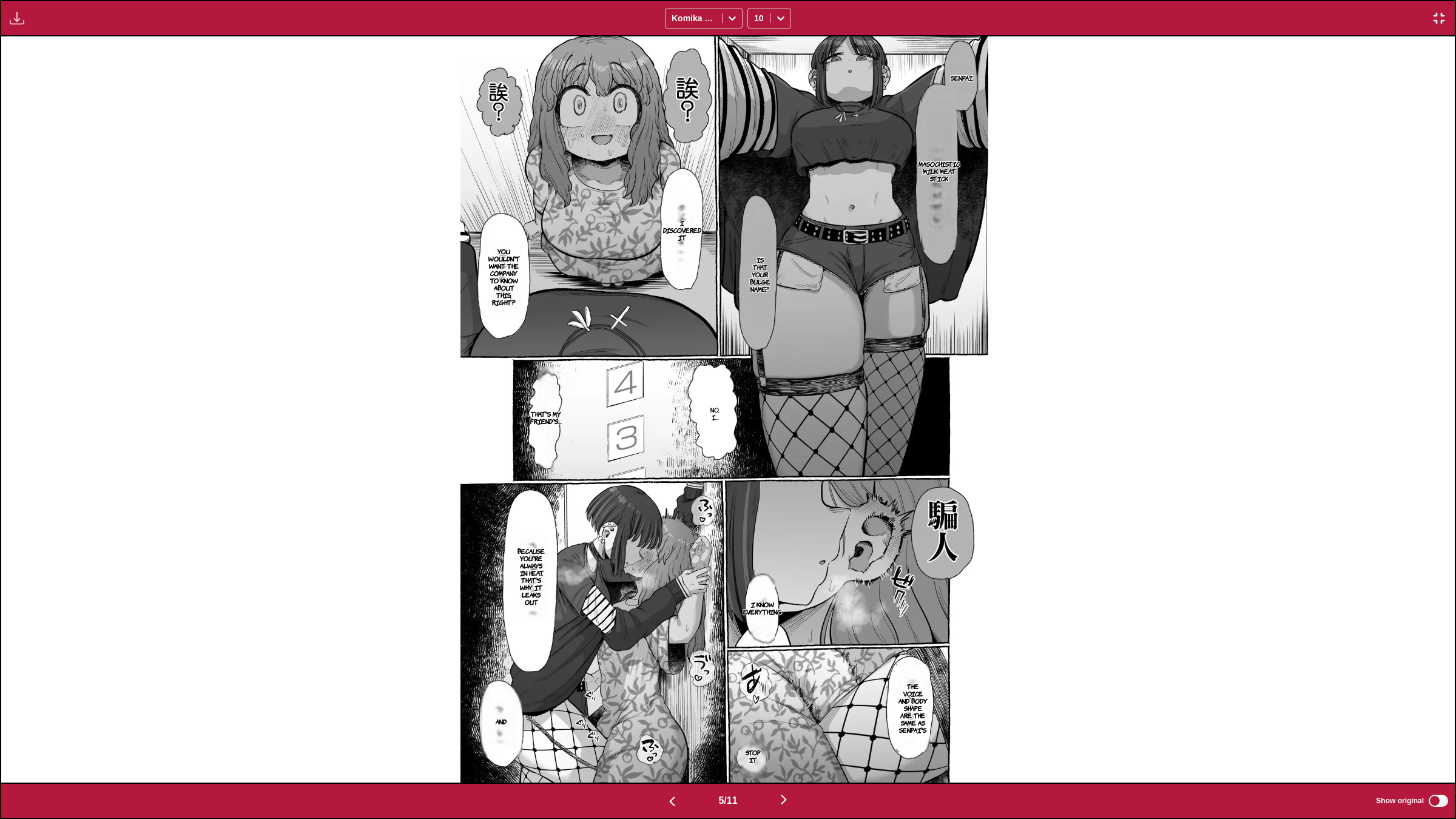click at bounding box center (784, 800) 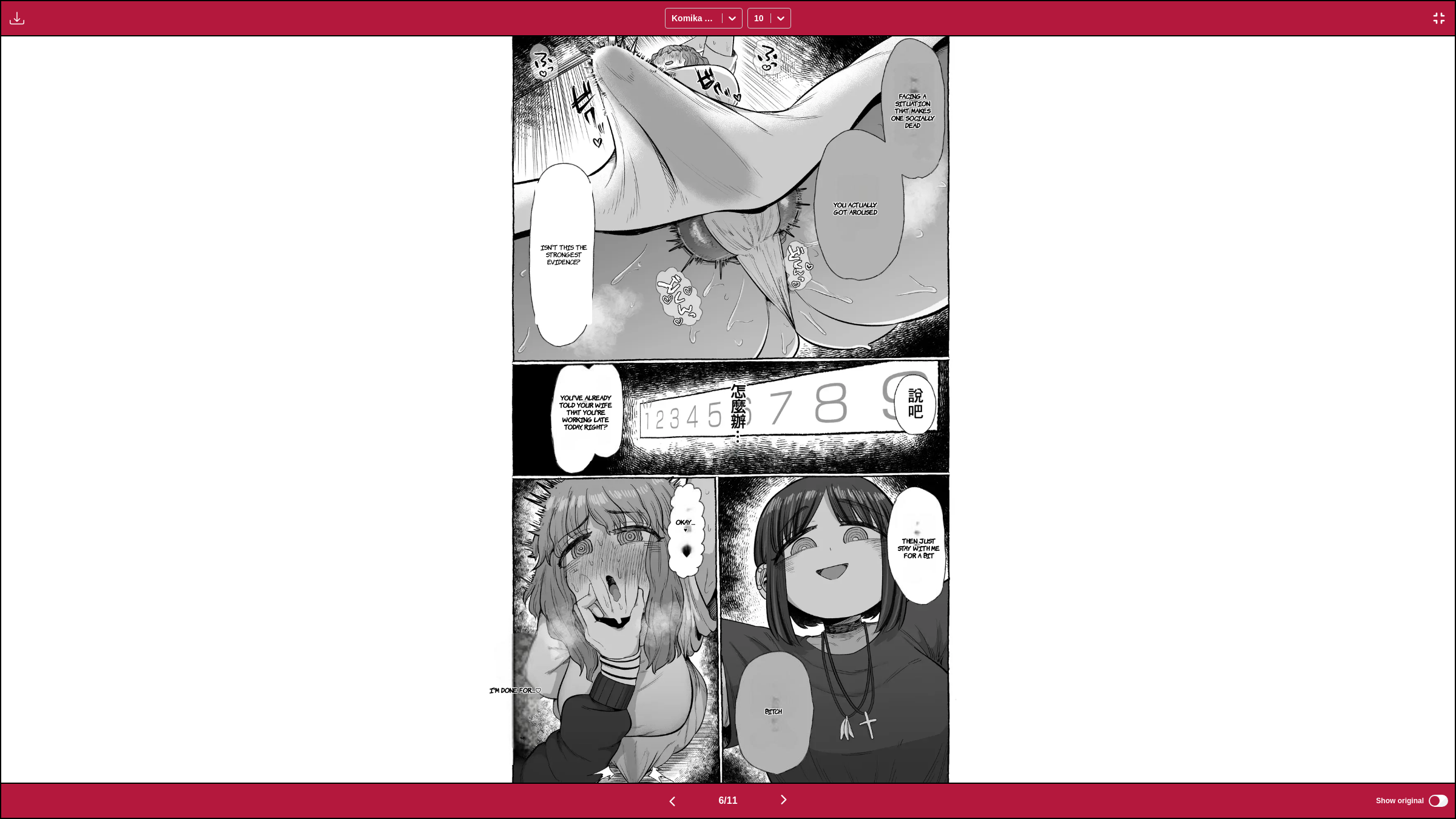 click at bounding box center (784, 800) 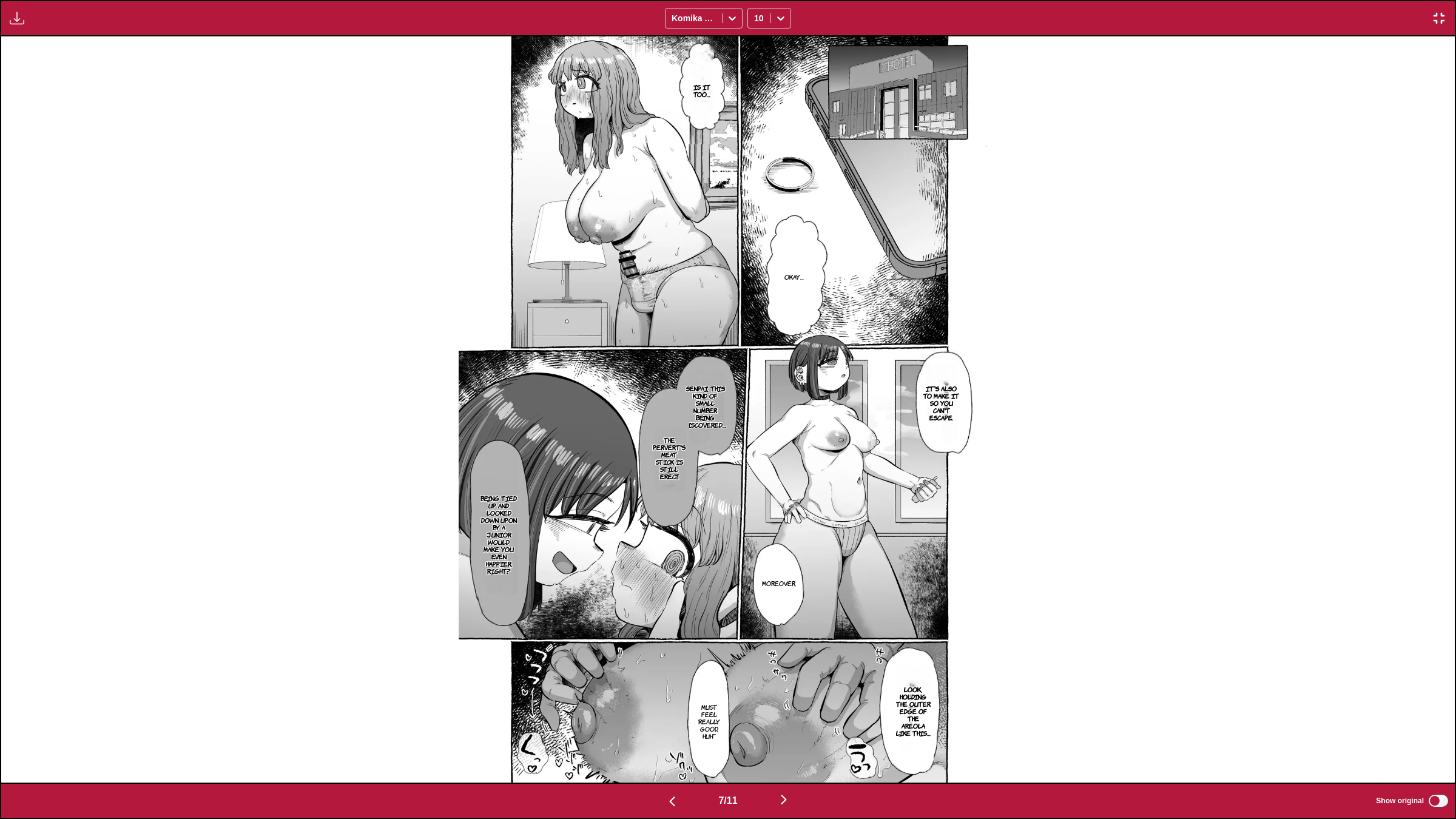 click at bounding box center [784, 800] 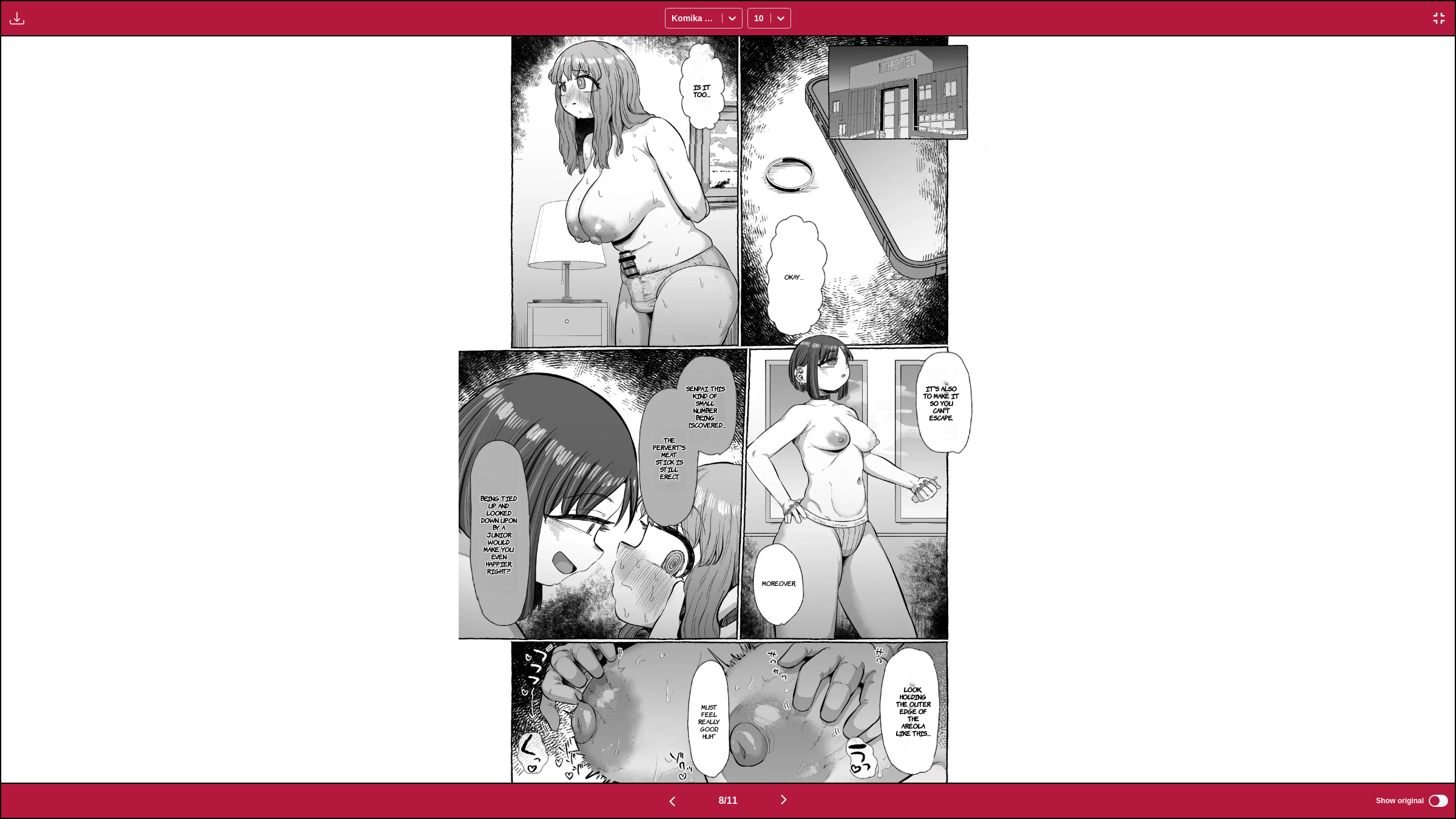 scroll, scrollTop: 0, scrollLeft: 10181, axis: horizontal 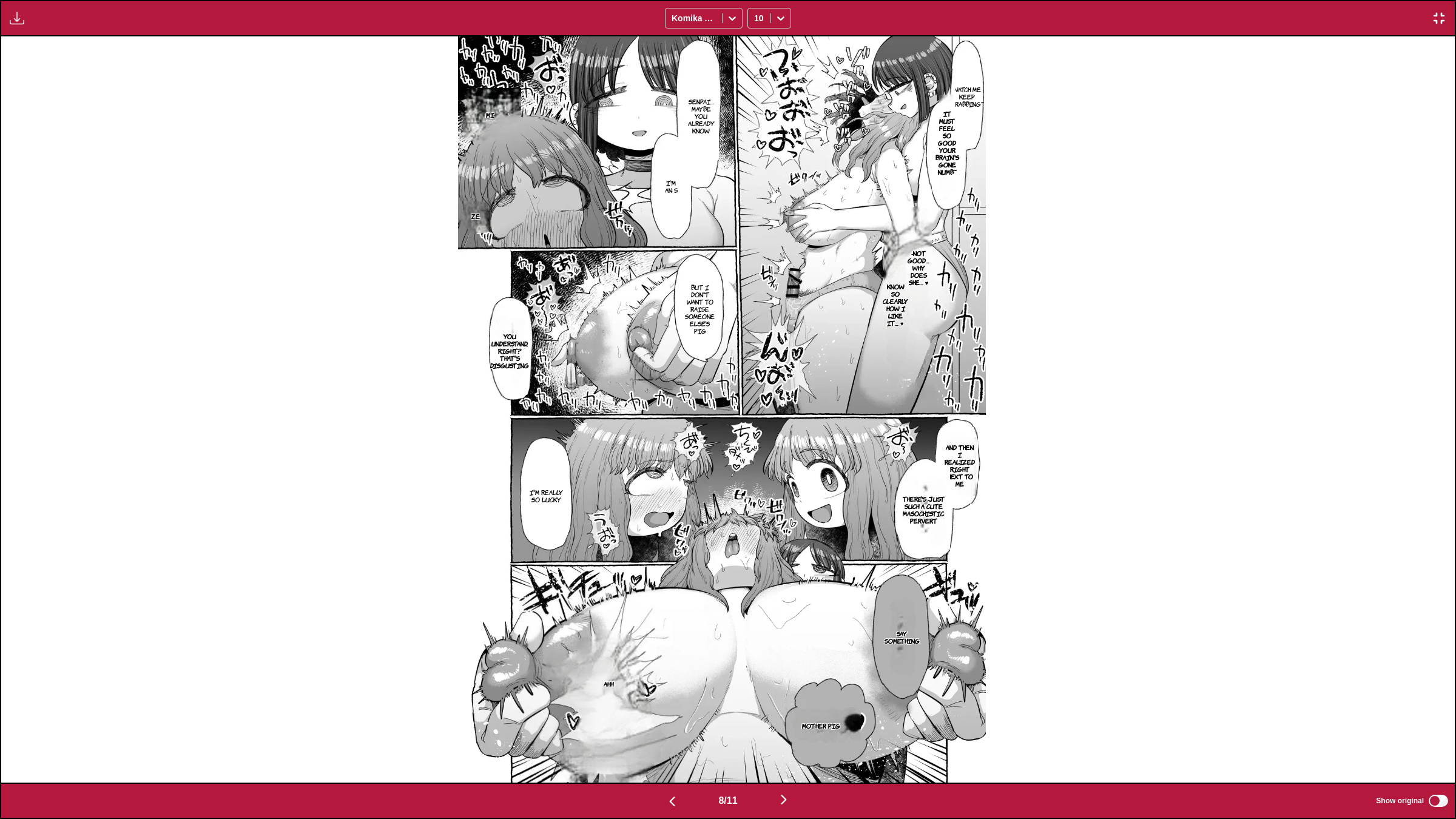 click at bounding box center [784, 800] 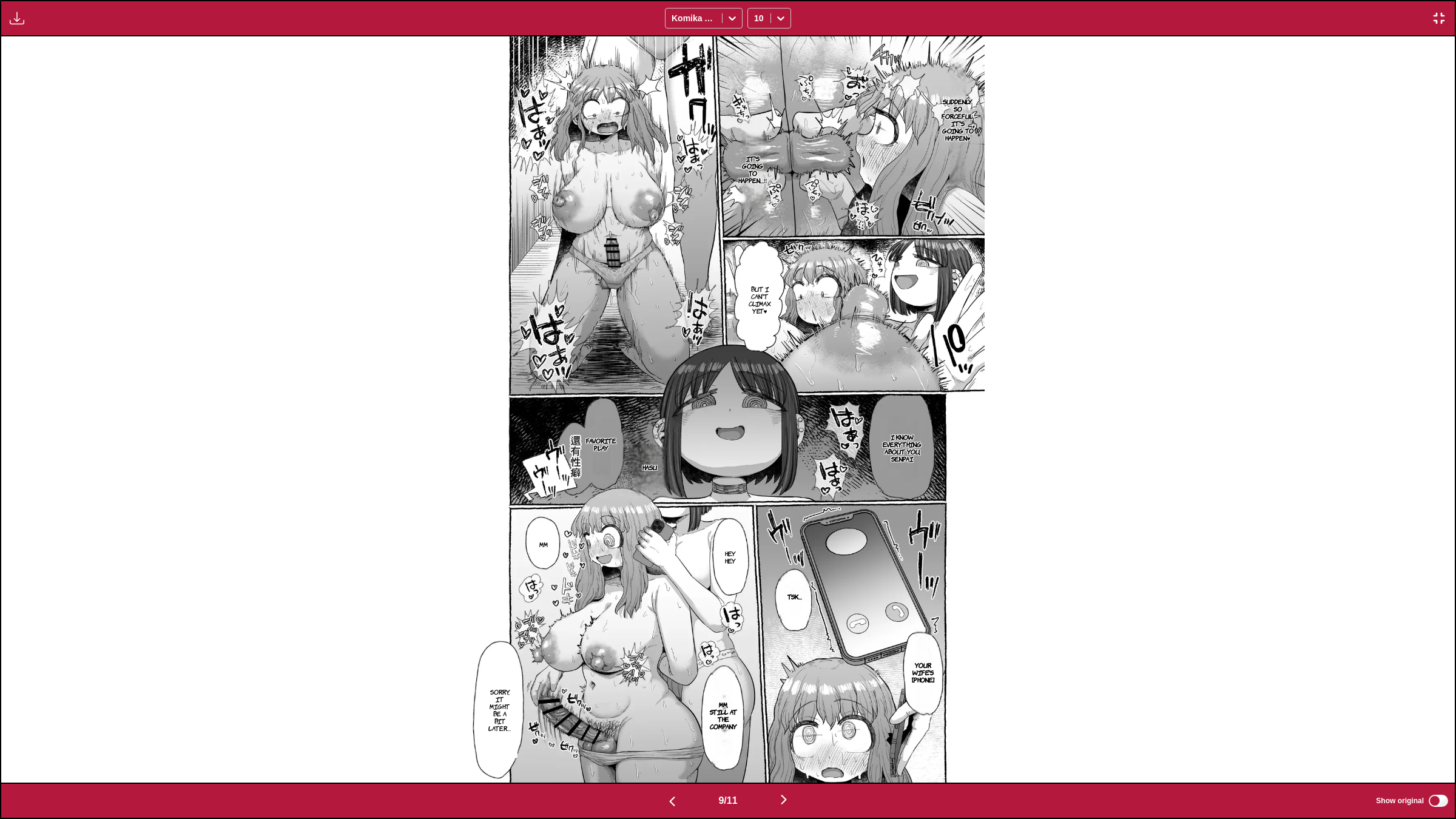 click at bounding box center [784, 800] 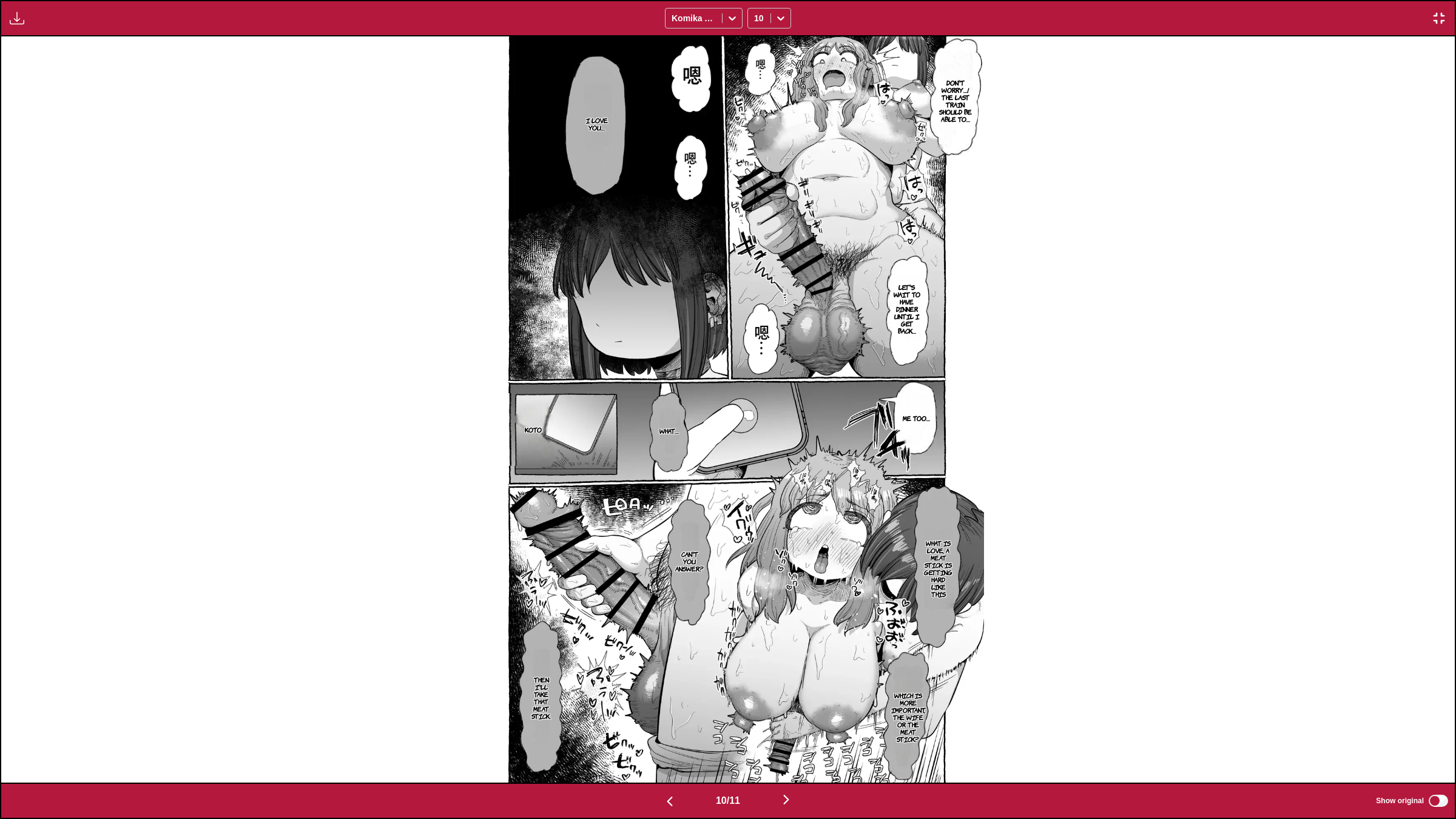 click at bounding box center (786, 800) 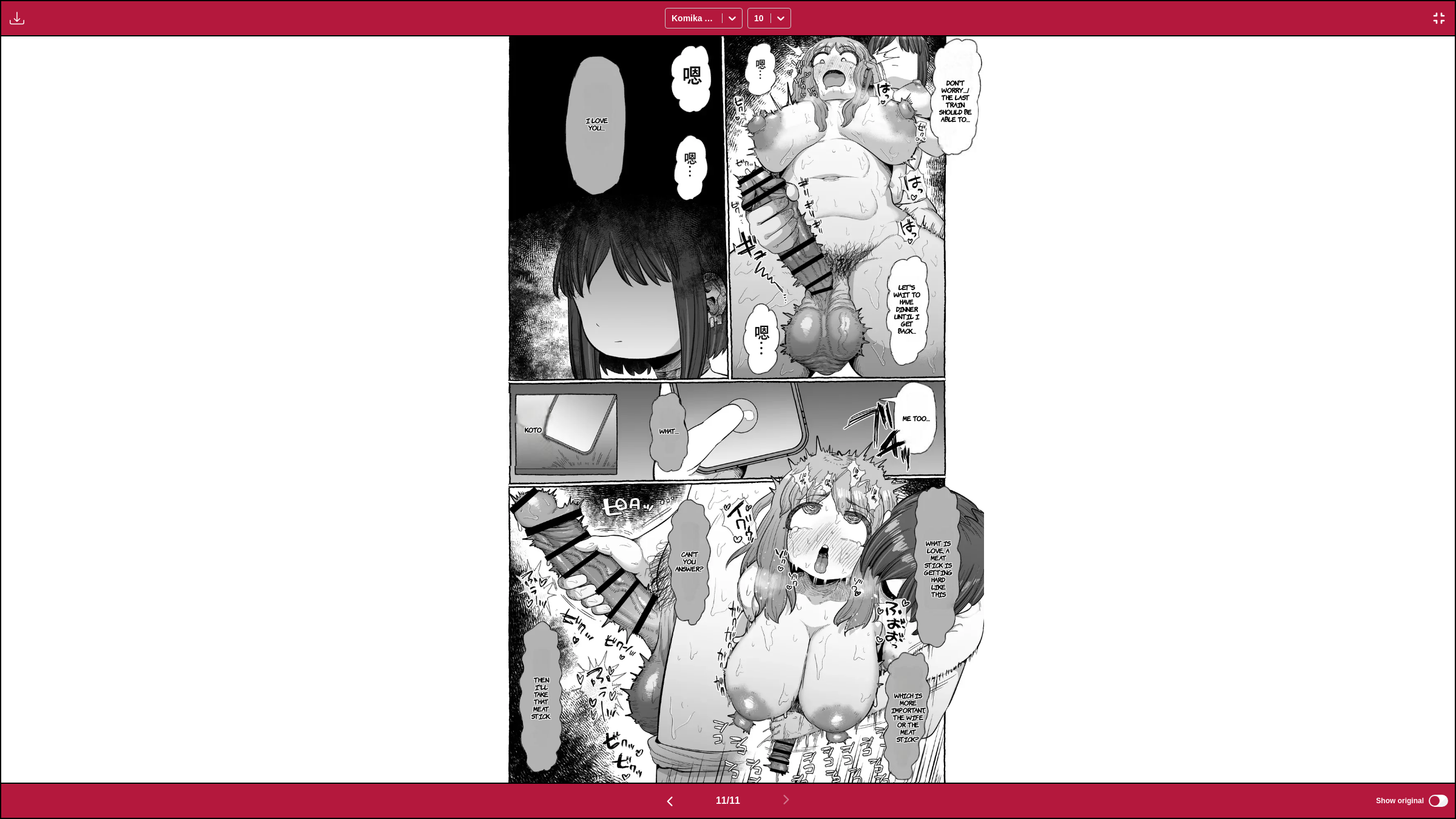 scroll, scrollTop: 0, scrollLeft: 14545, axis: horizontal 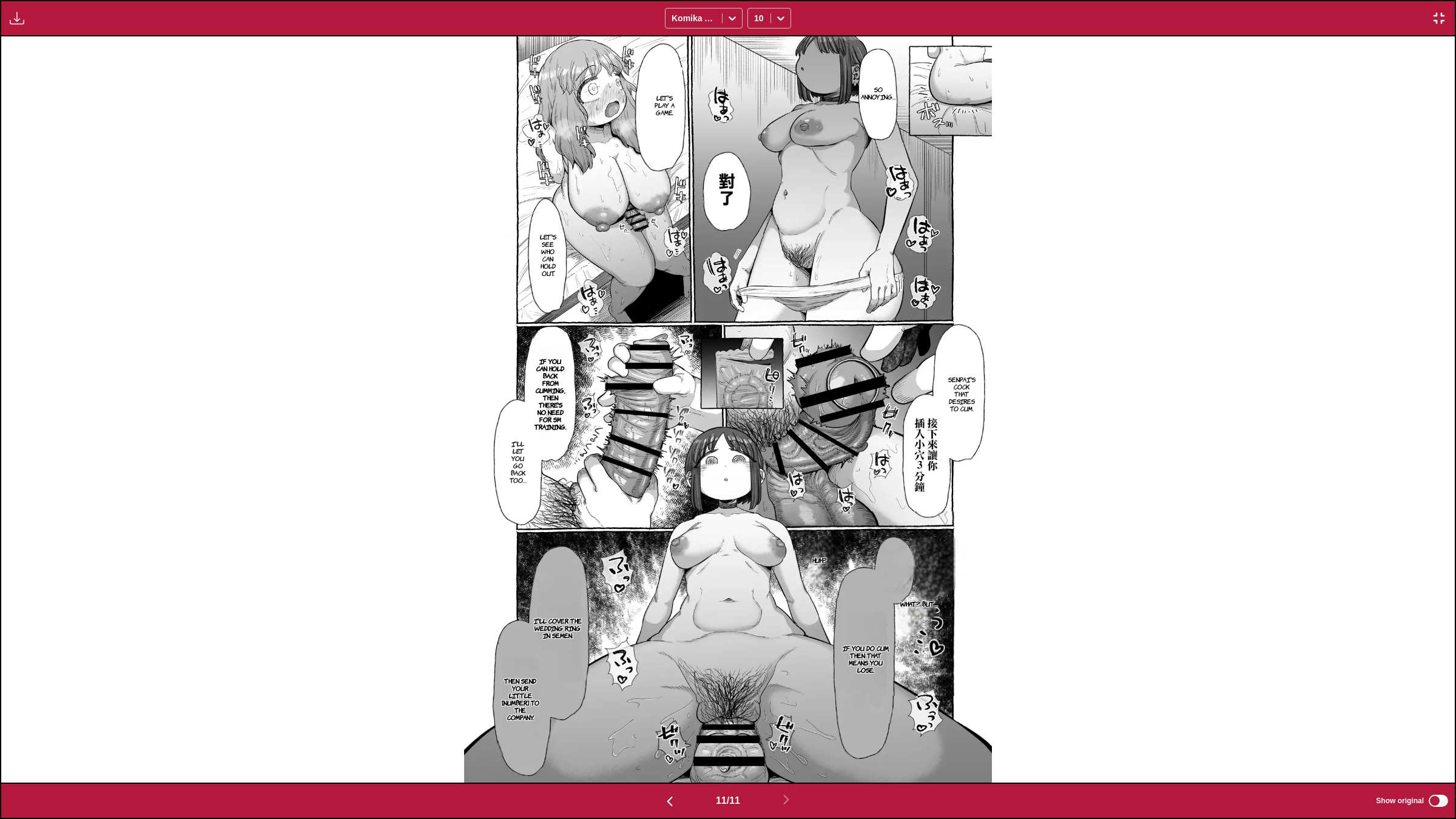 click at bounding box center (1439, 18) 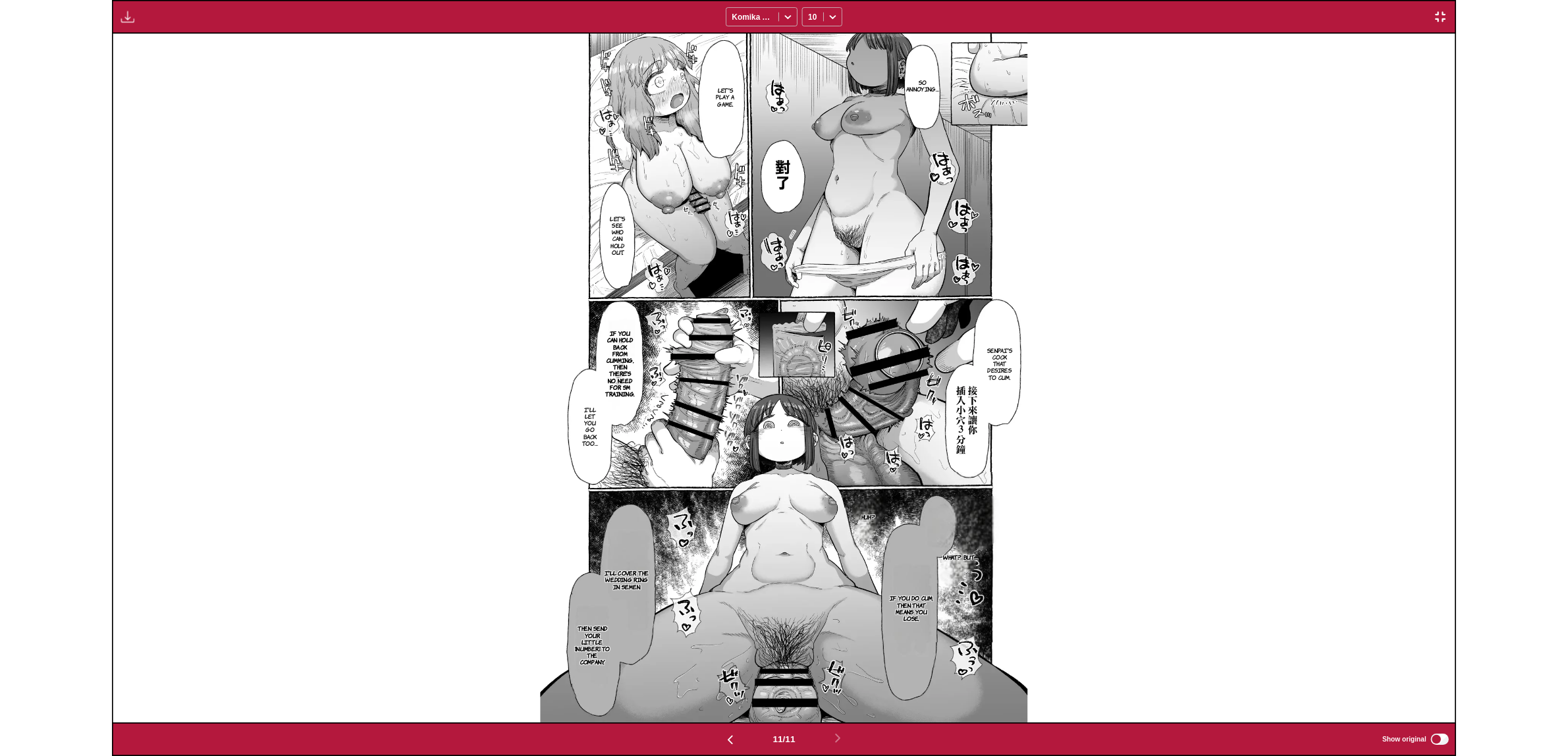 scroll, scrollTop: 341, scrollLeft: 0, axis: vertical 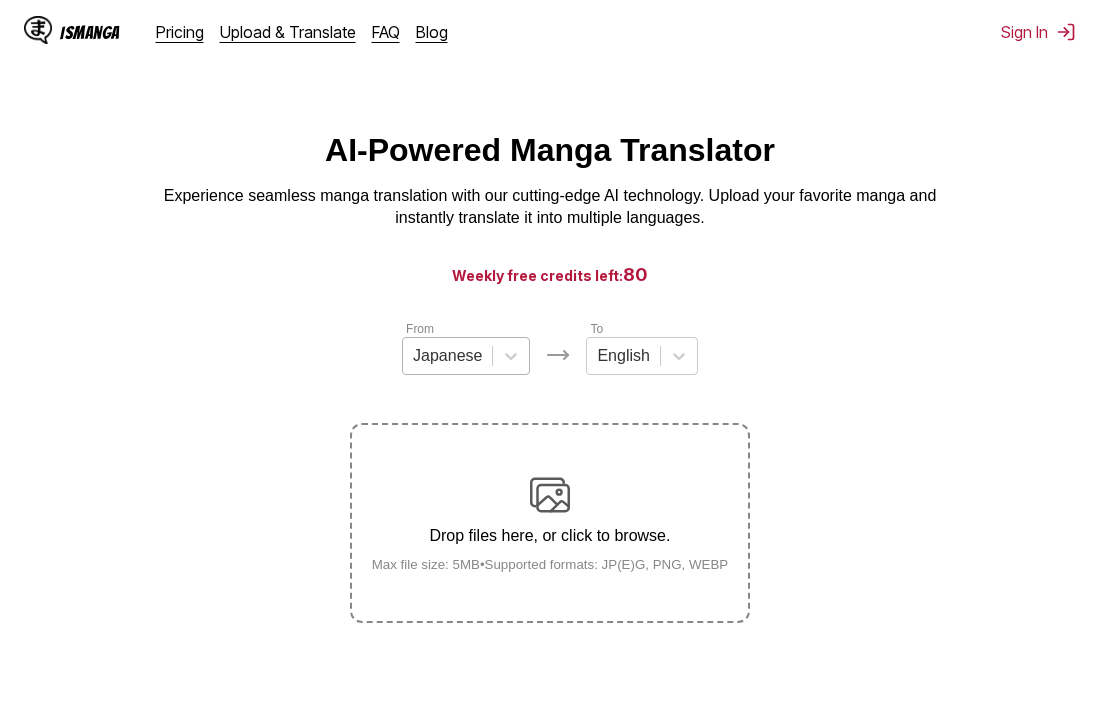 click at bounding box center [447, 356] 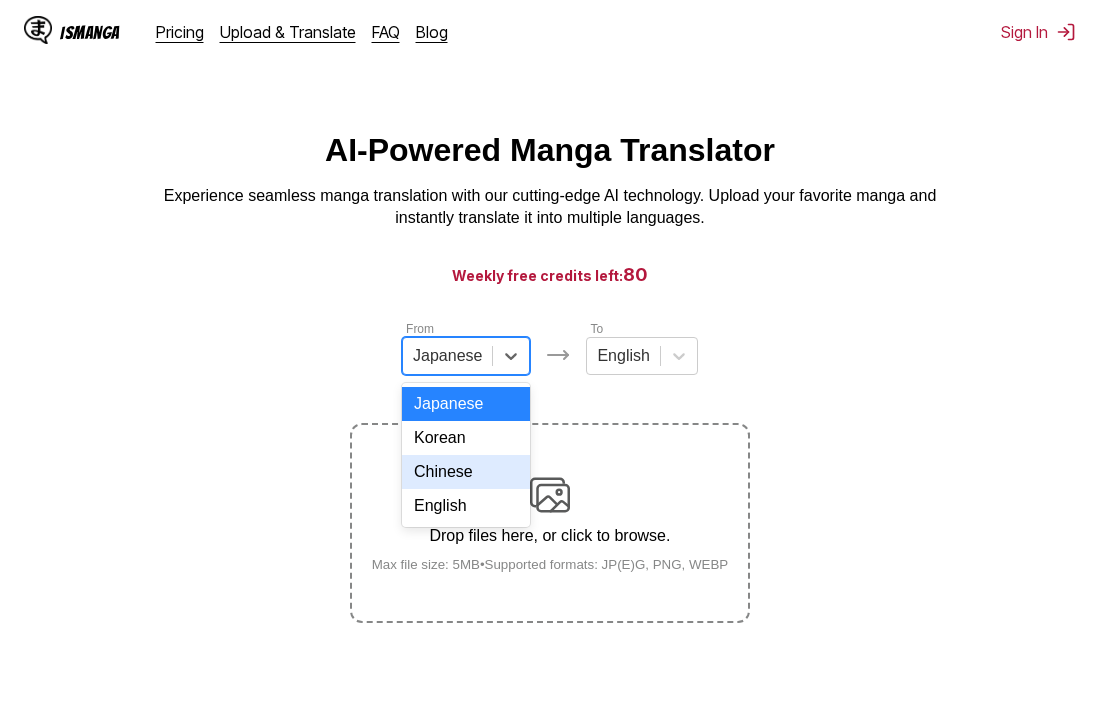 click on "Chinese" at bounding box center [466, 472] 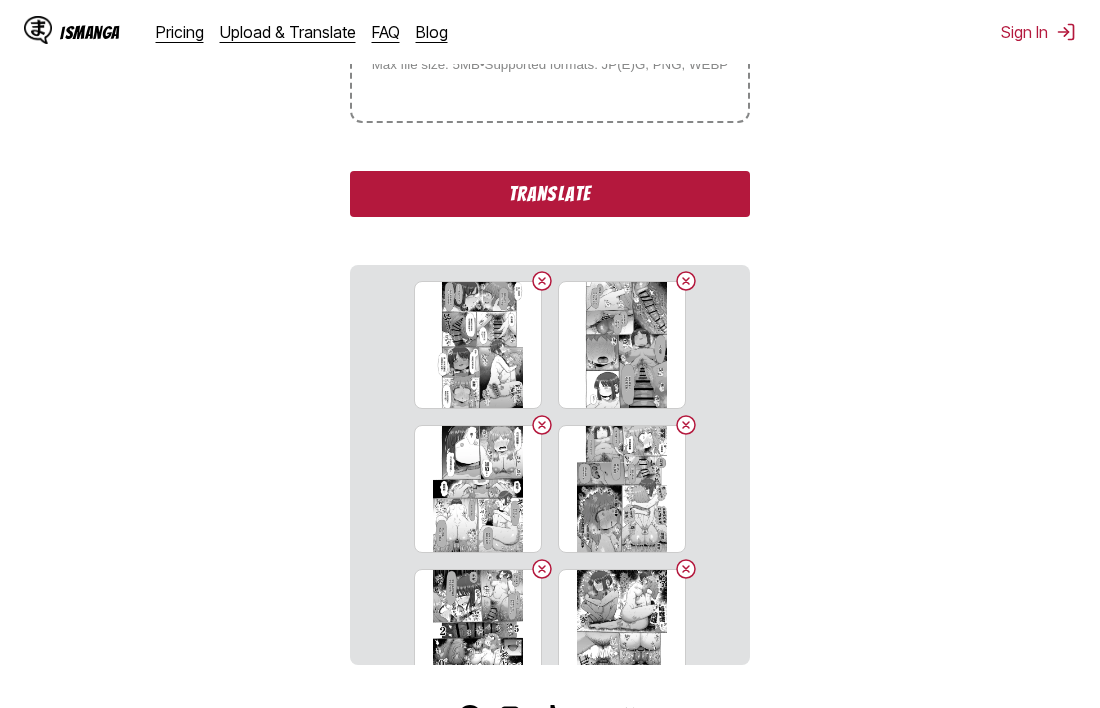 click on "Translate" at bounding box center (550, 194) 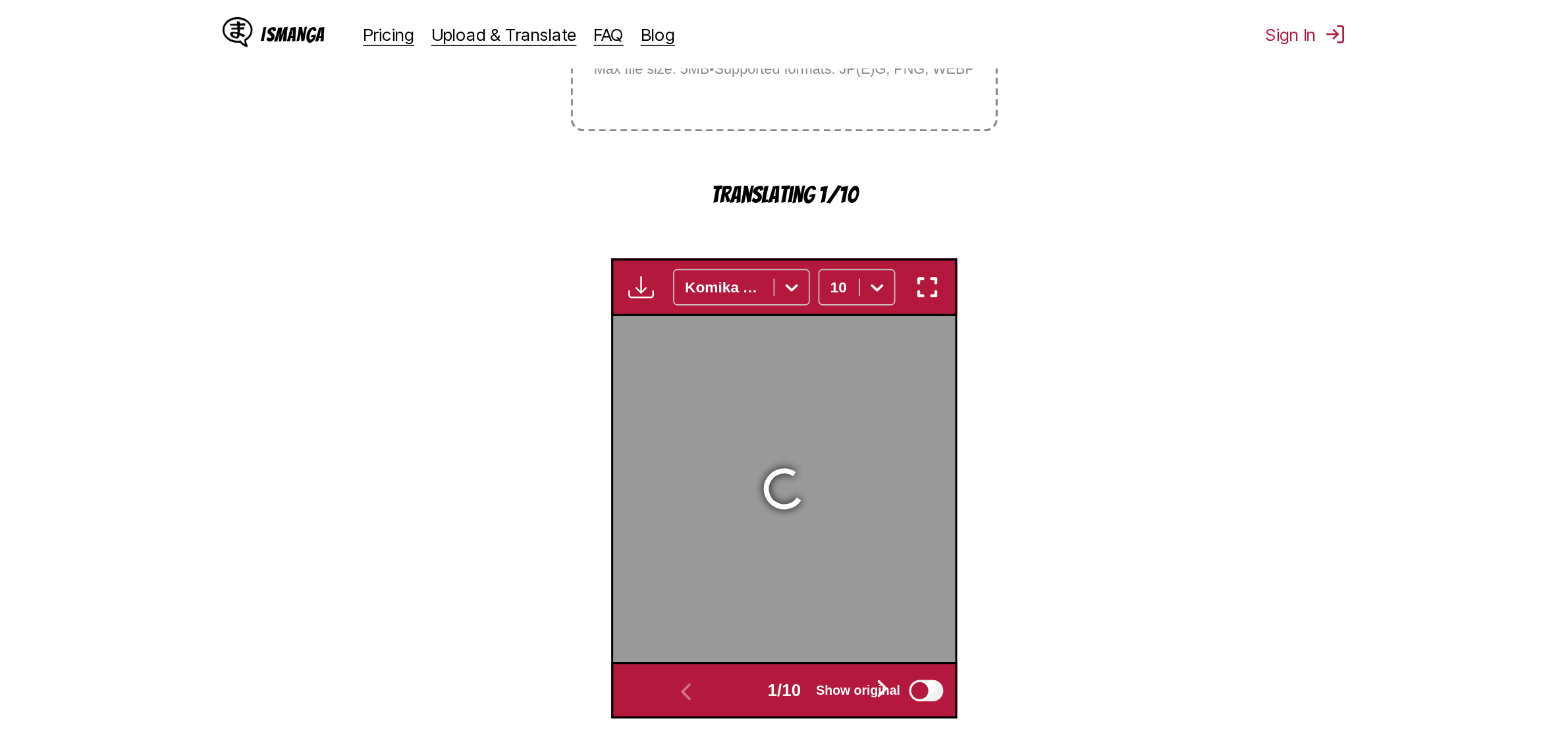 scroll, scrollTop: 404, scrollLeft: 0, axis: vertical 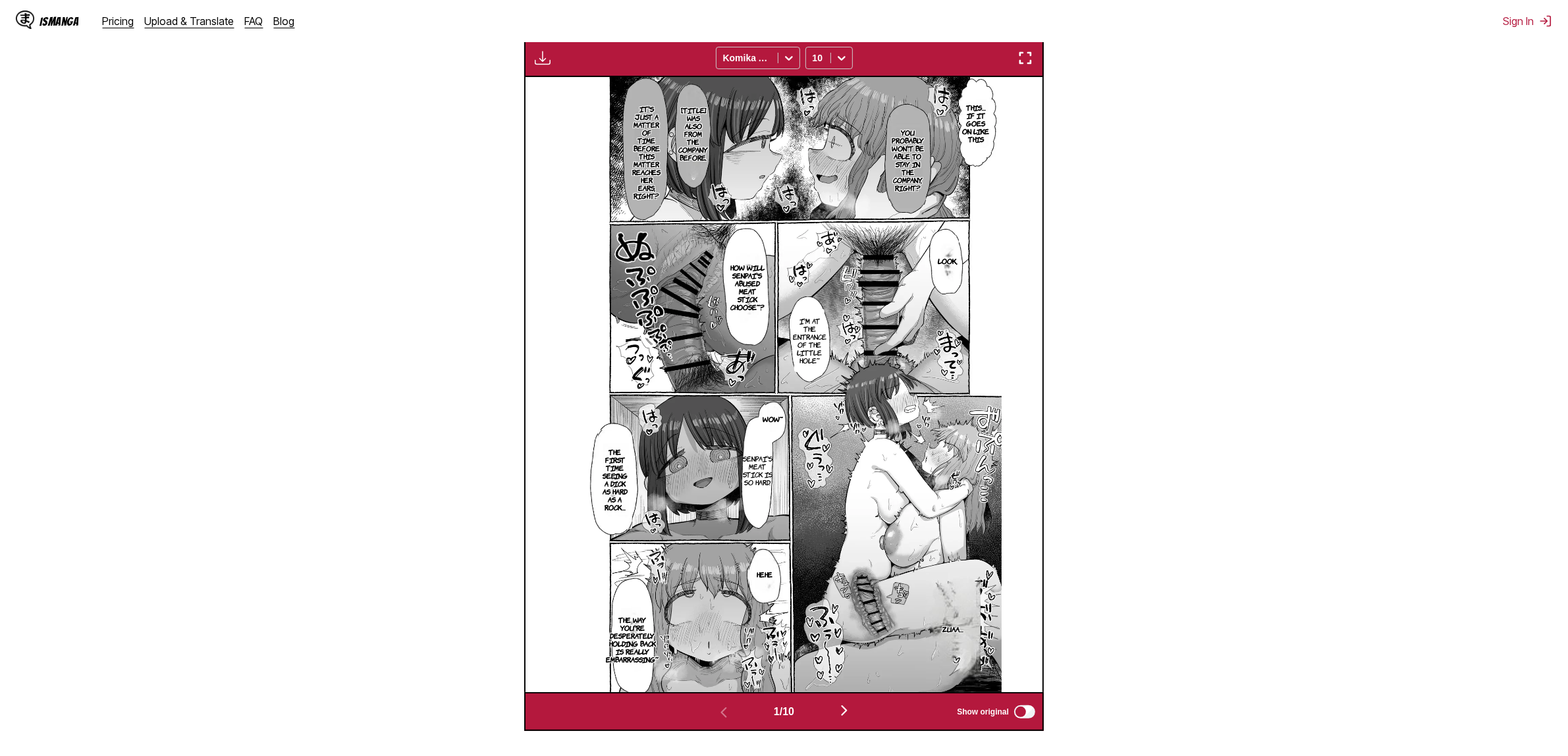 click at bounding box center (1025, 58) 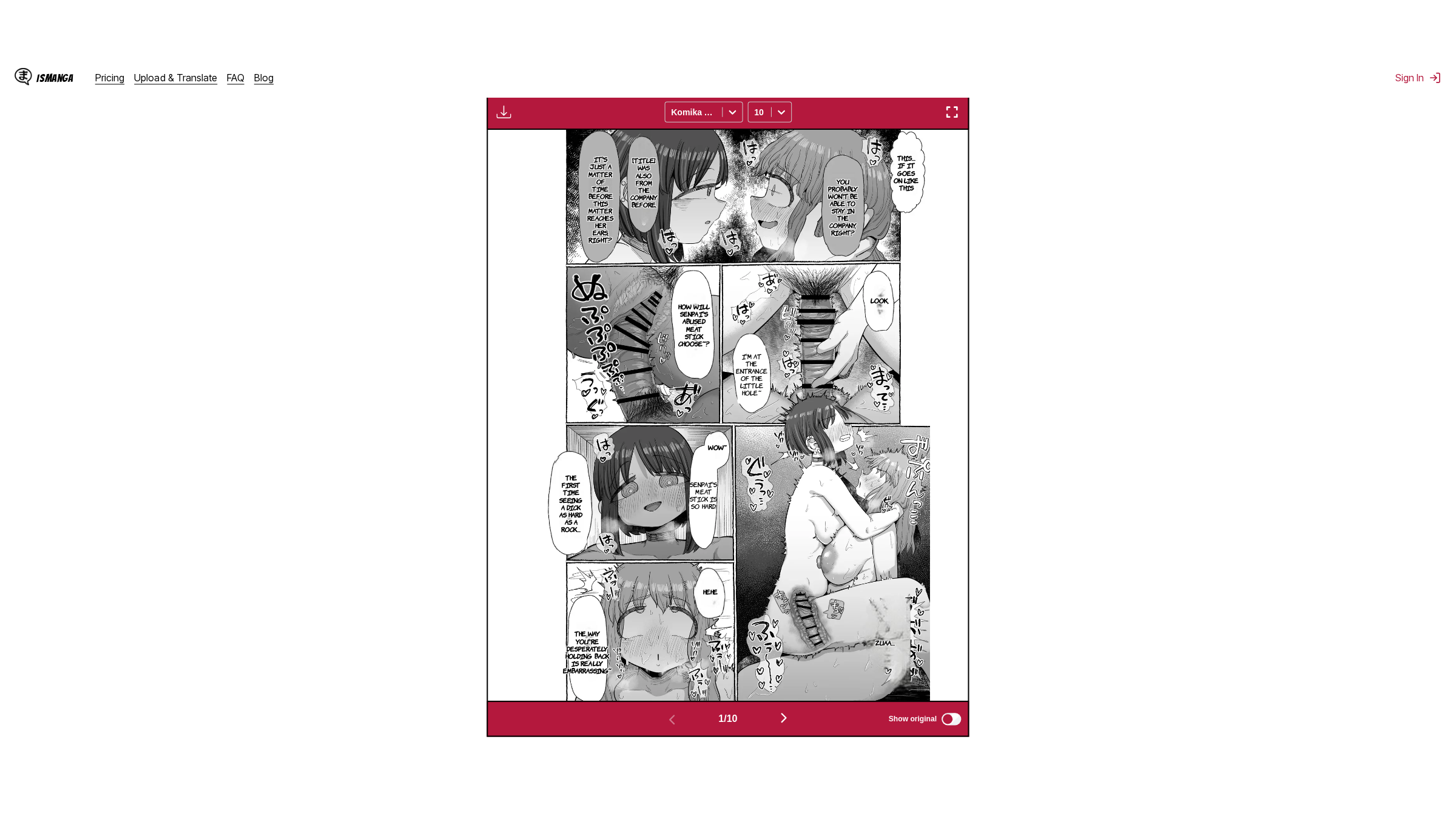 scroll, scrollTop: 111, scrollLeft: 0, axis: vertical 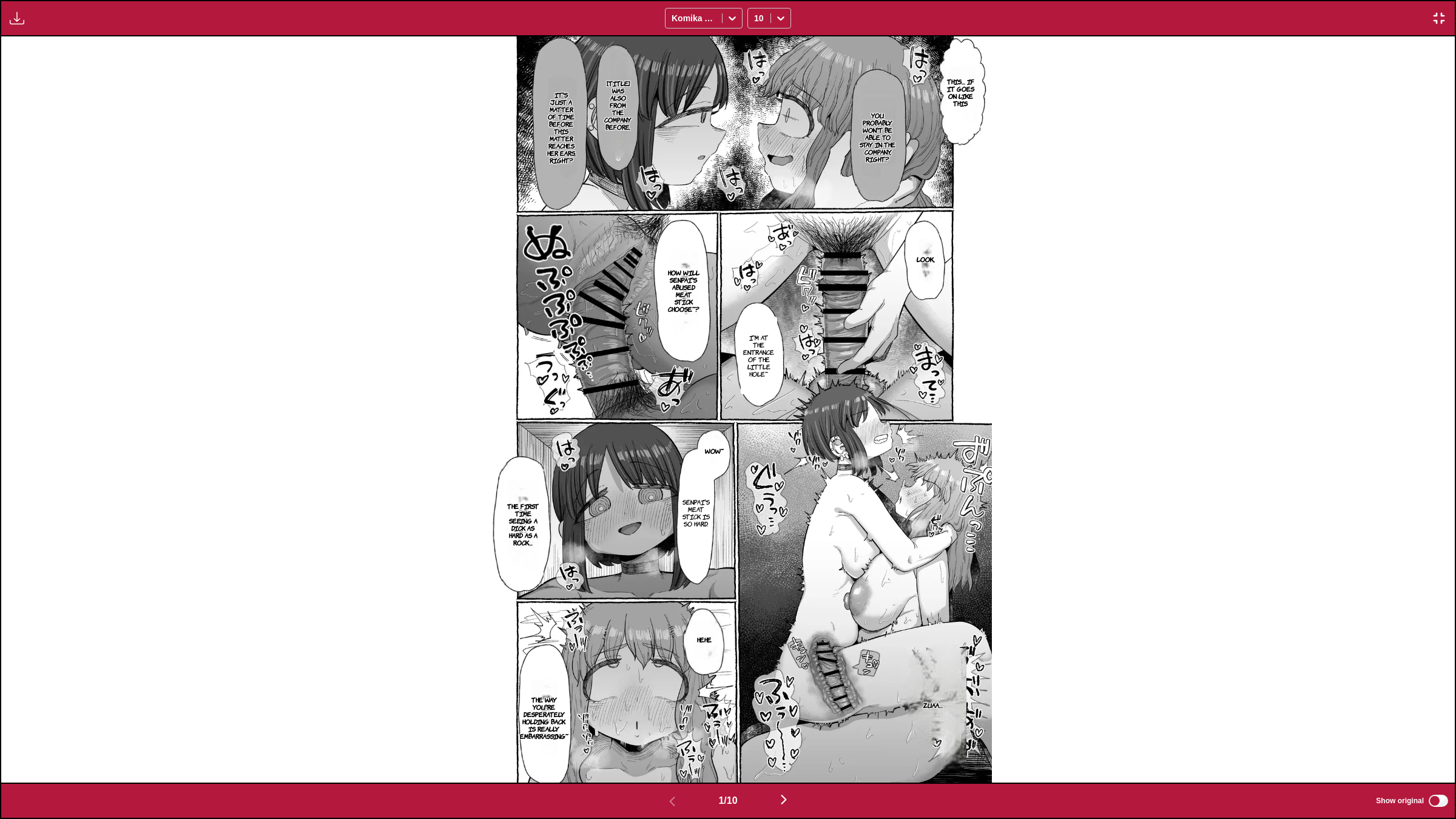 click at bounding box center (784, 800) 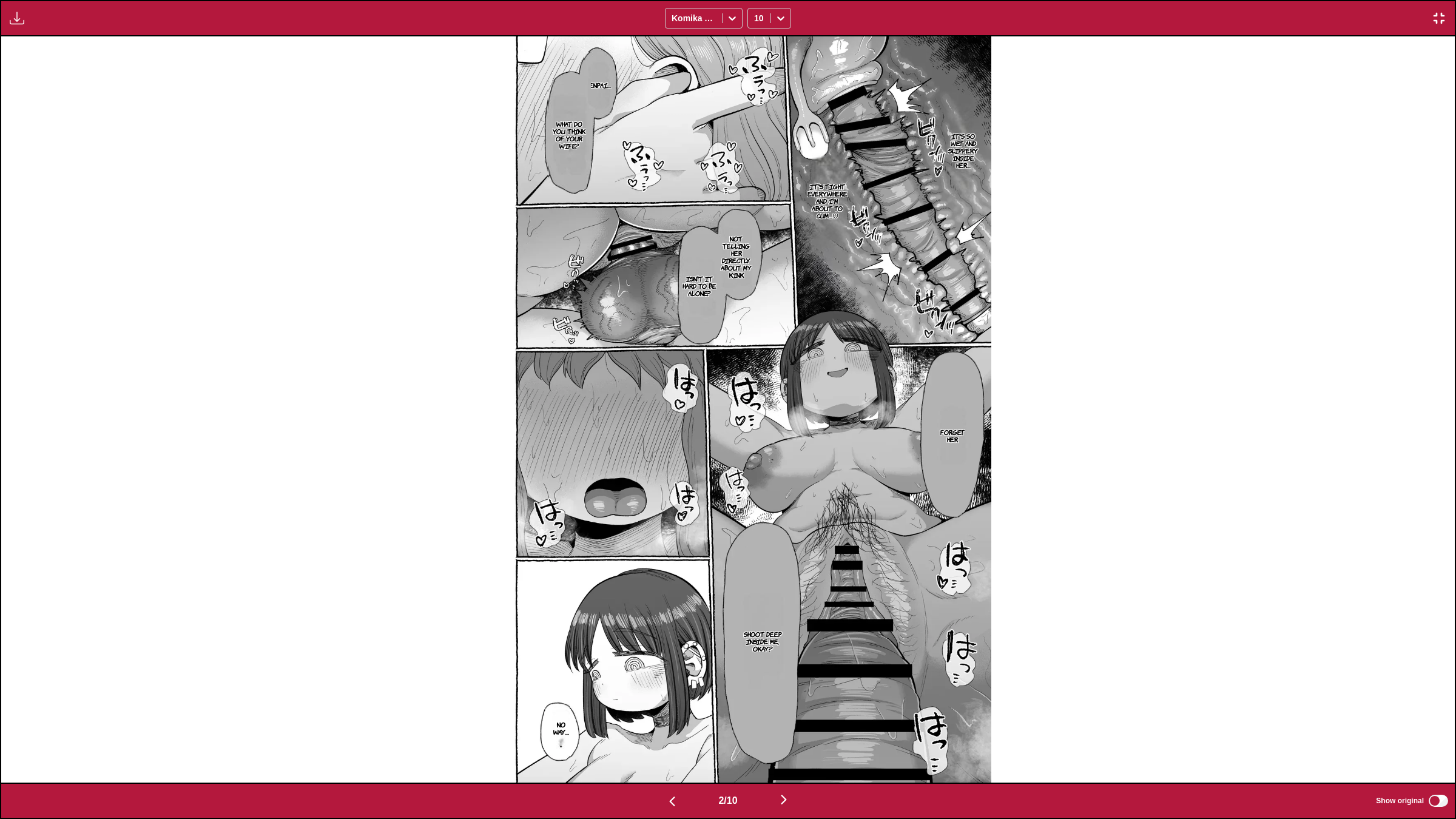 click at bounding box center (784, 800) 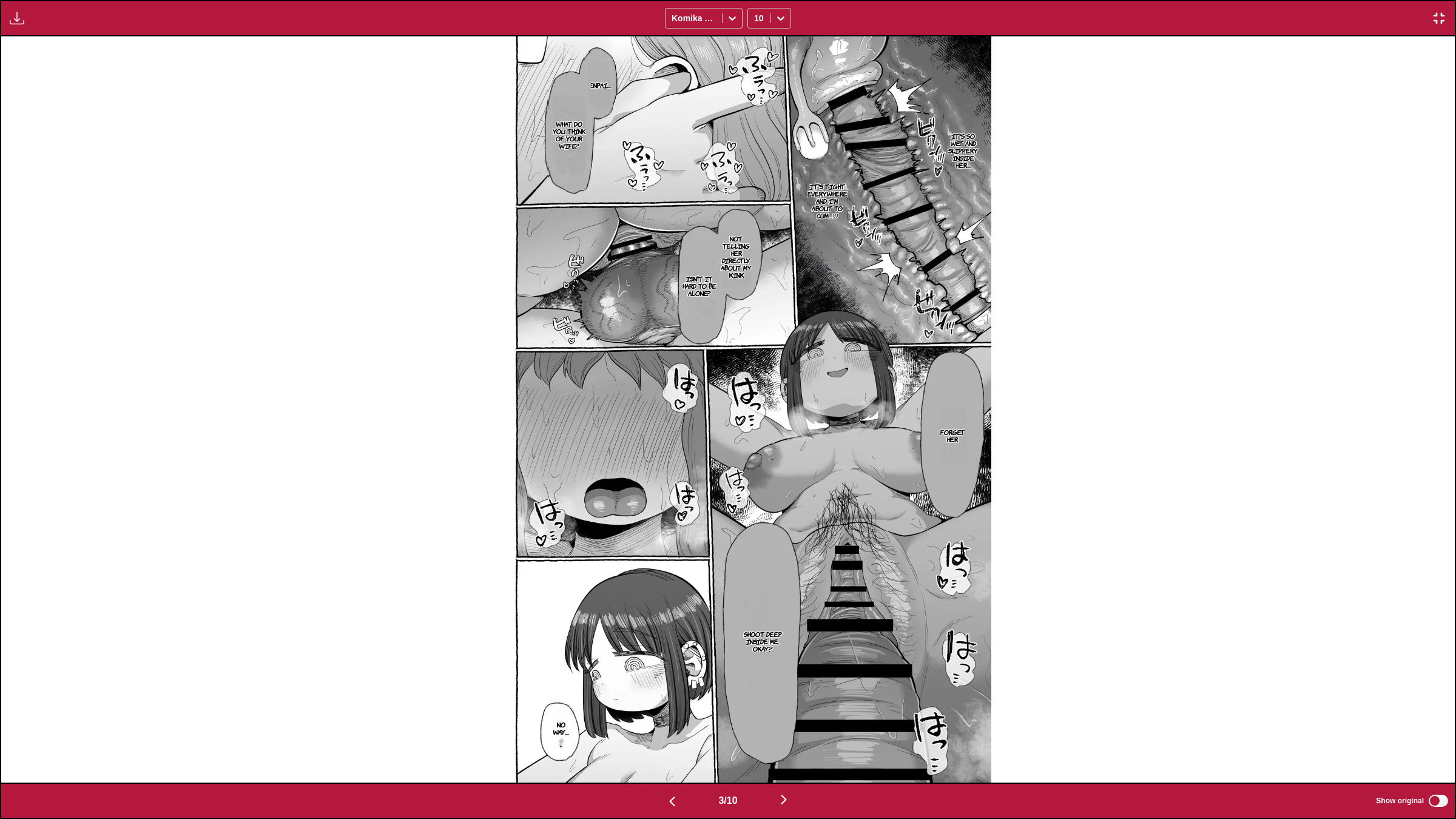 scroll, scrollTop: 0, scrollLeft: 2909, axis: horizontal 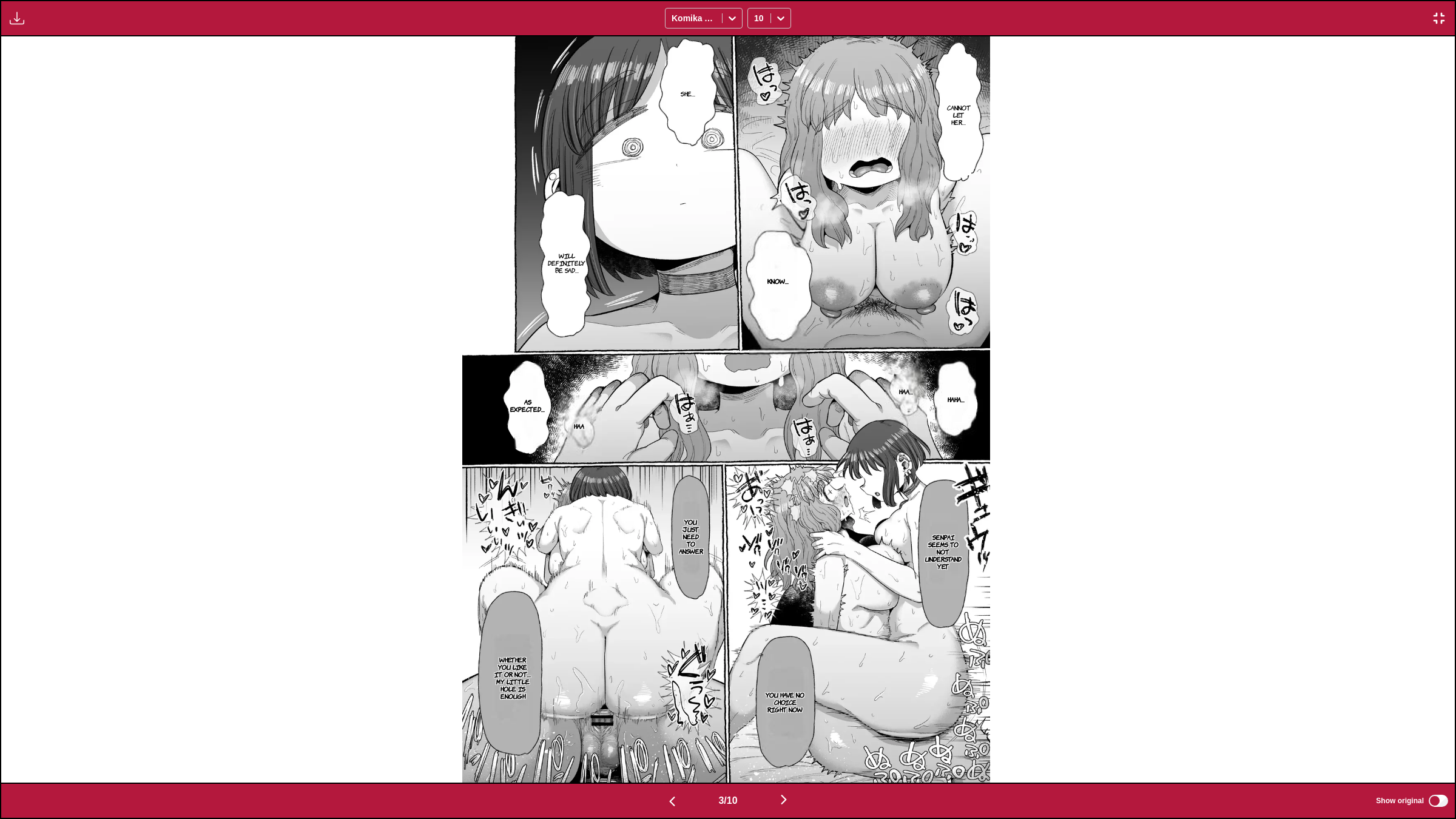 click at bounding box center [784, 800] 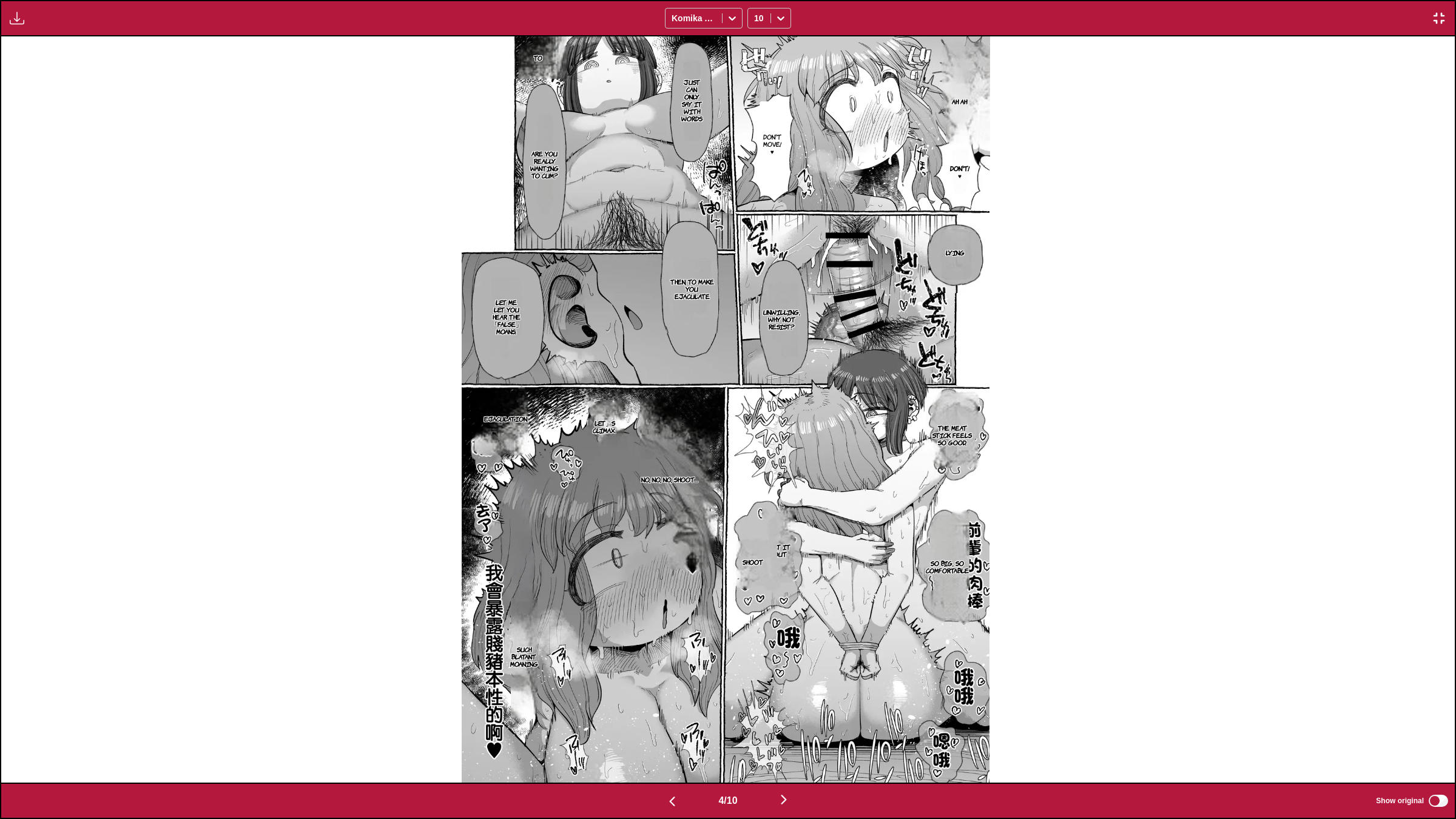 click at bounding box center [784, 800] 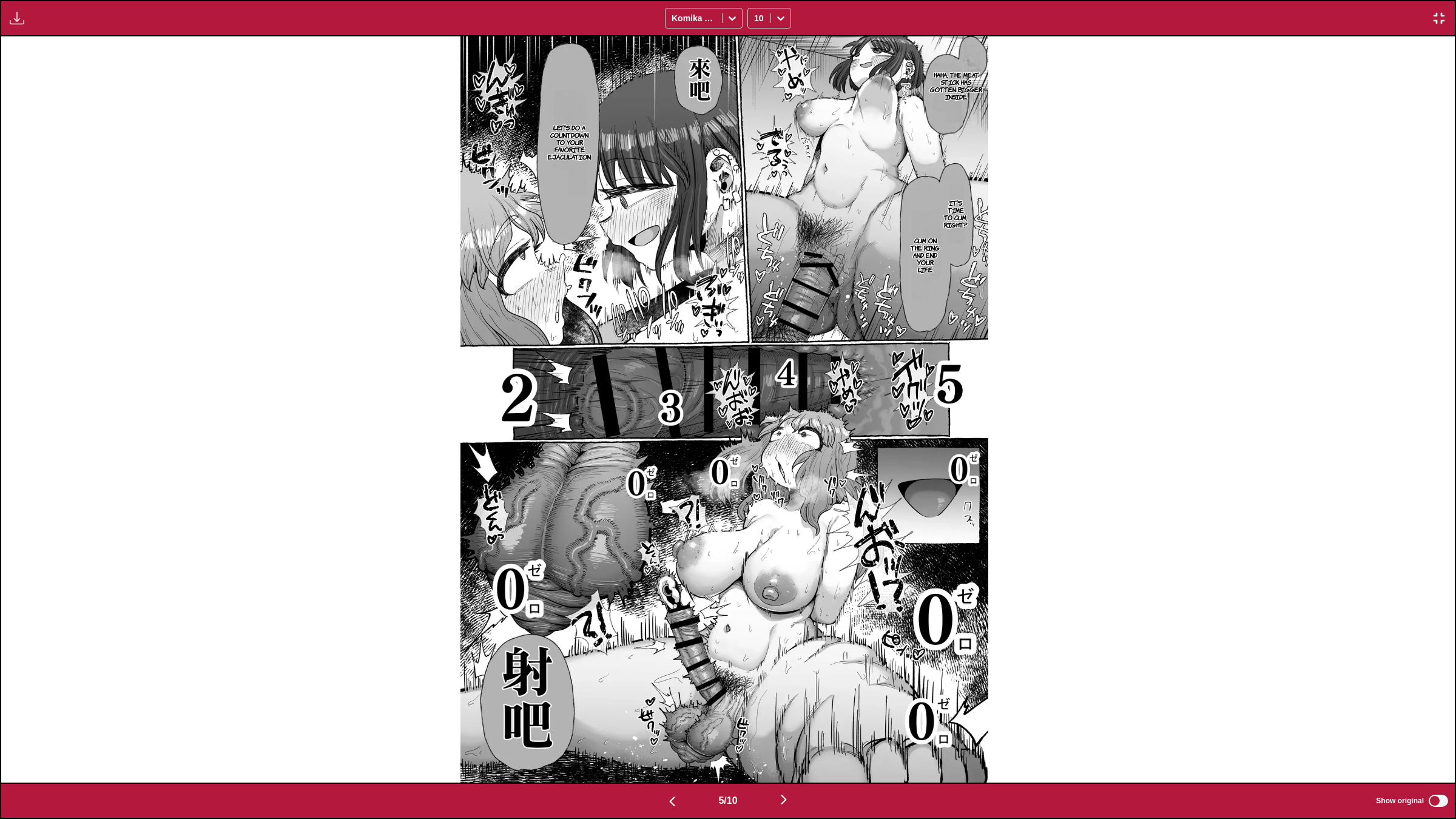 click at bounding box center [784, 800] 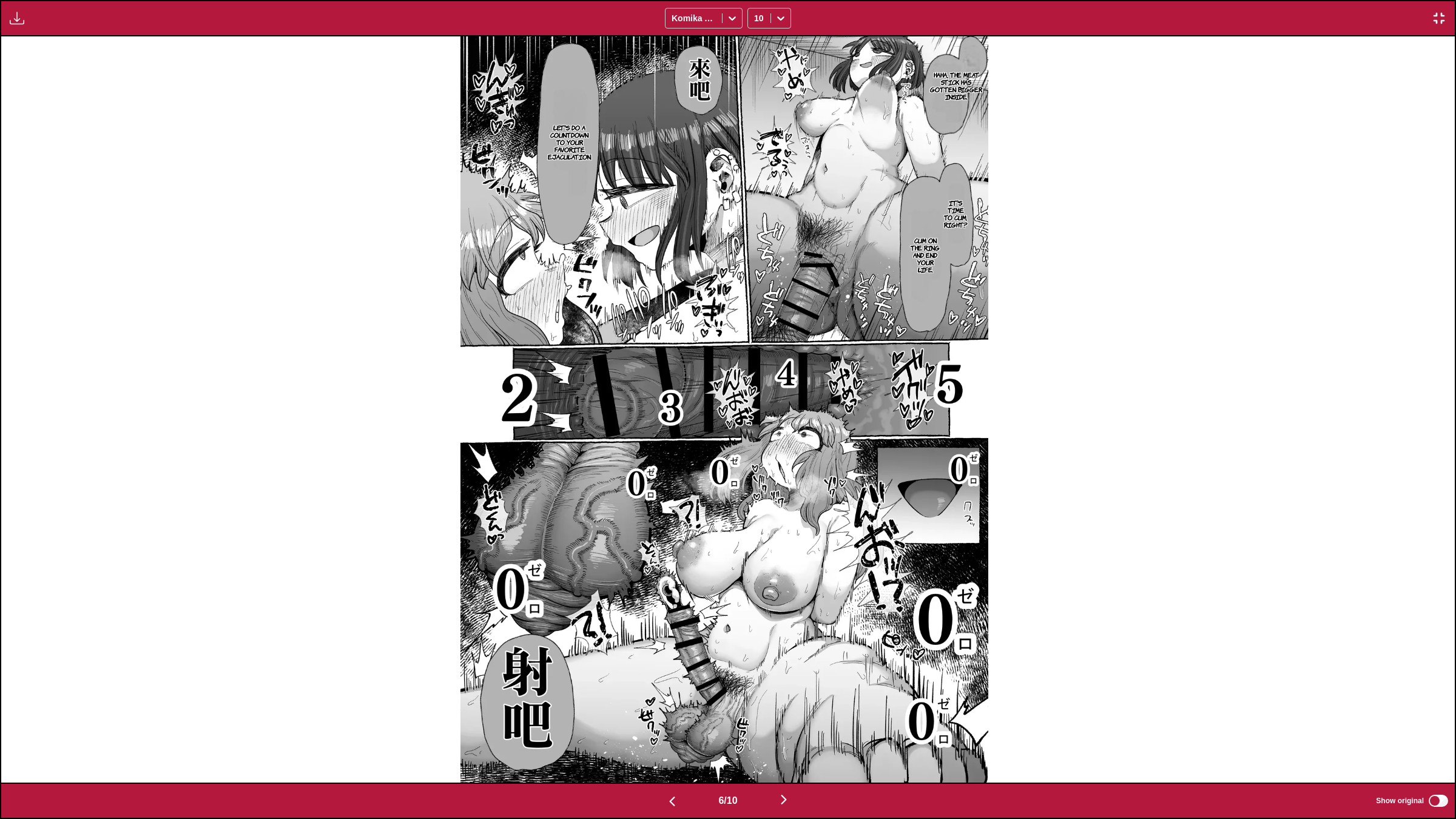 scroll, scrollTop: 0, scrollLeft: 7272, axis: horizontal 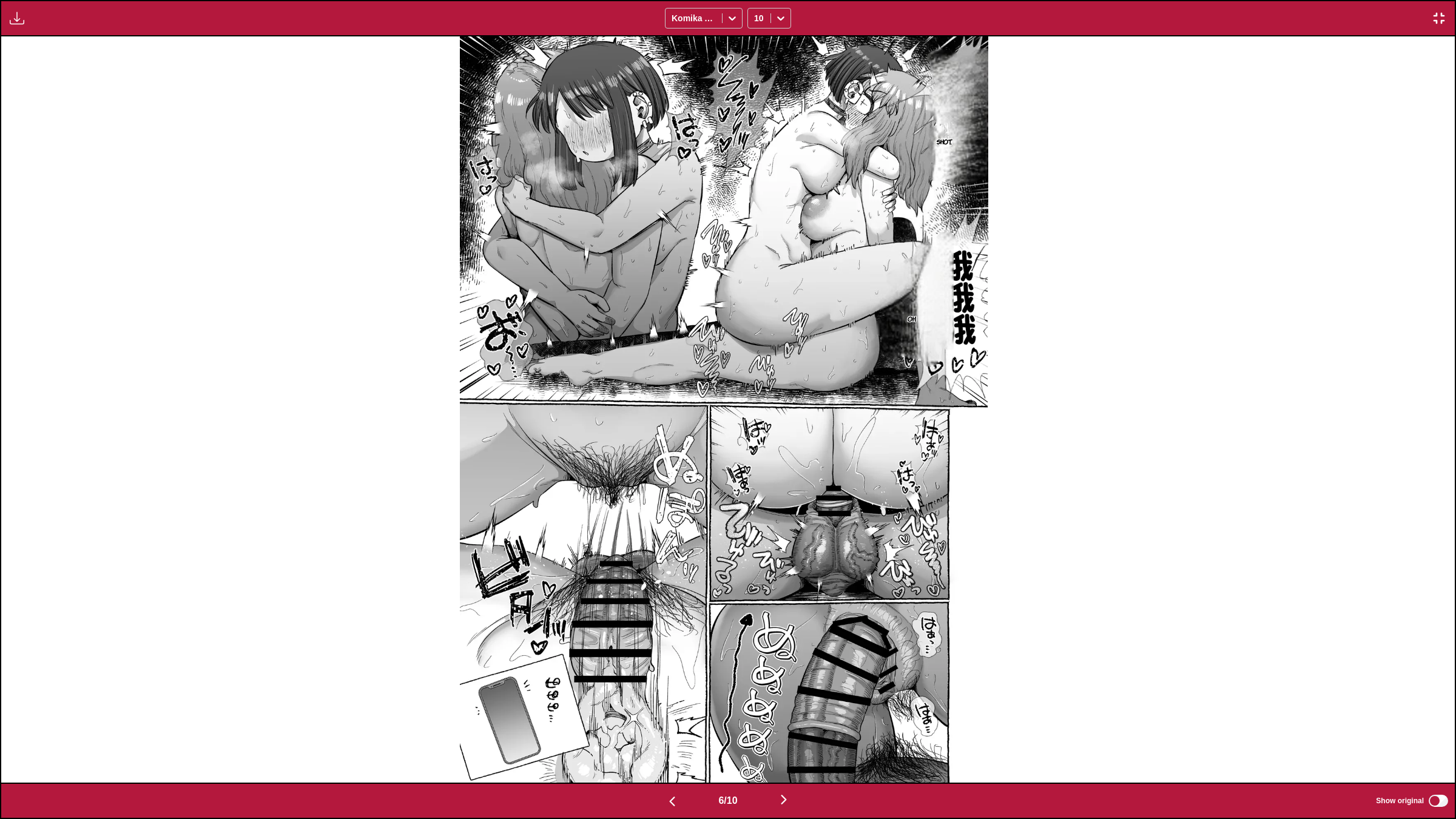 click at bounding box center (784, 800) 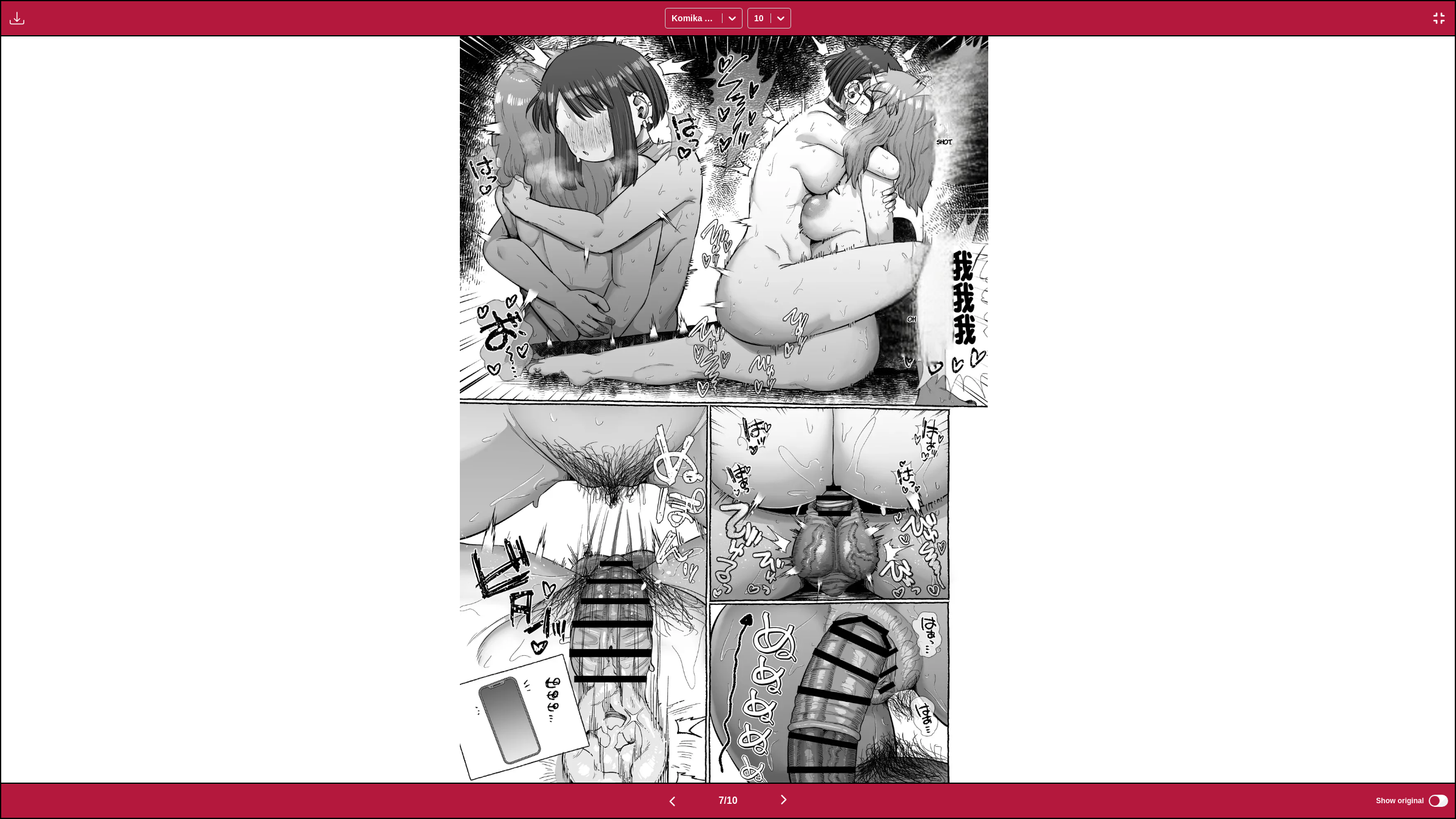 scroll, scrollTop: 0, scrollLeft: 8727, axis: horizontal 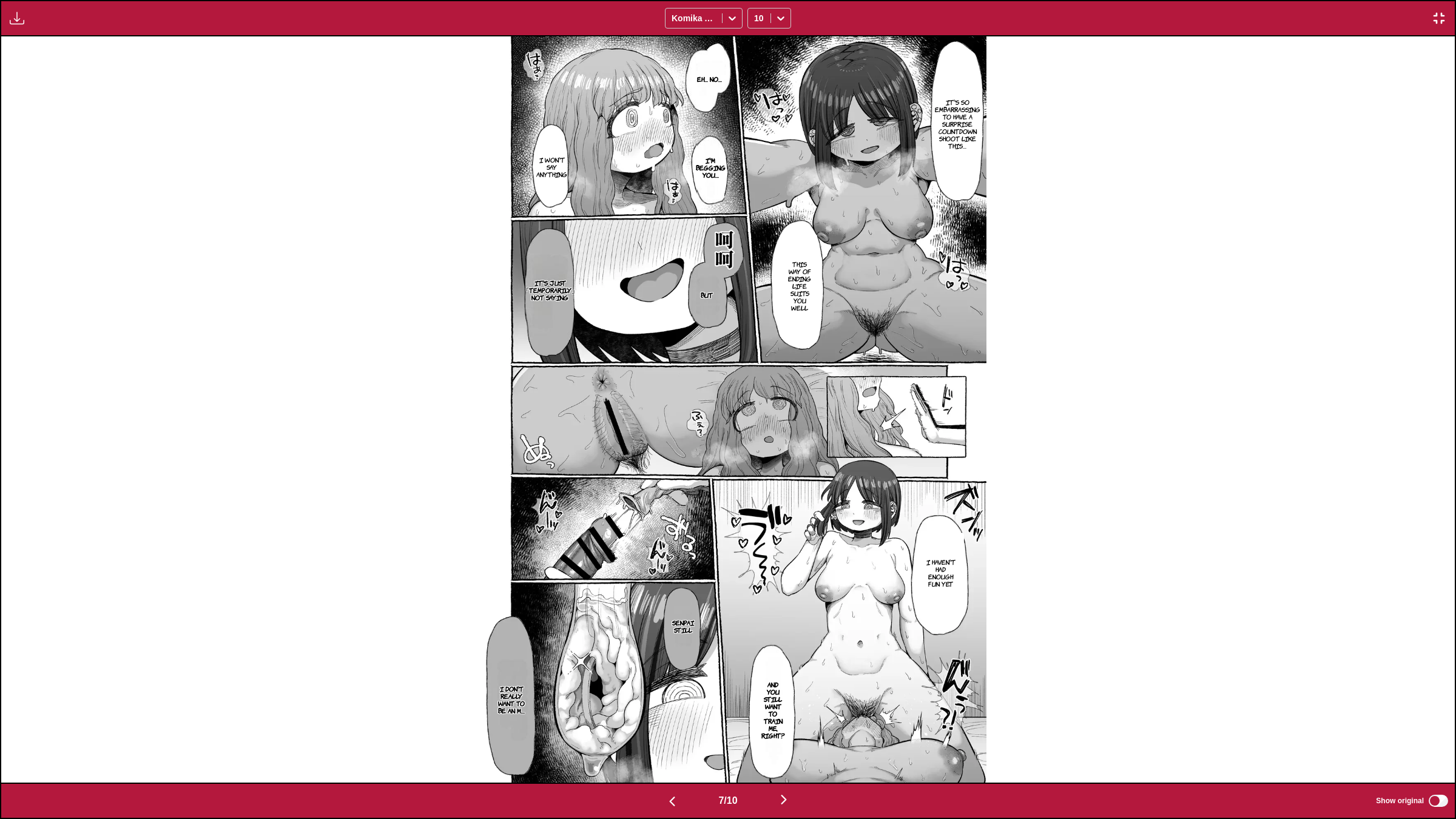 click at bounding box center (784, 800) 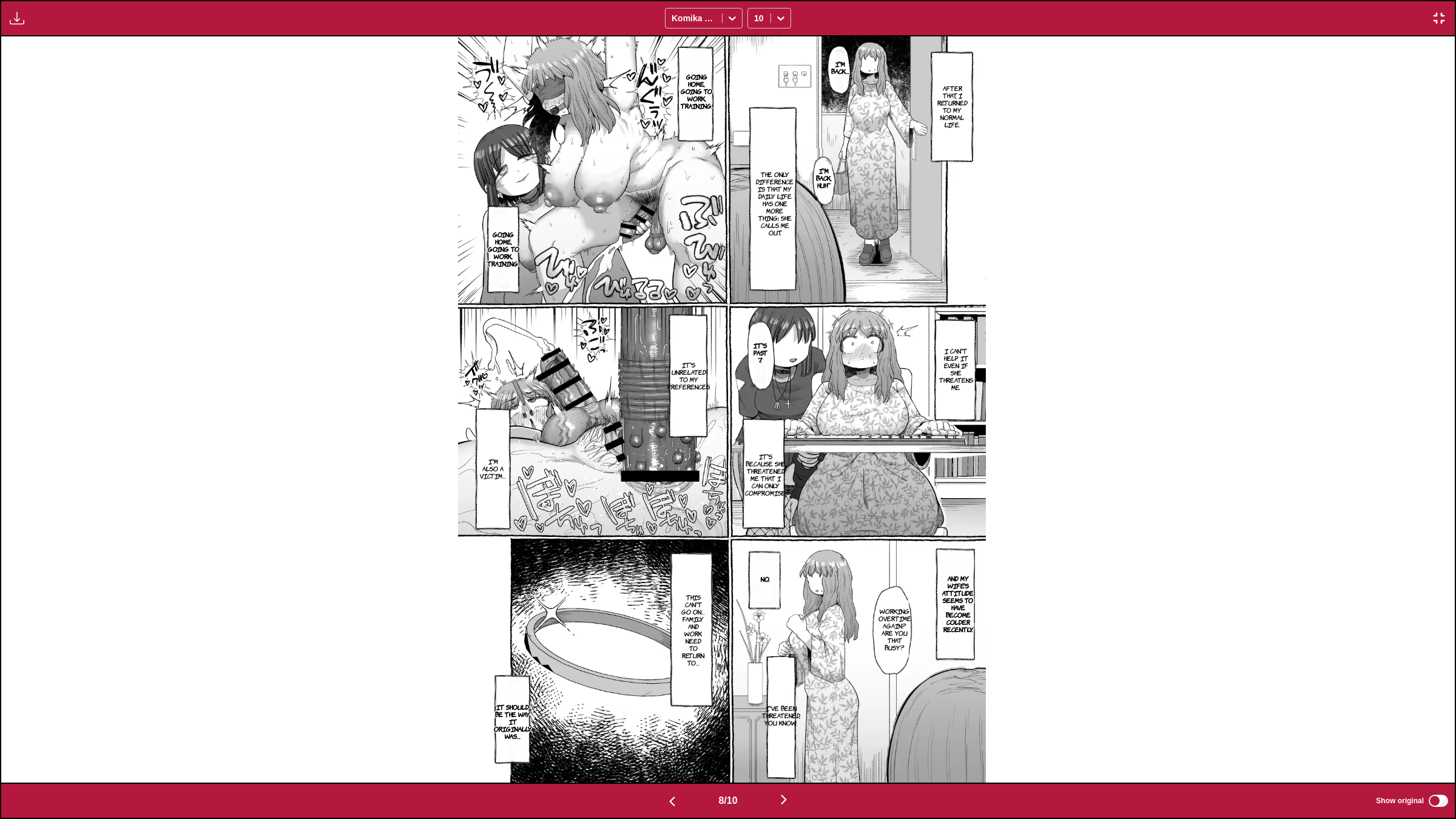 click at bounding box center [784, 800] 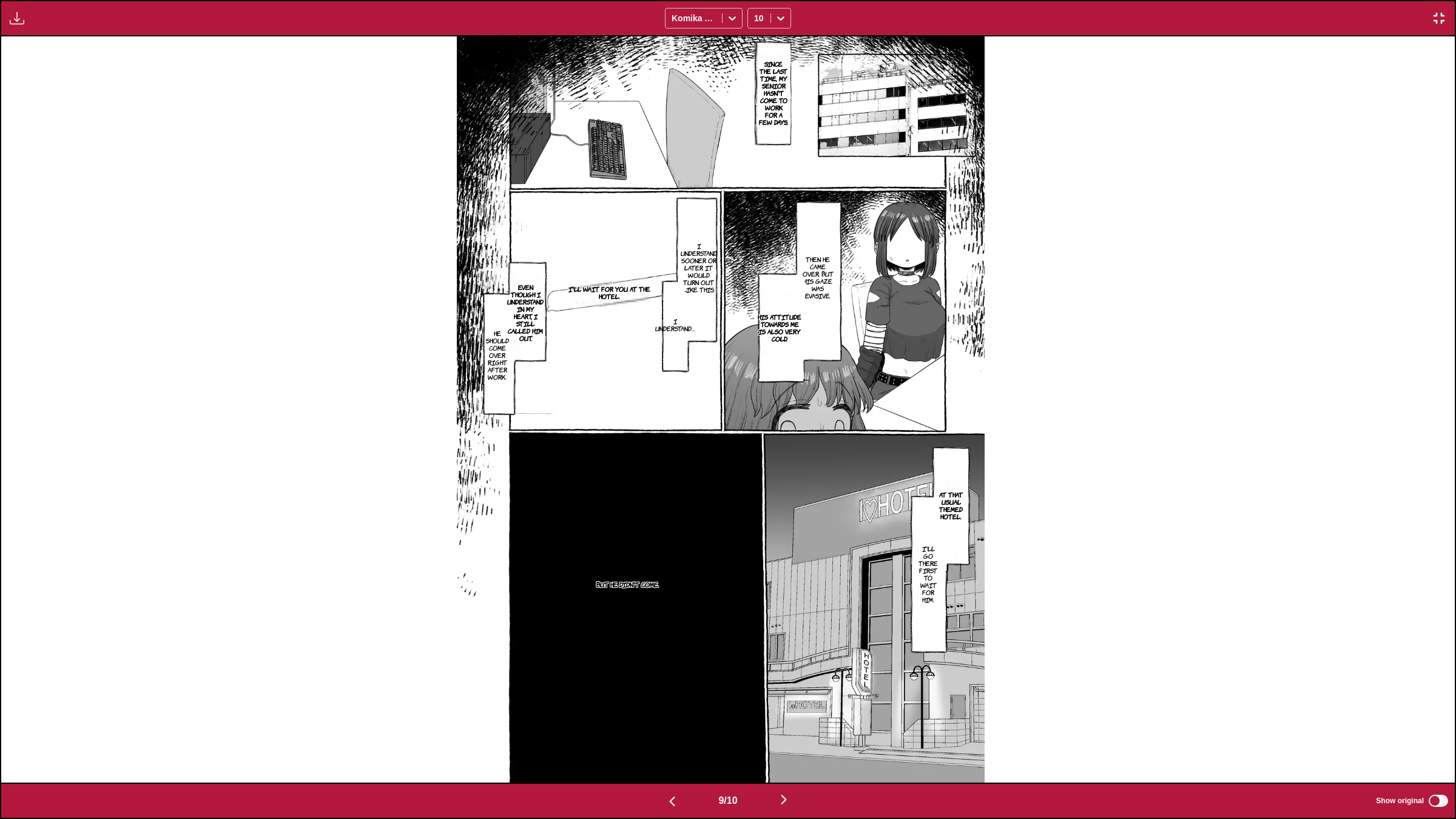 click at bounding box center (721, 410) 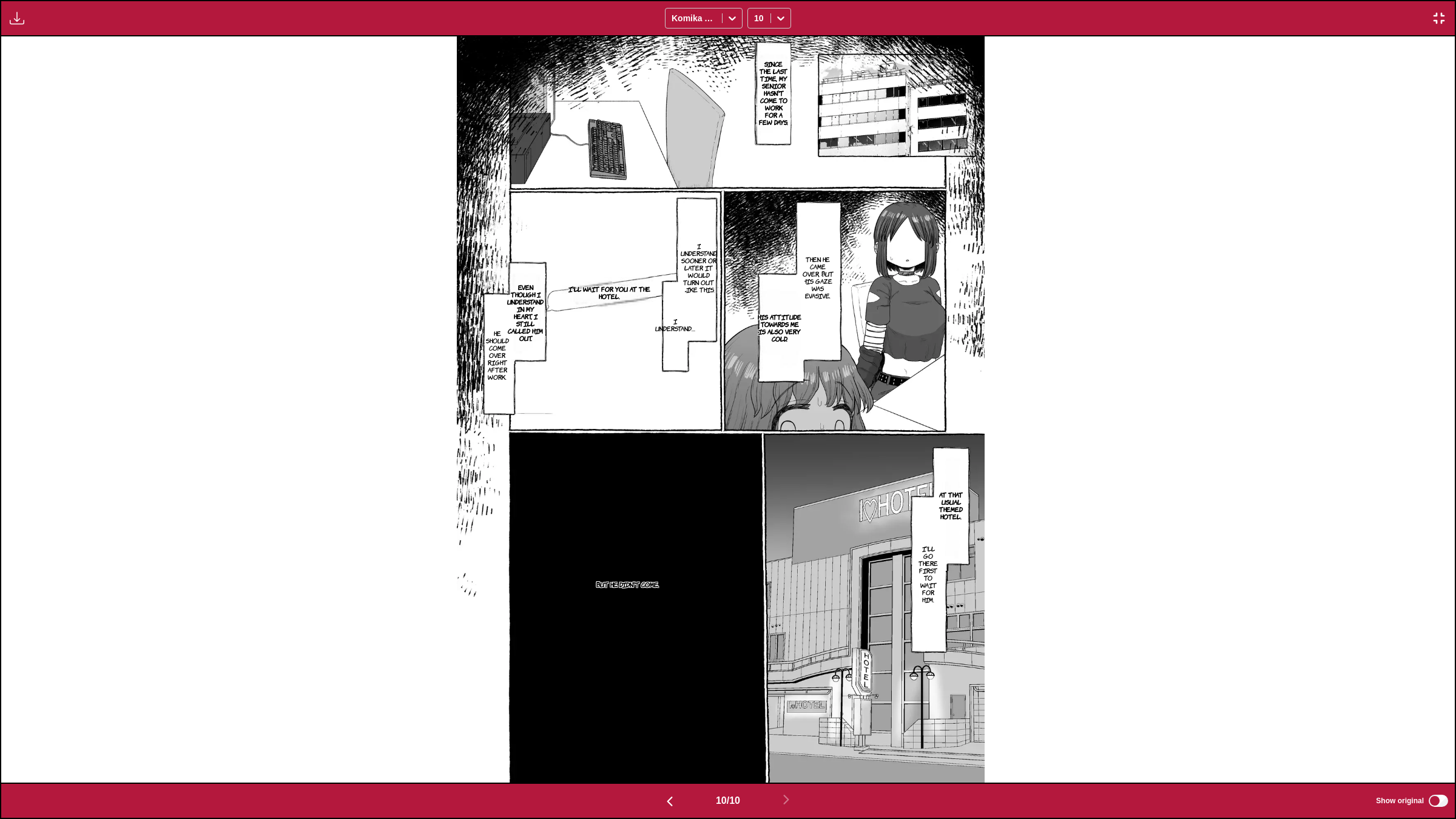 scroll, scrollTop: 0, scrollLeft: 13090, axis: horizontal 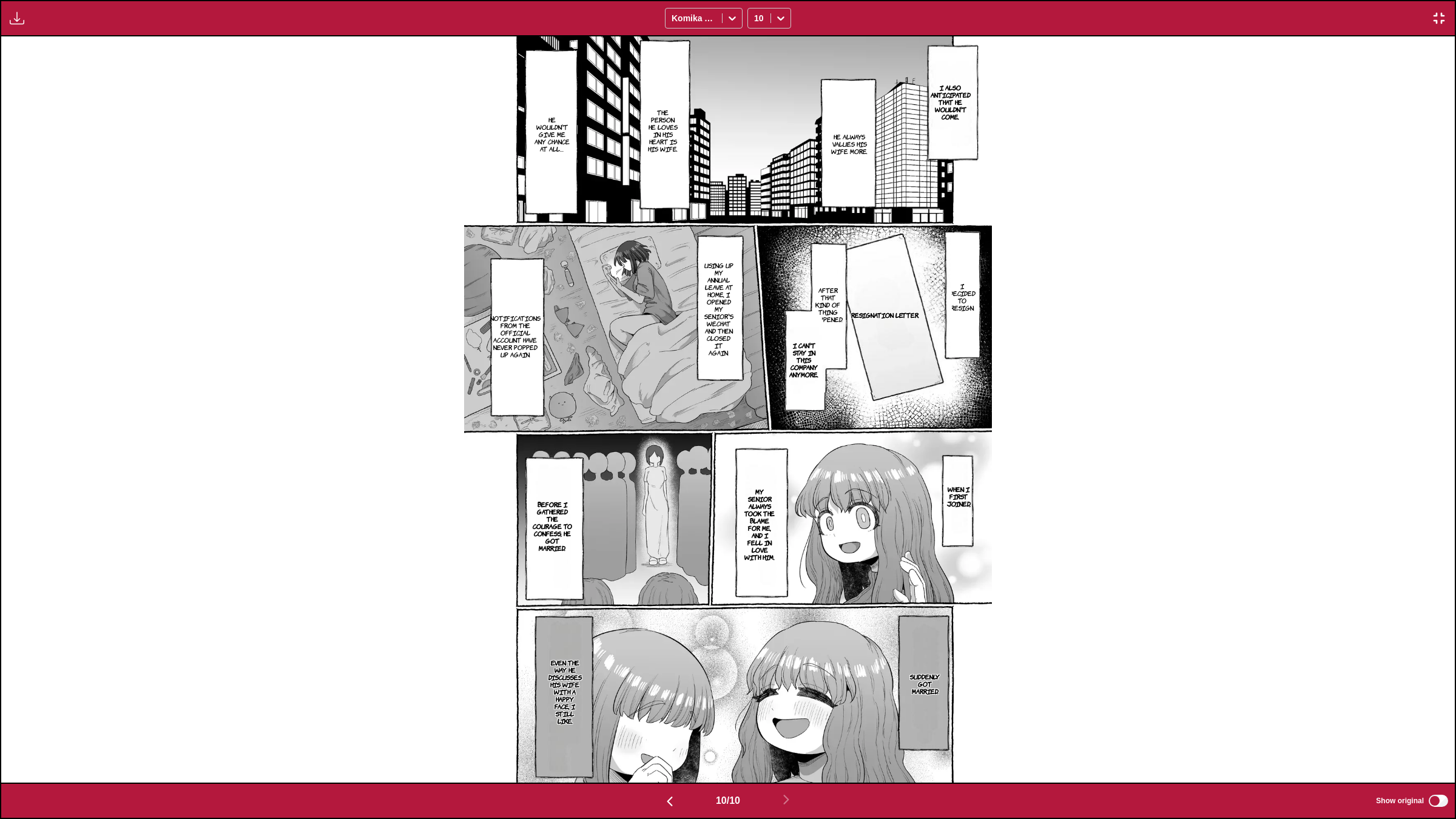 click at bounding box center [1439, 18] 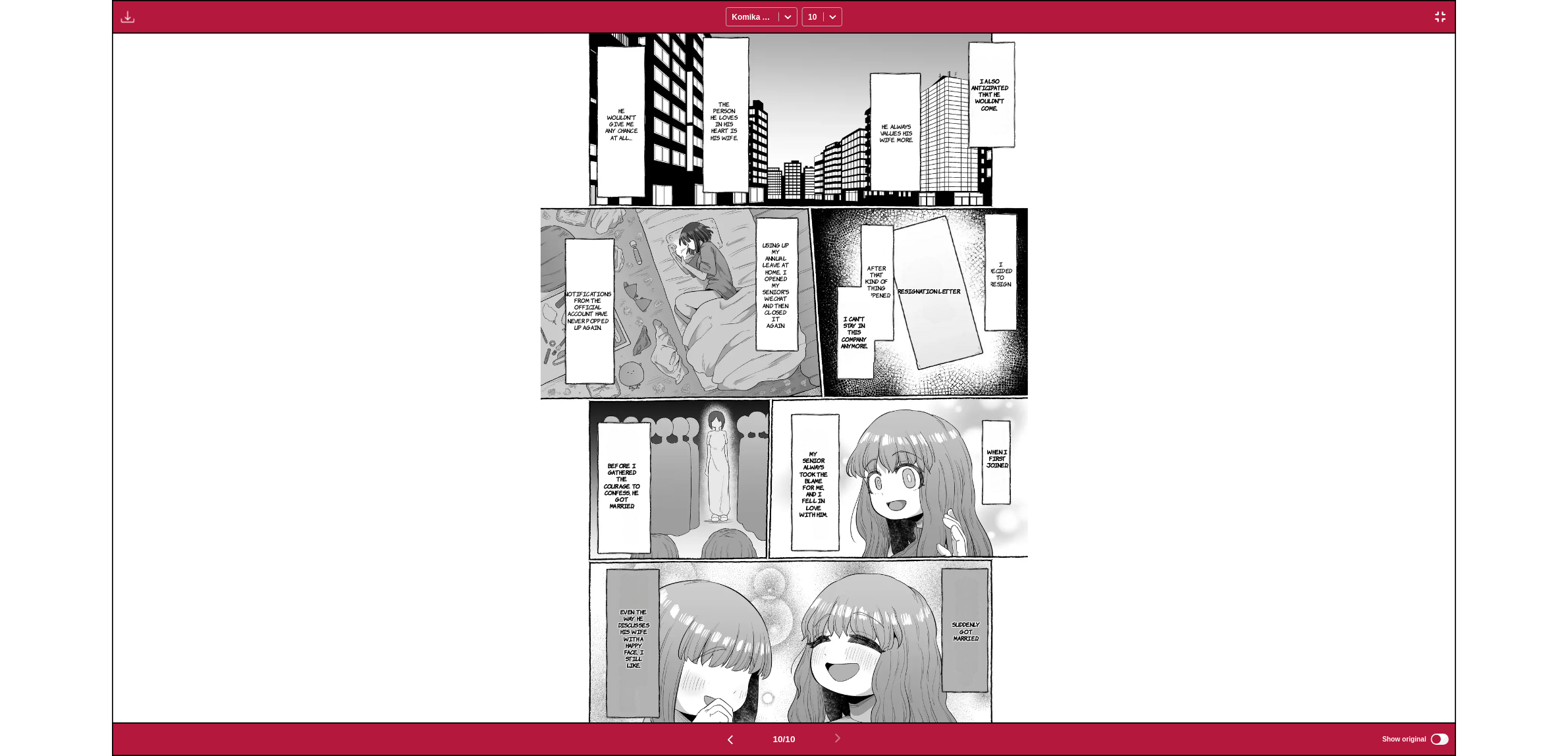 scroll, scrollTop: 341, scrollLeft: 0, axis: vertical 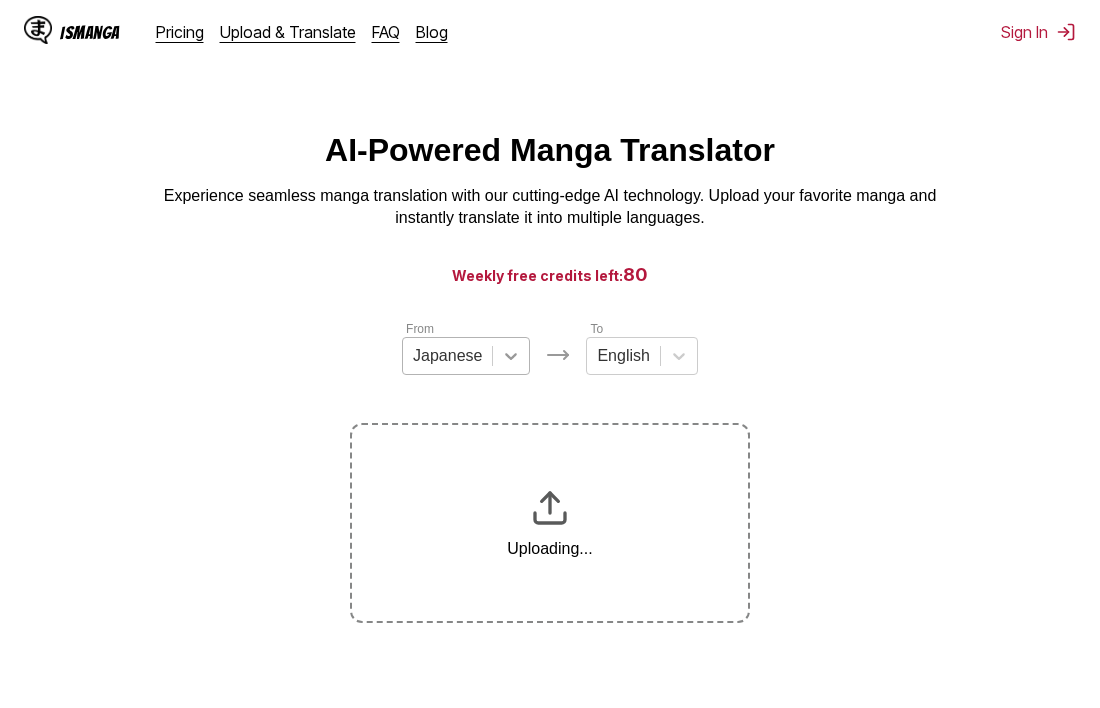 click 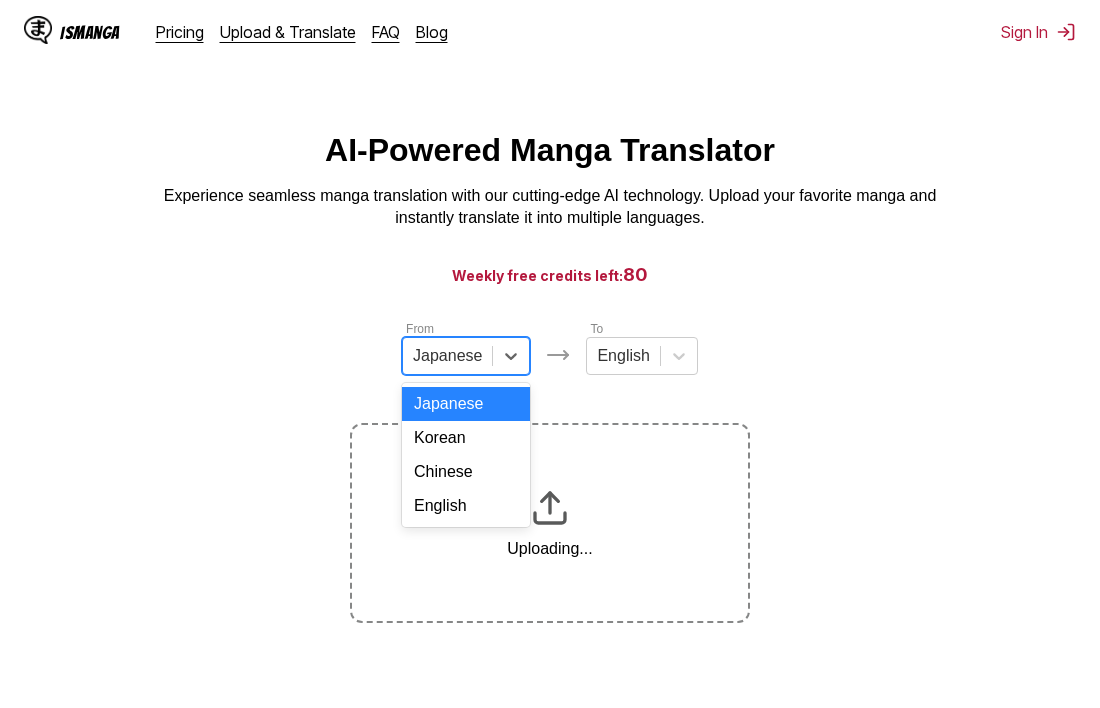 click on "Chinese" at bounding box center [466, 472] 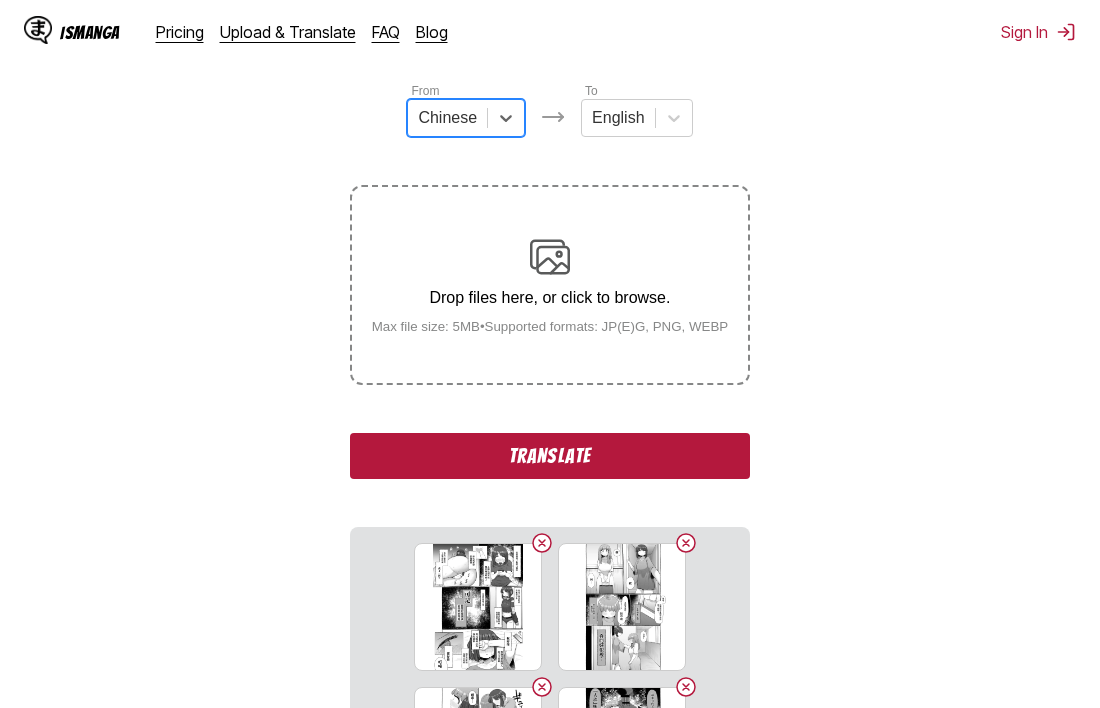 scroll, scrollTop: 250, scrollLeft: 0, axis: vertical 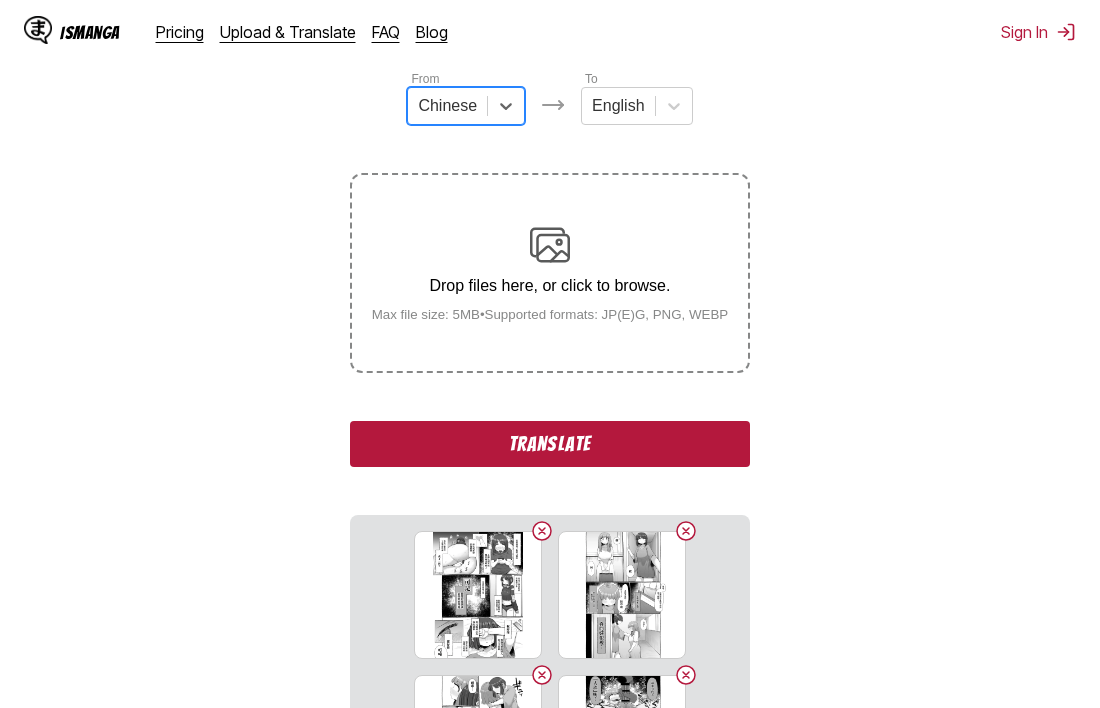 click on "Translate" at bounding box center (550, 444) 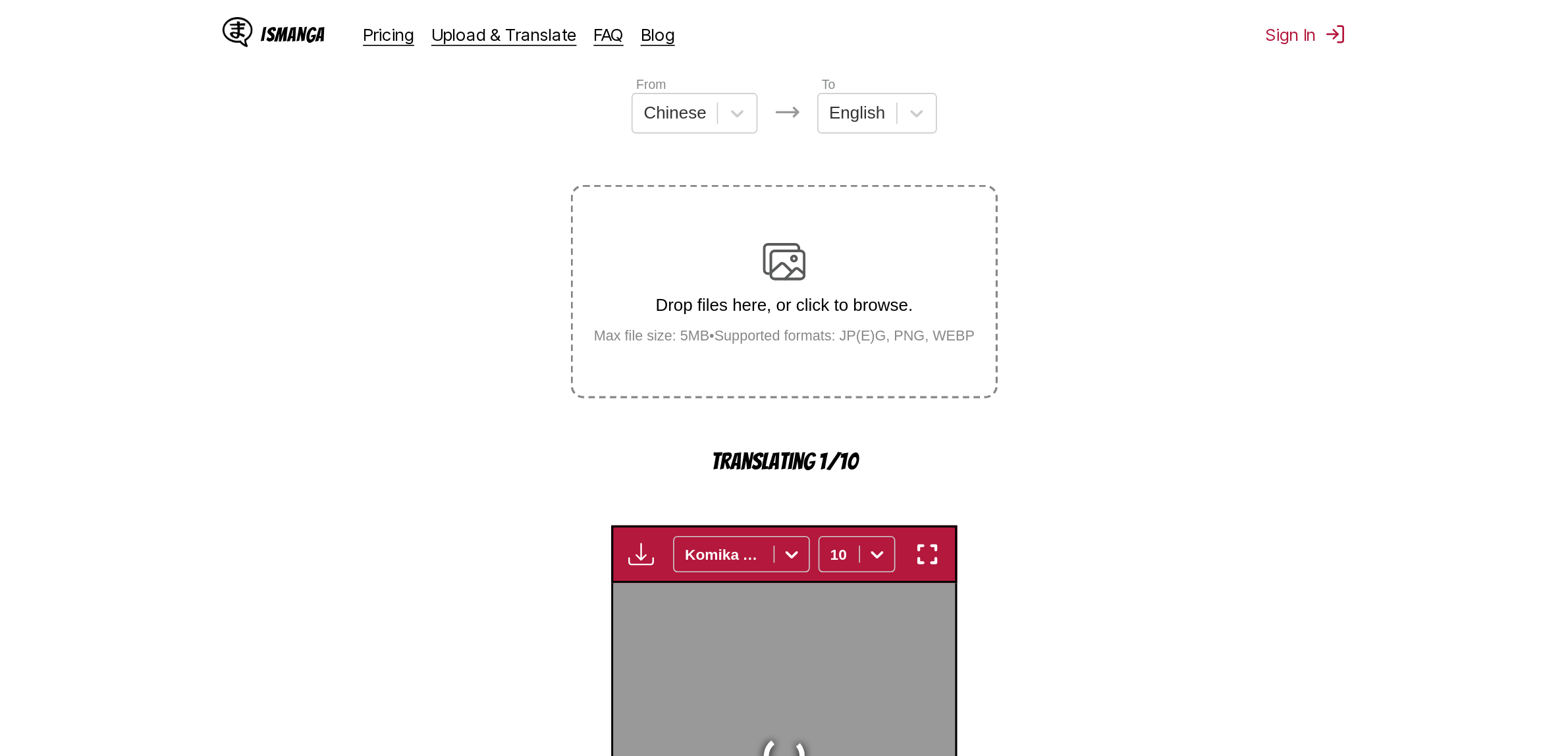 scroll, scrollTop: 404, scrollLeft: 0, axis: vertical 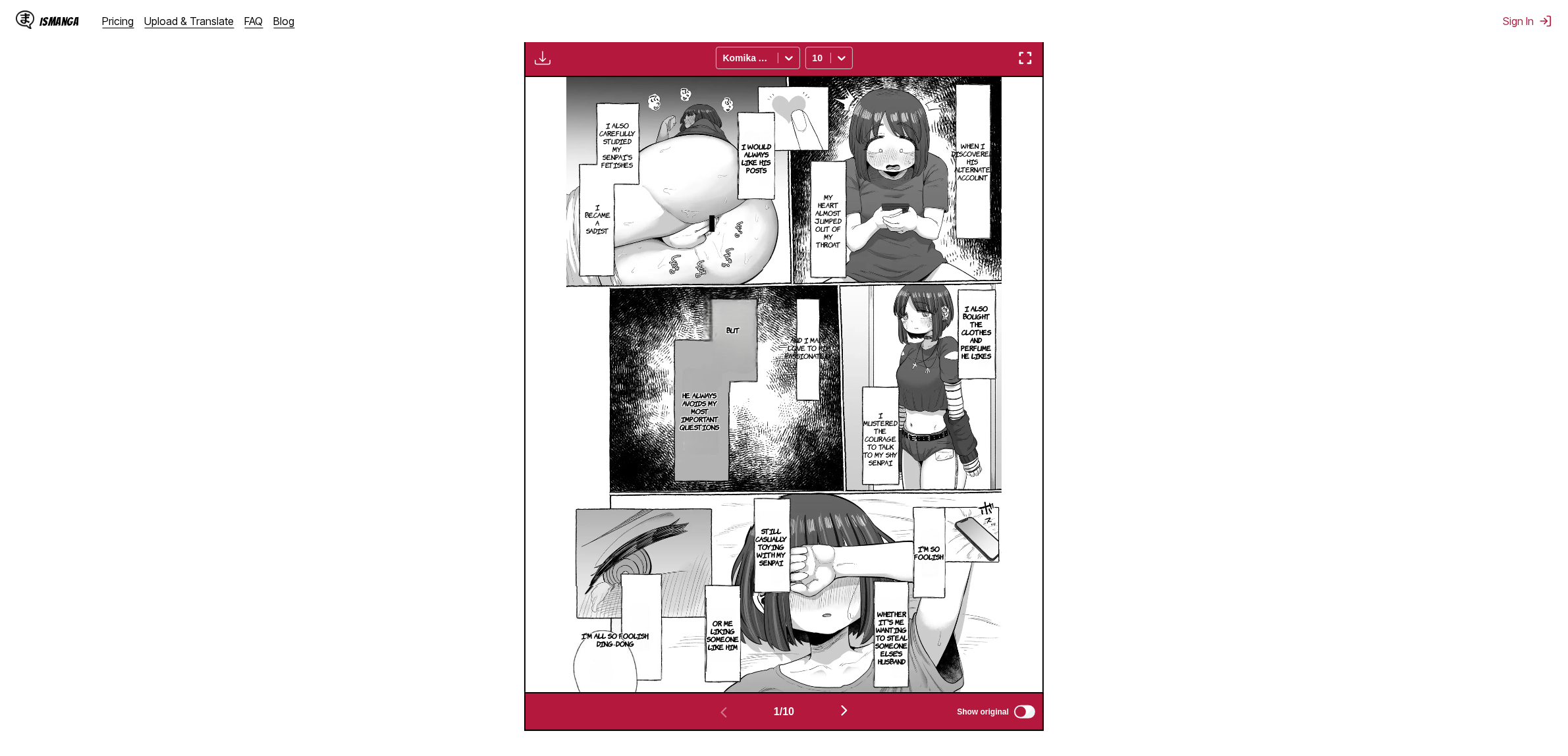 click at bounding box center (1025, 58) 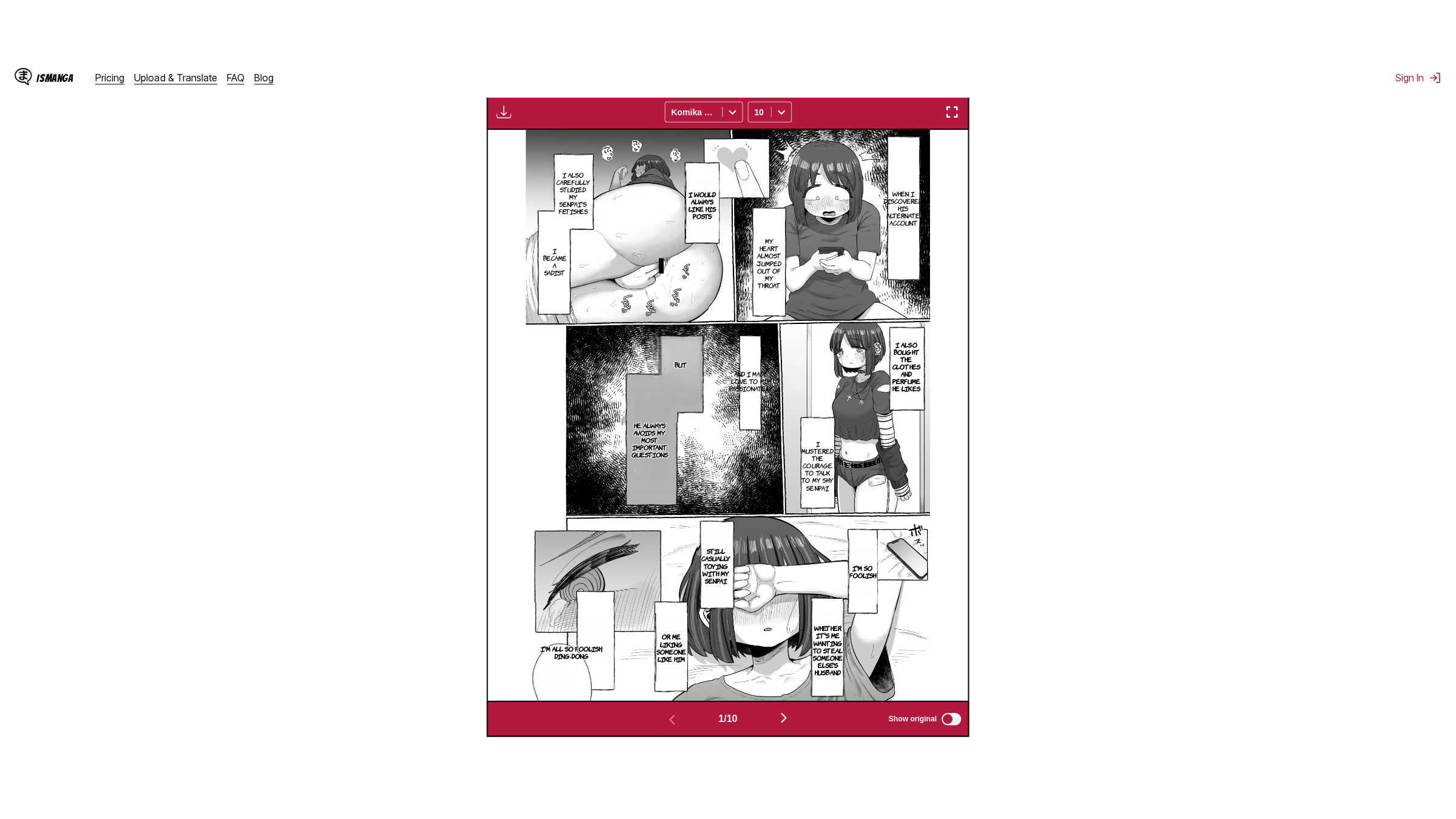 scroll, scrollTop: 111, scrollLeft: 0, axis: vertical 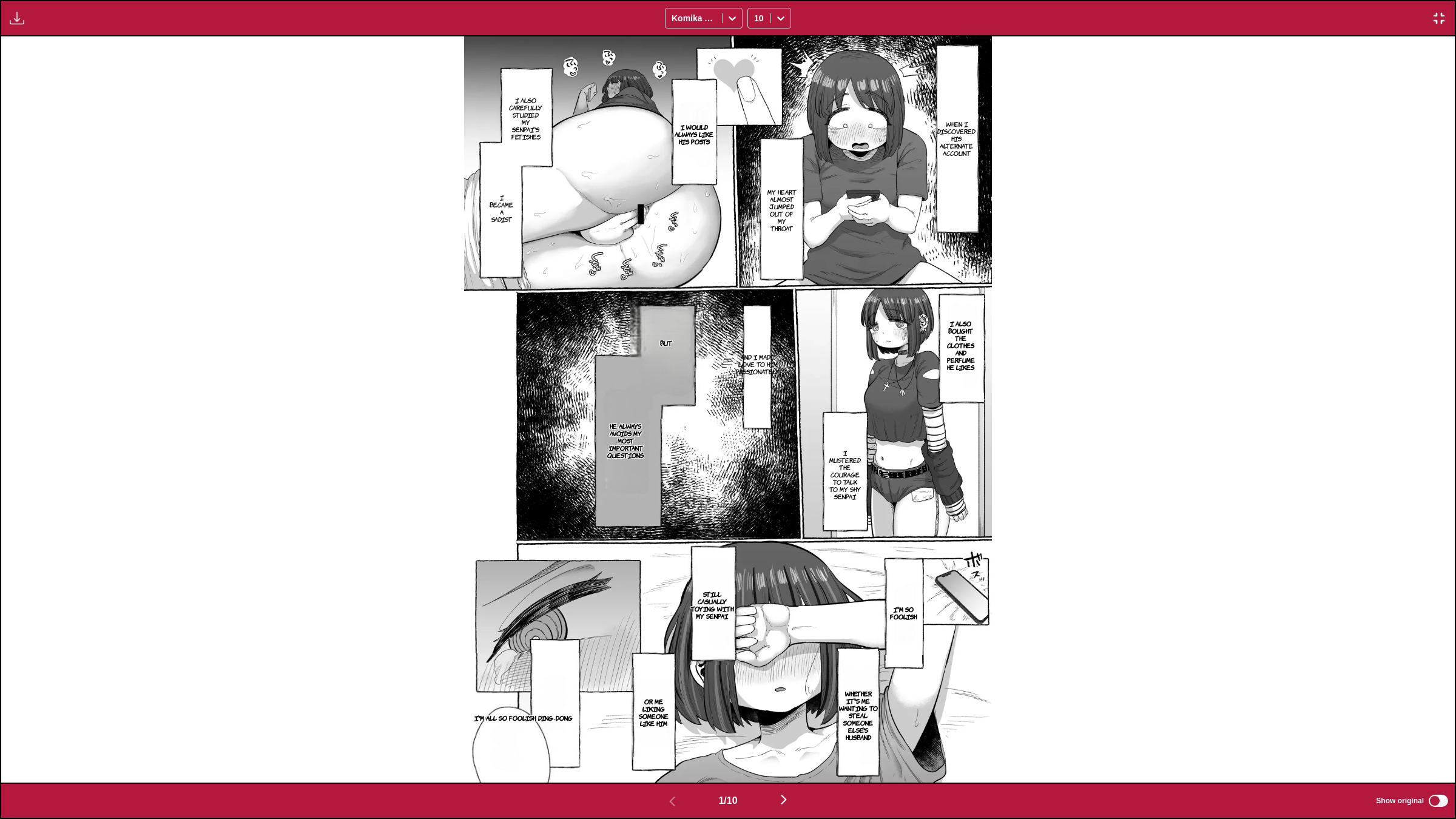 click at bounding box center (784, 800) 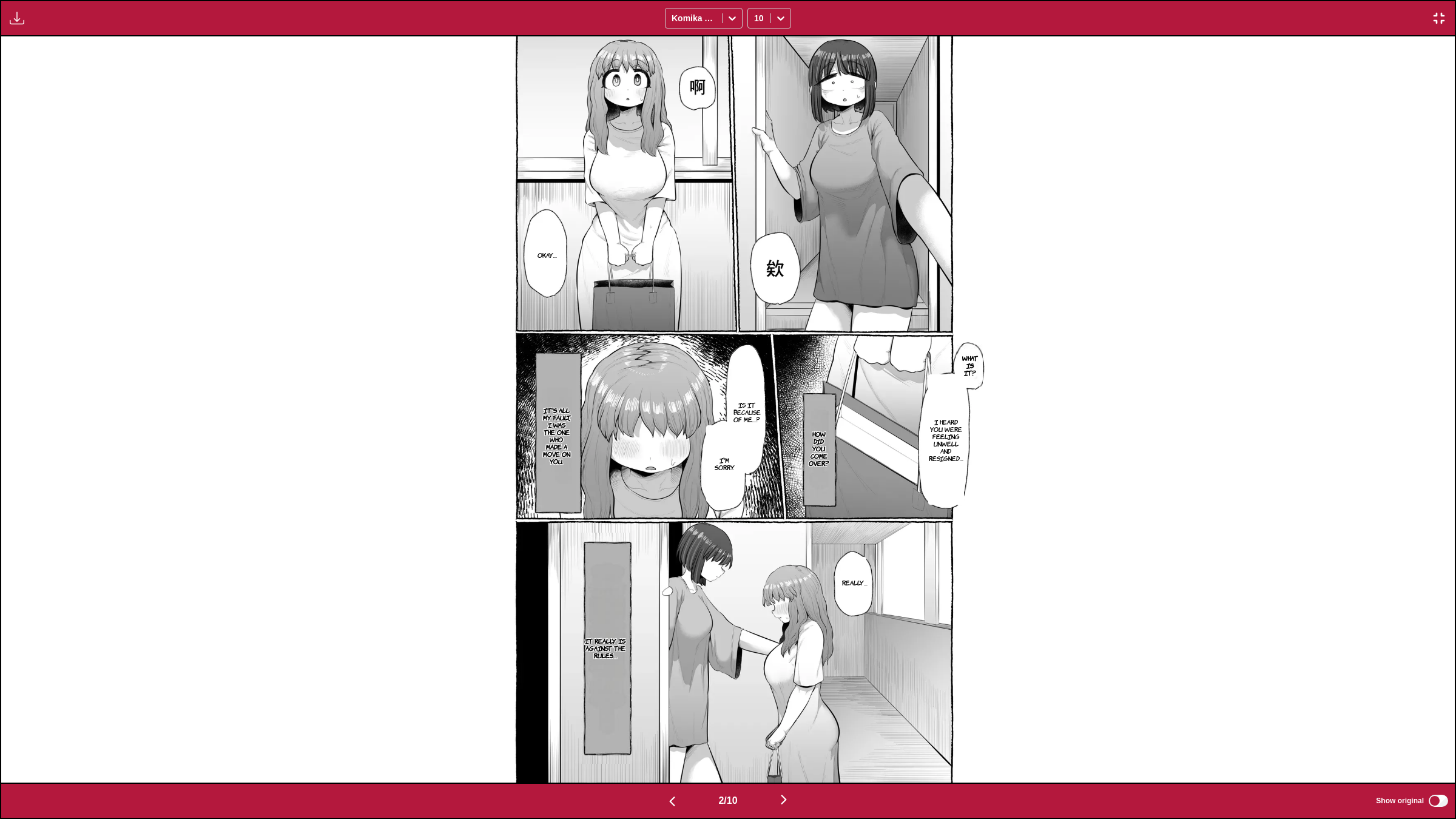 click at bounding box center (784, 800) 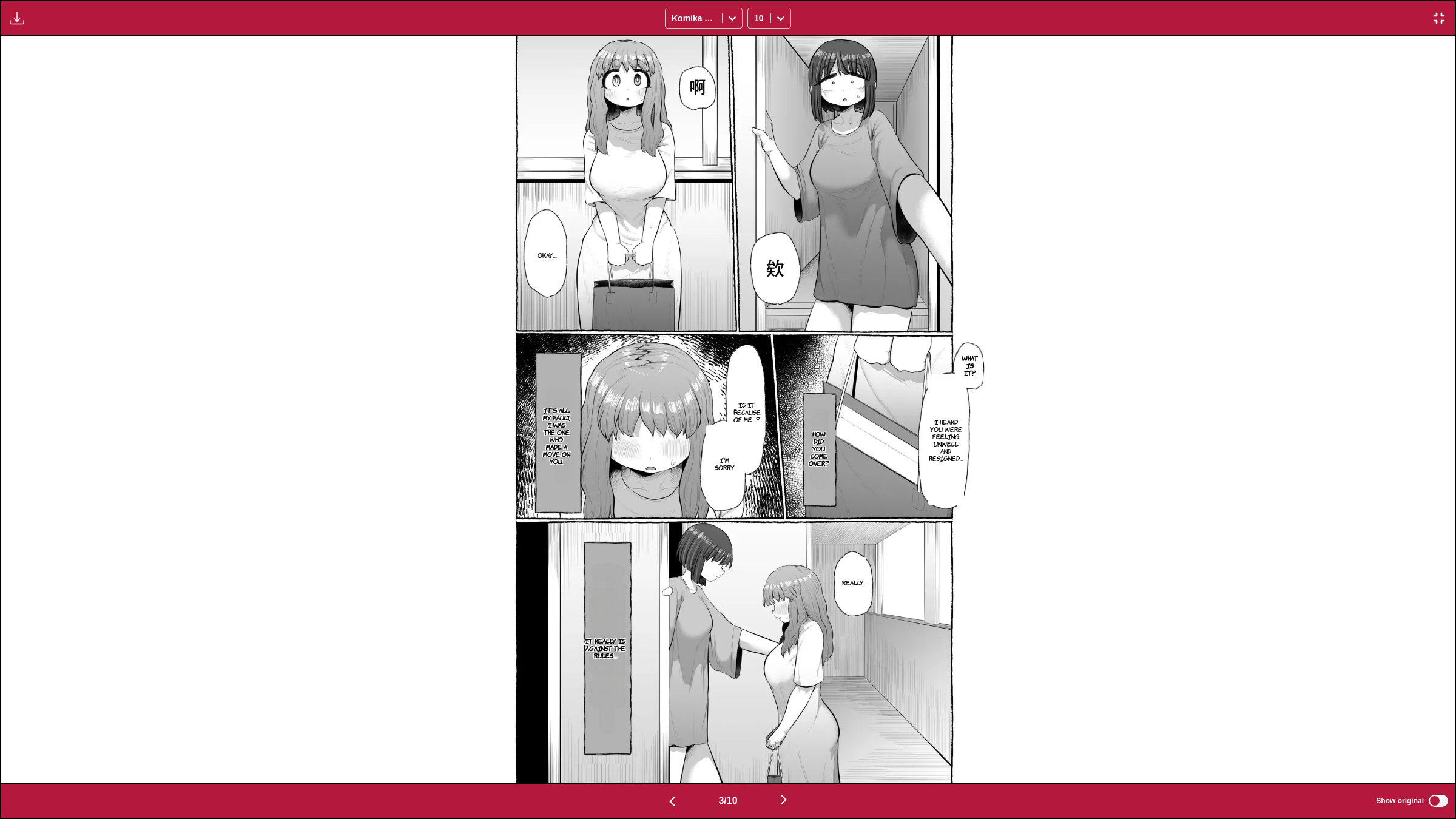 scroll, scrollTop: 0, scrollLeft: 2909, axis: horizontal 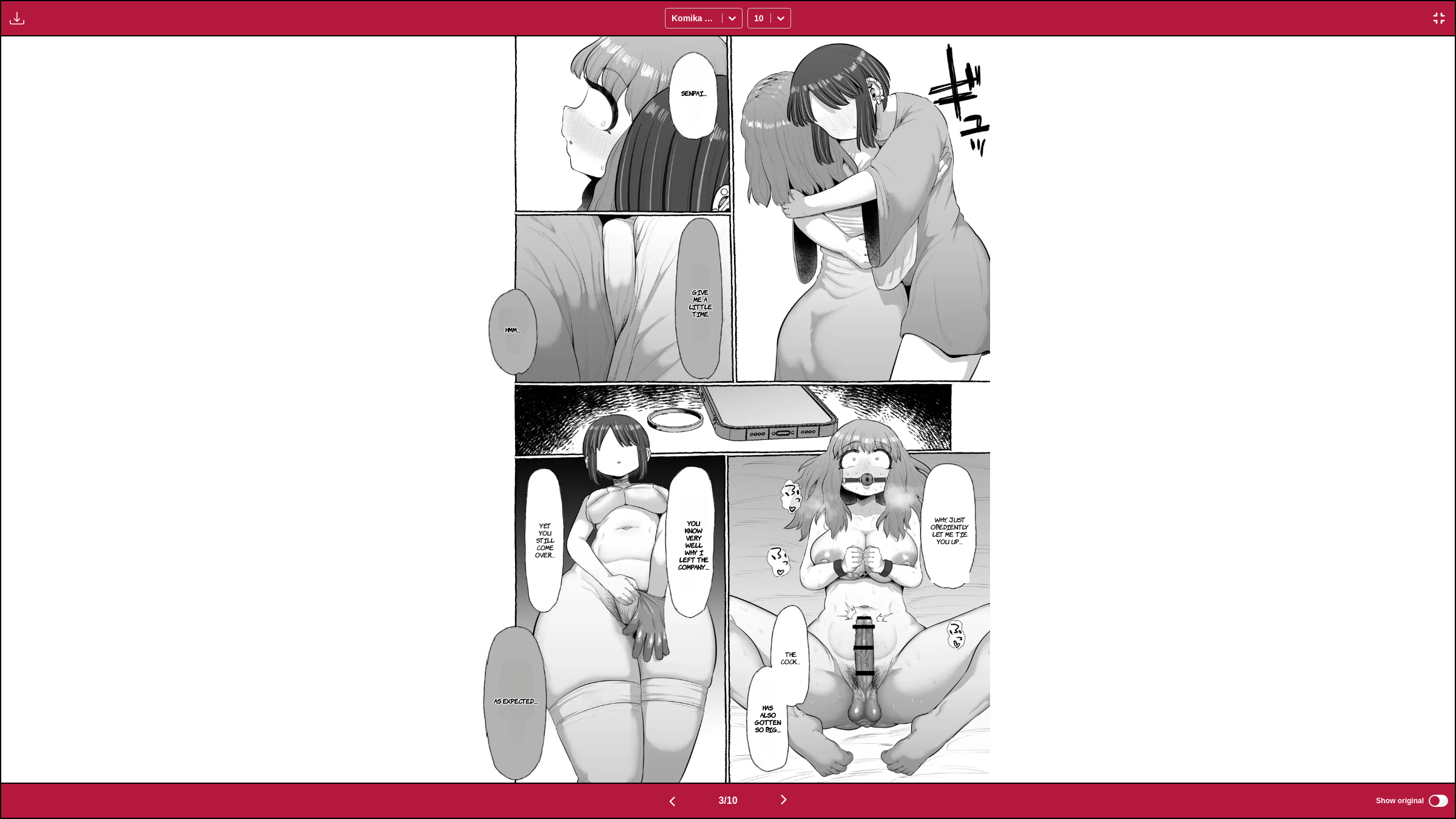 click at bounding box center [784, 800] 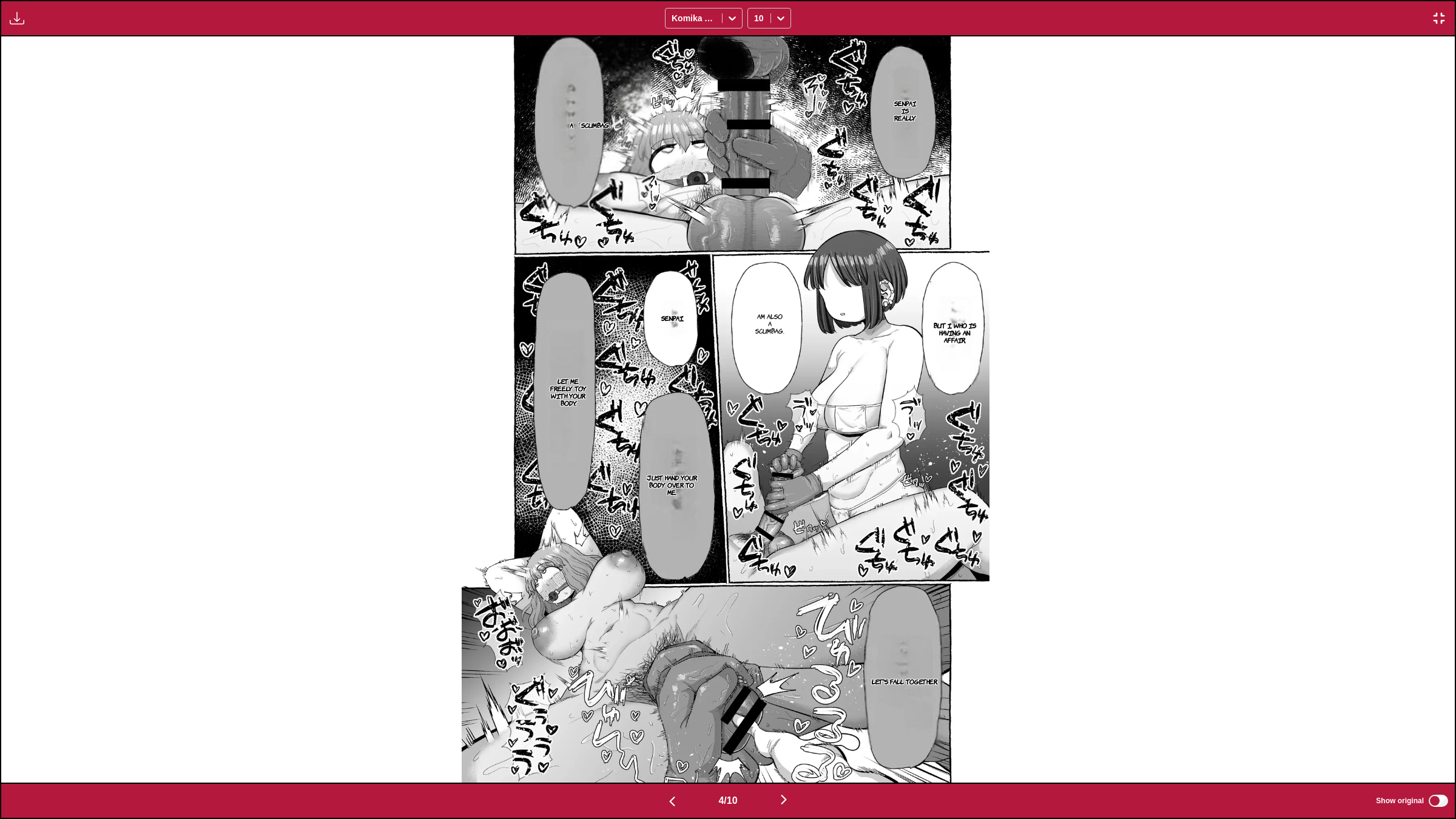 click at bounding box center [784, 800] 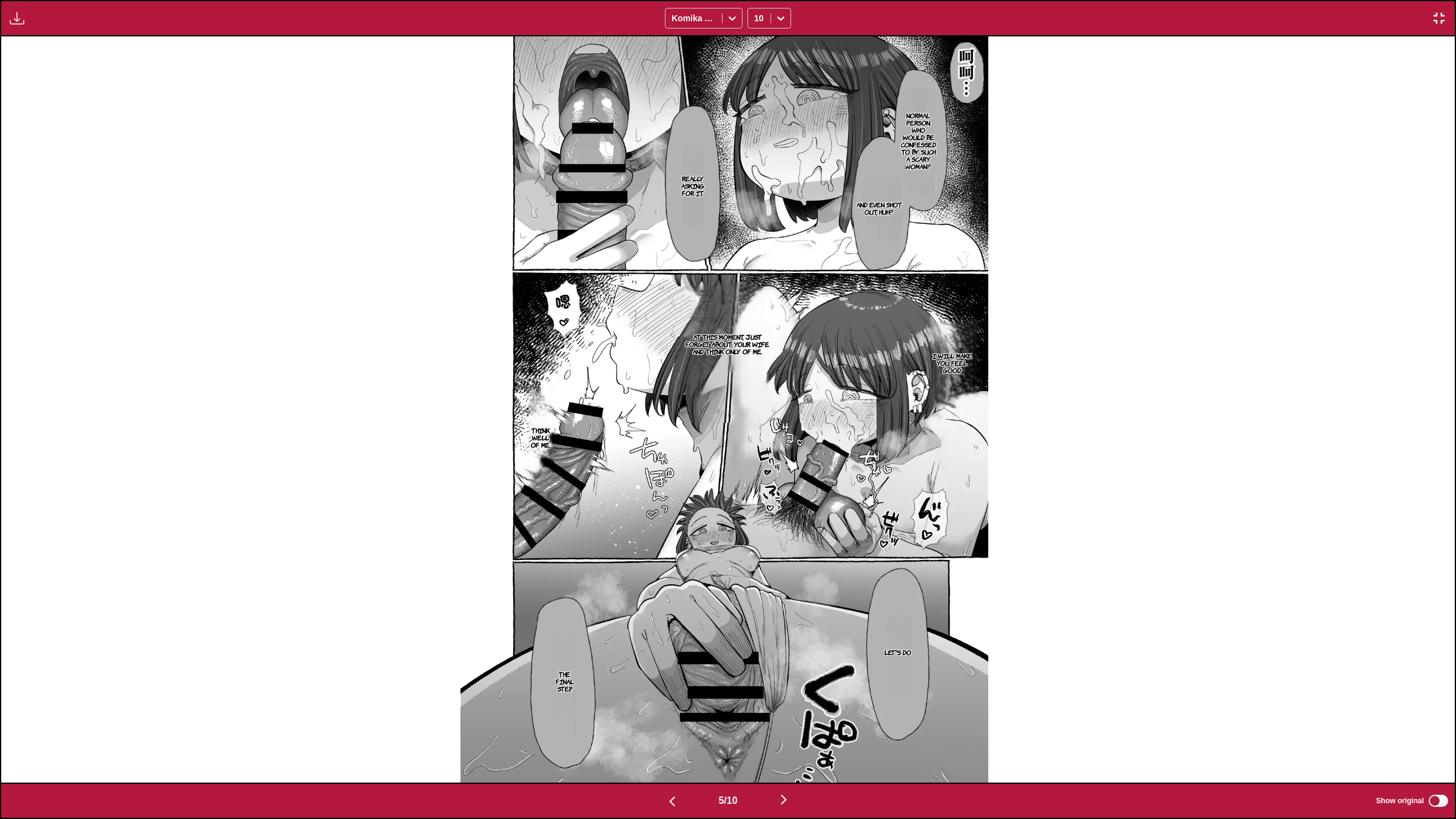 click at bounding box center [784, 800] 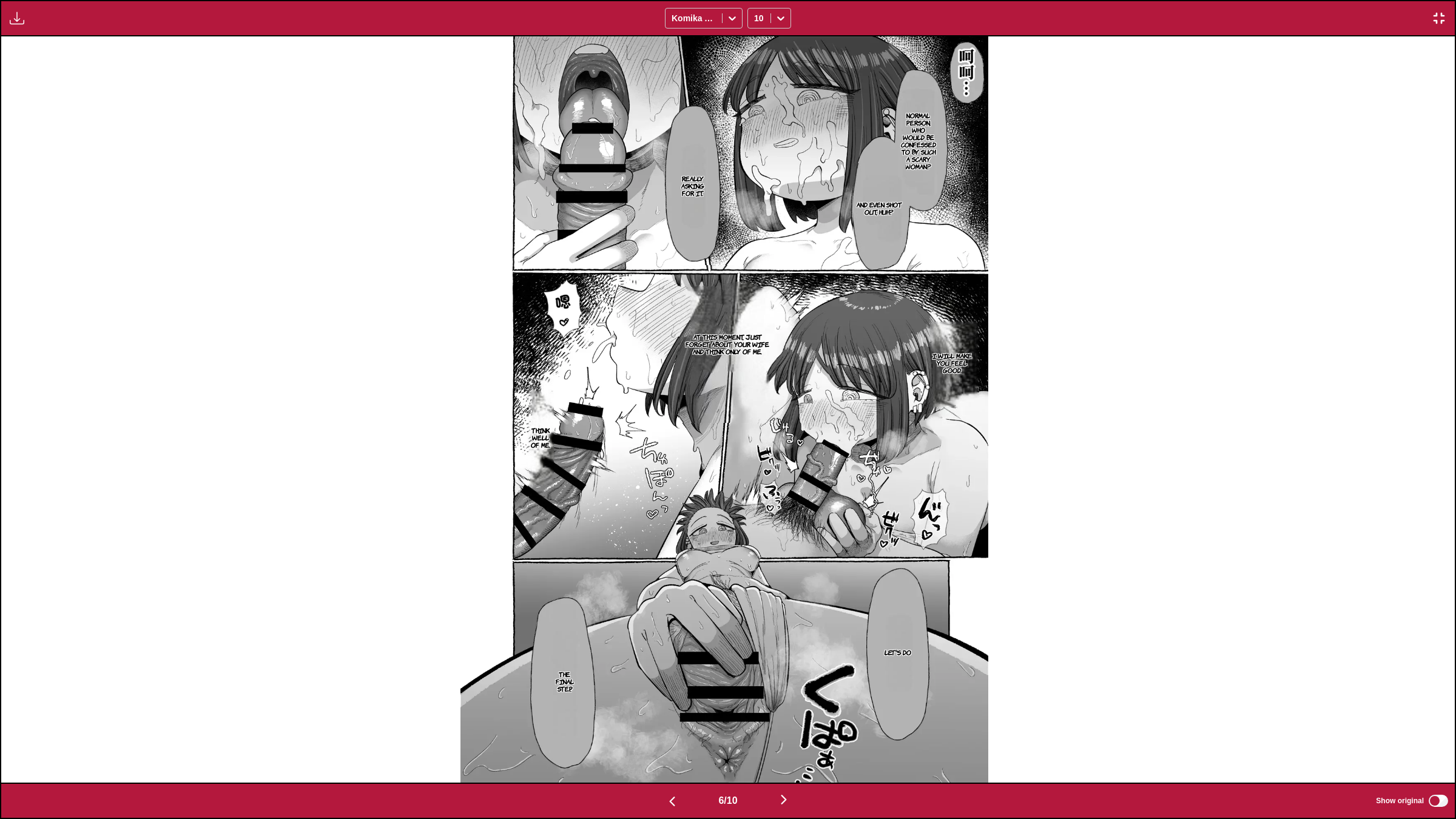 scroll, scrollTop: 0, scrollLeft: 7272, axis: horizontal 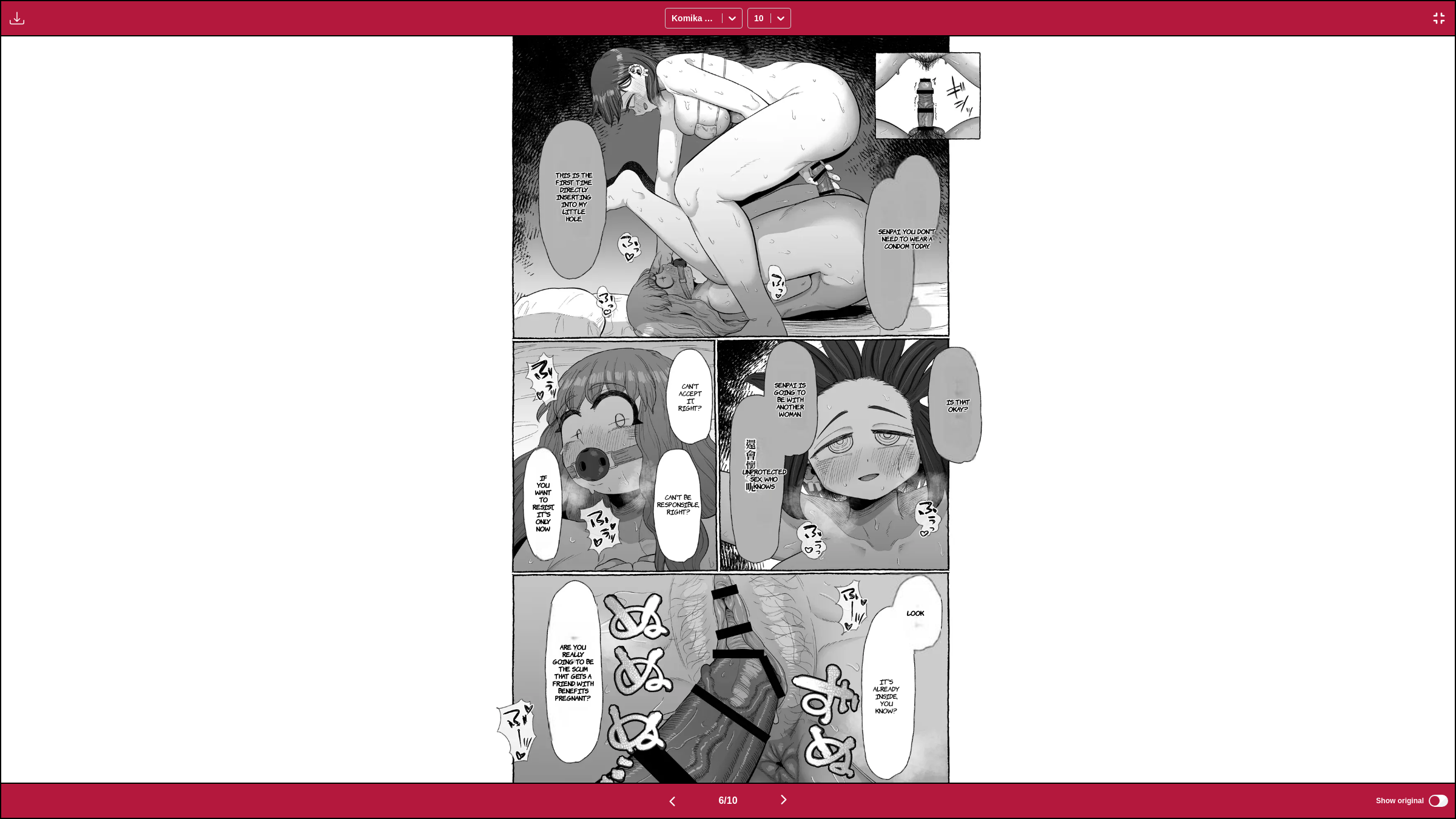 click at bounding box center [784, 800] 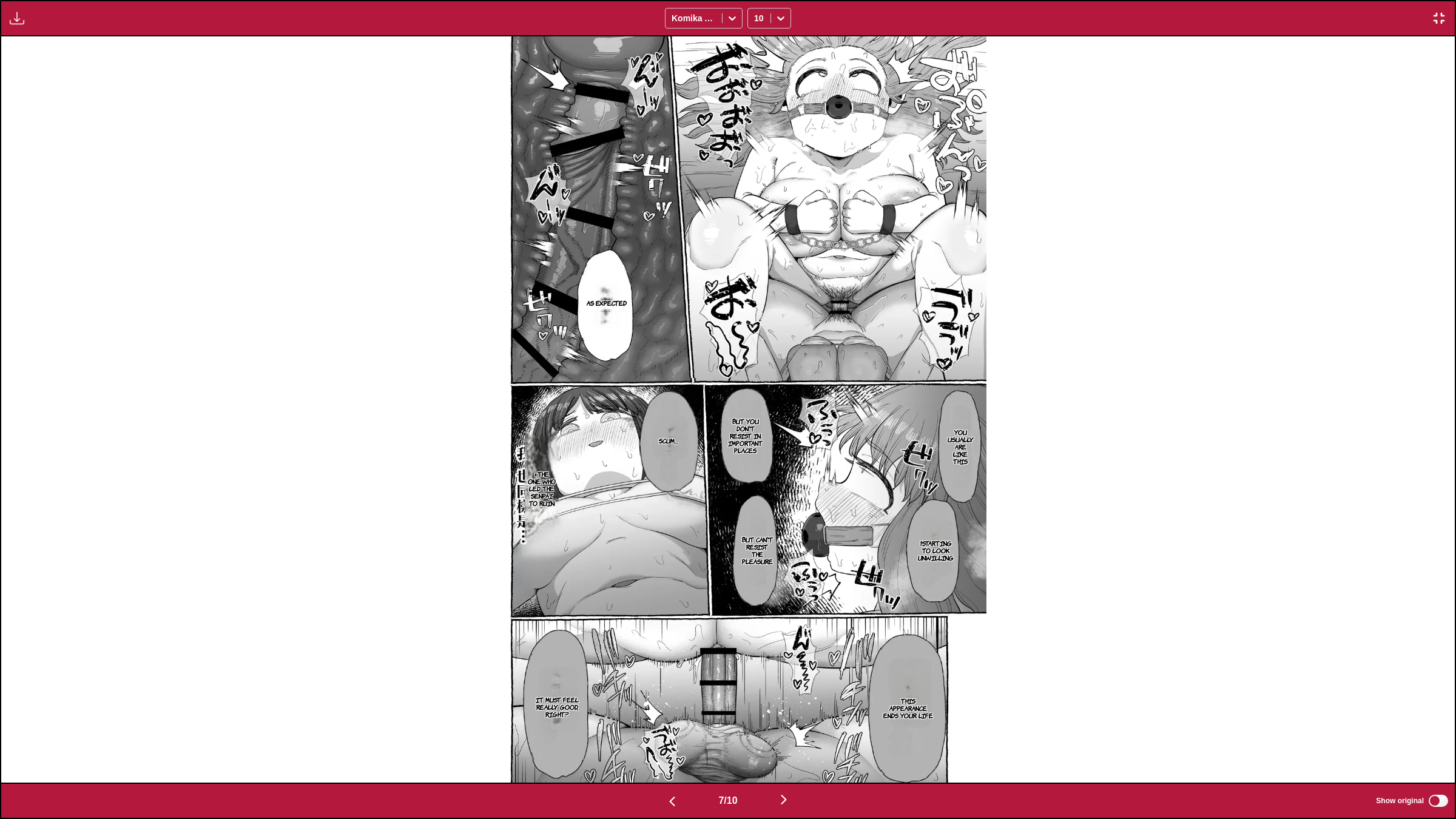 click at bounding box center [784, 800] 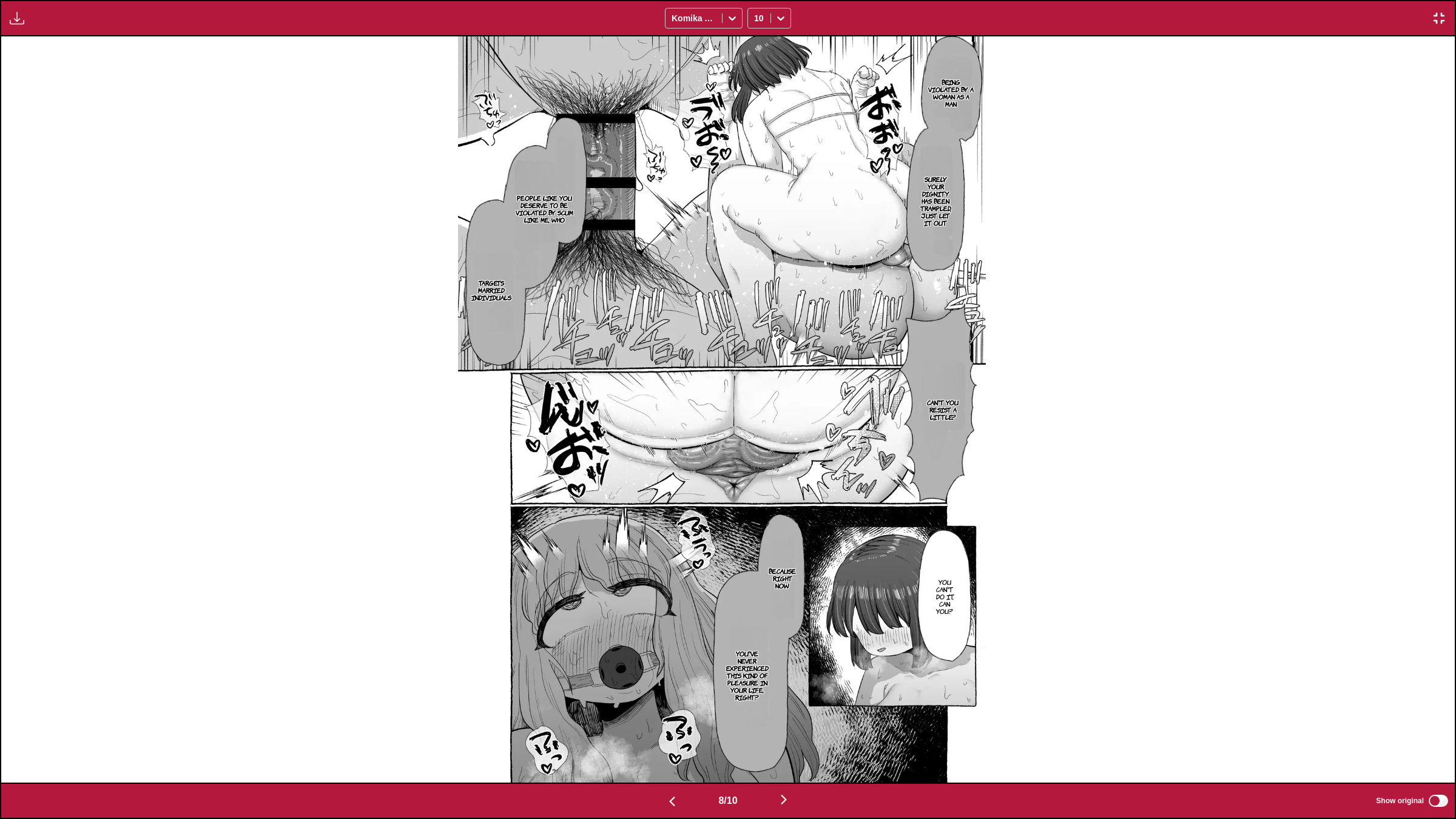 click at bounding box center [784, 800] 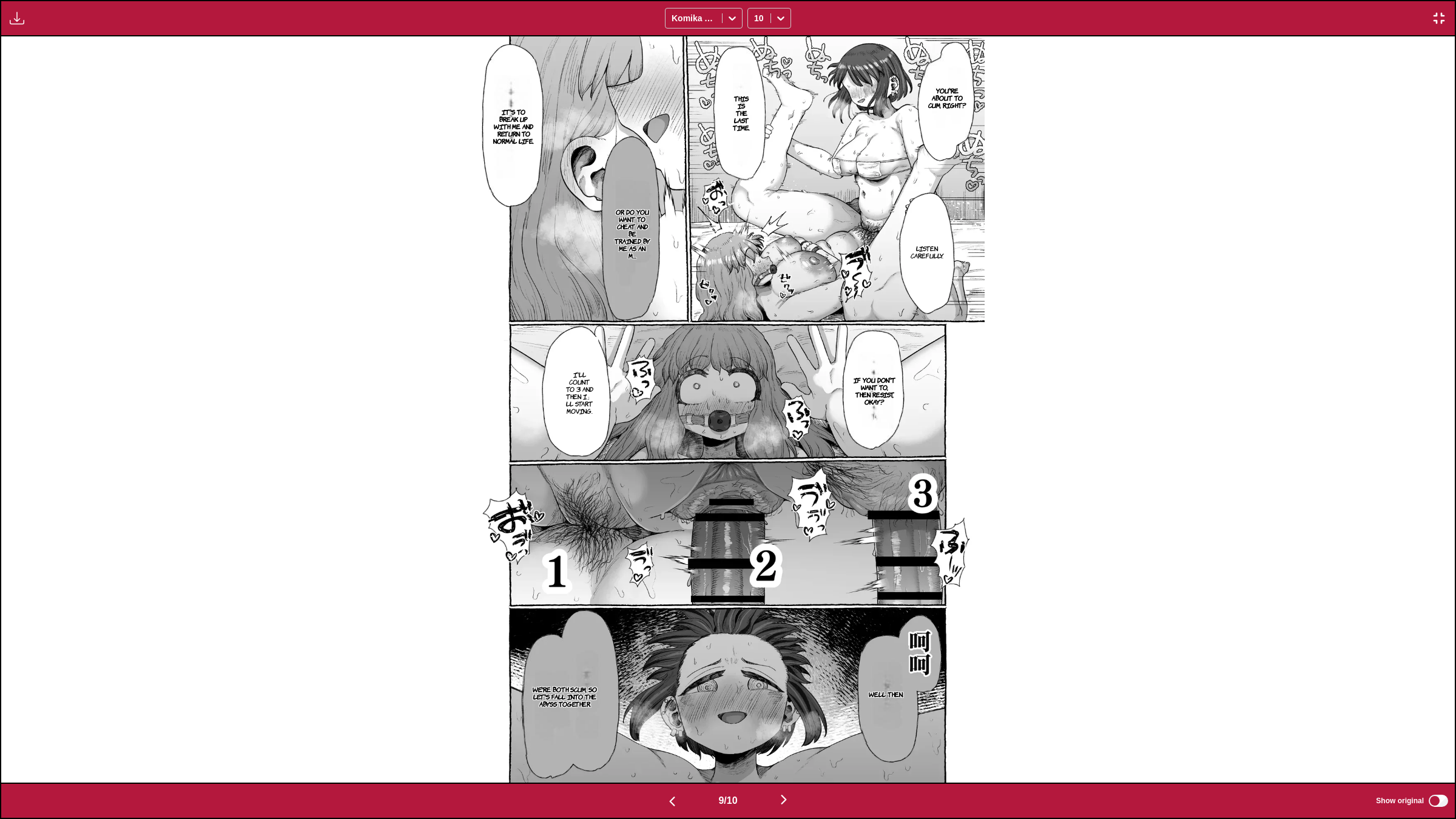 click at bounding box center (784, 800) 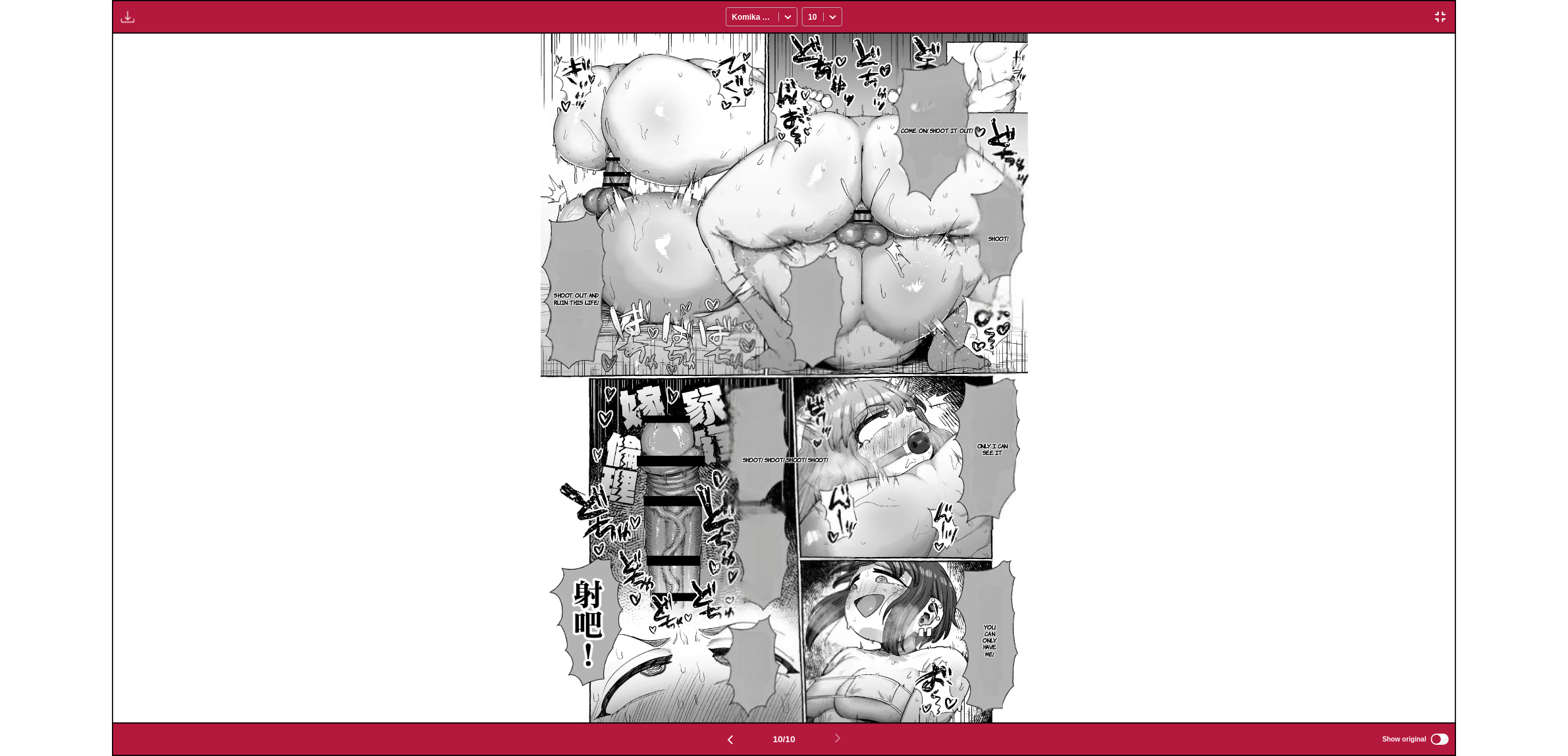 scroll, scrollTop: 341, scrollLeft: 0, axis: vertical 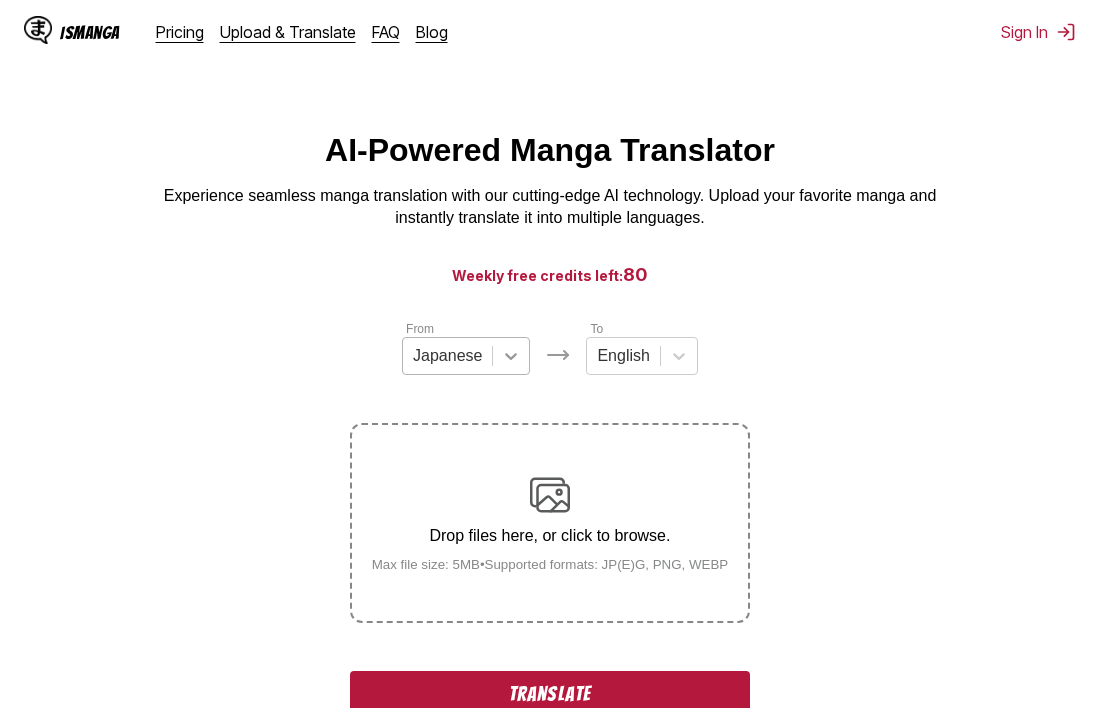 click at bounding box center [511, 356] 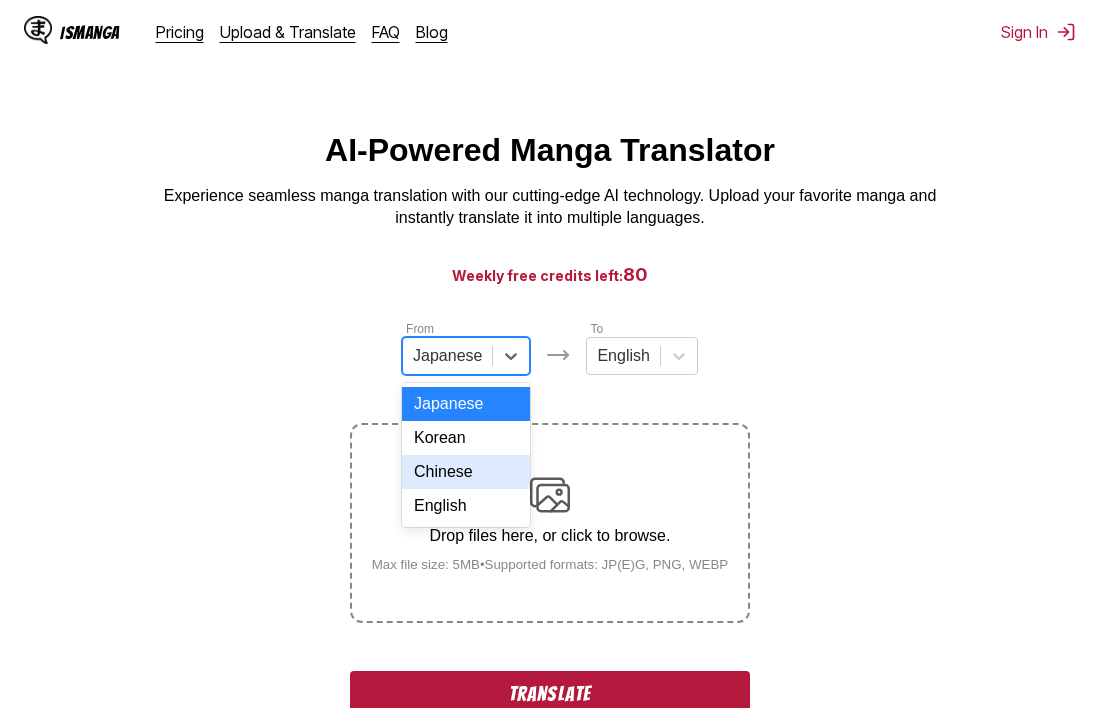 click on "Chinese" at bounding box center (466, 472) 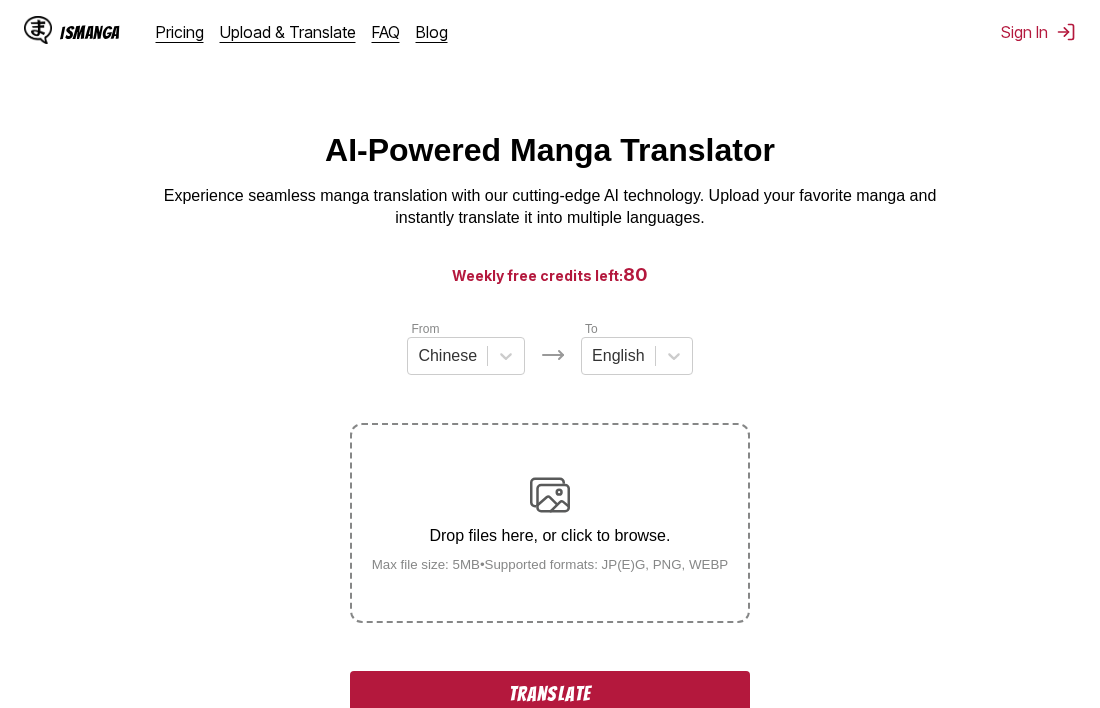 click on "Translate" at bounding box center [550, 694] 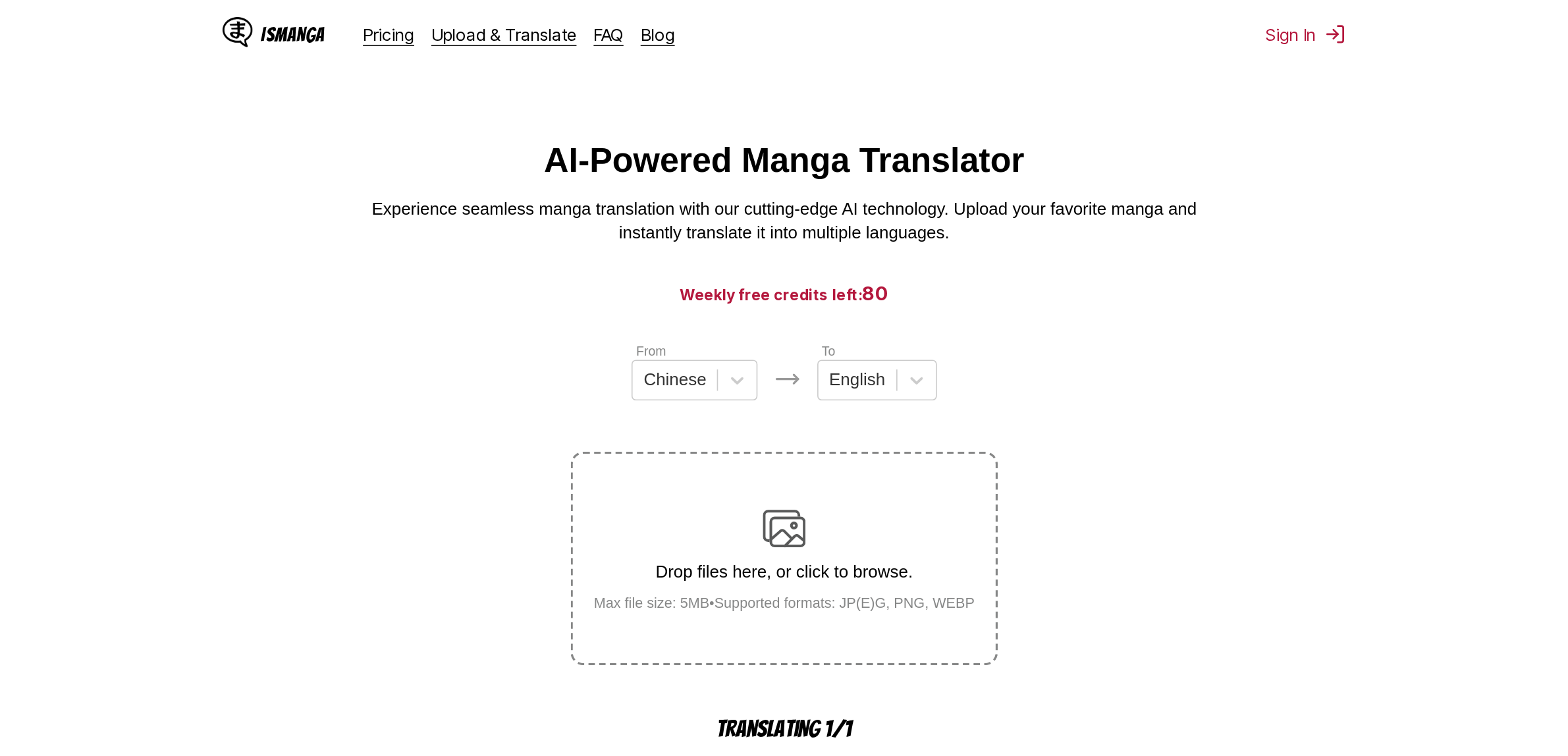 scroll, scrollTop: 400, scrollLeft: 0, axis: vertical 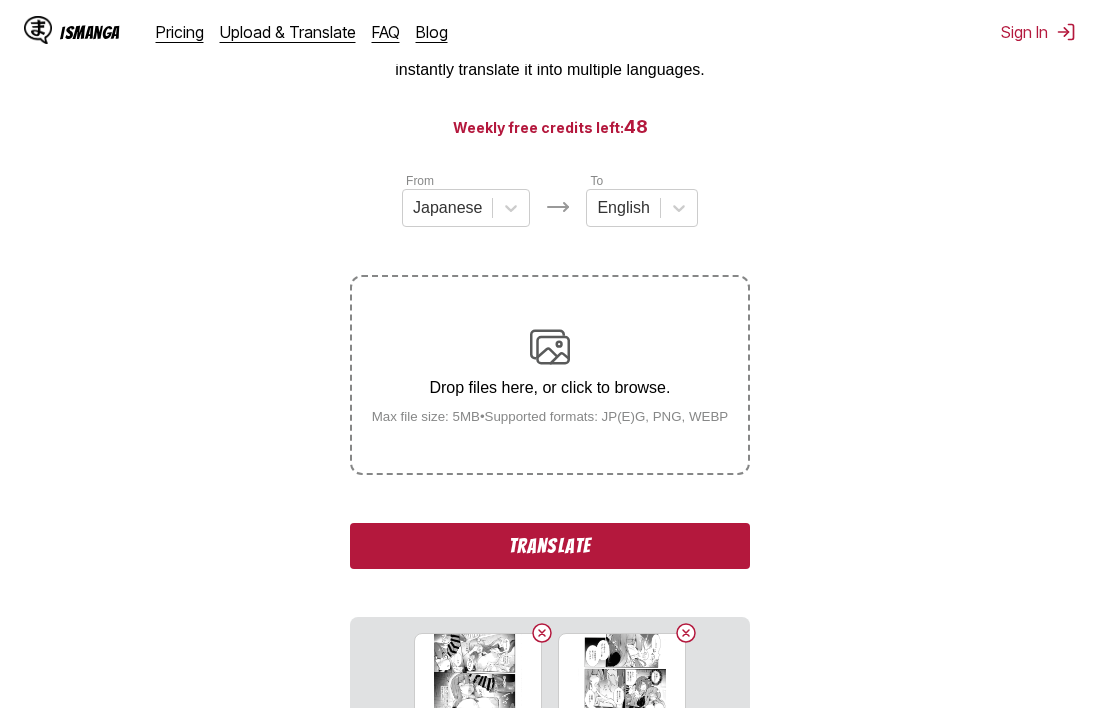 click on "Translate" at bounding box center [550, 546] 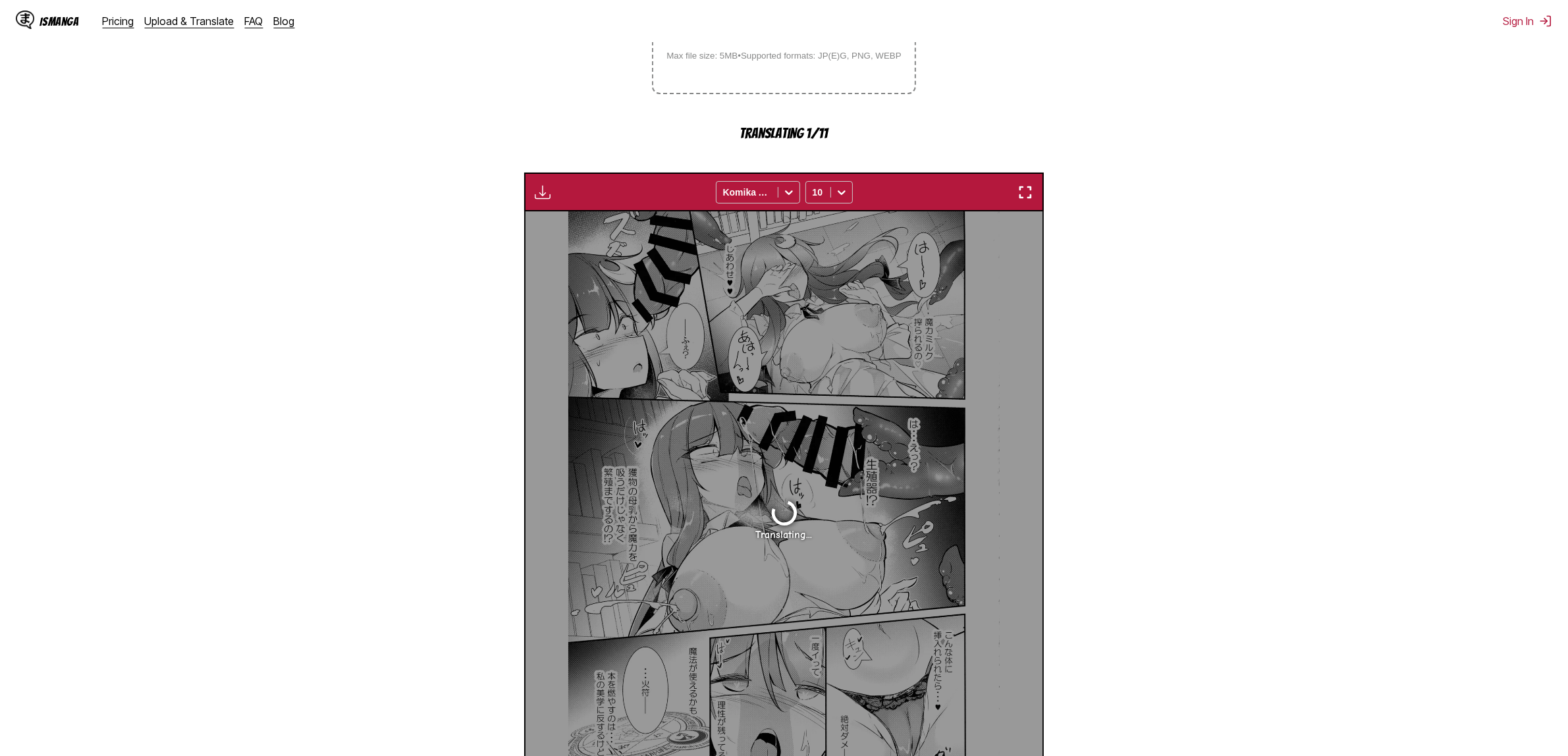 scroll, scrollTop: 0, scrollLeft: 0, axis: both 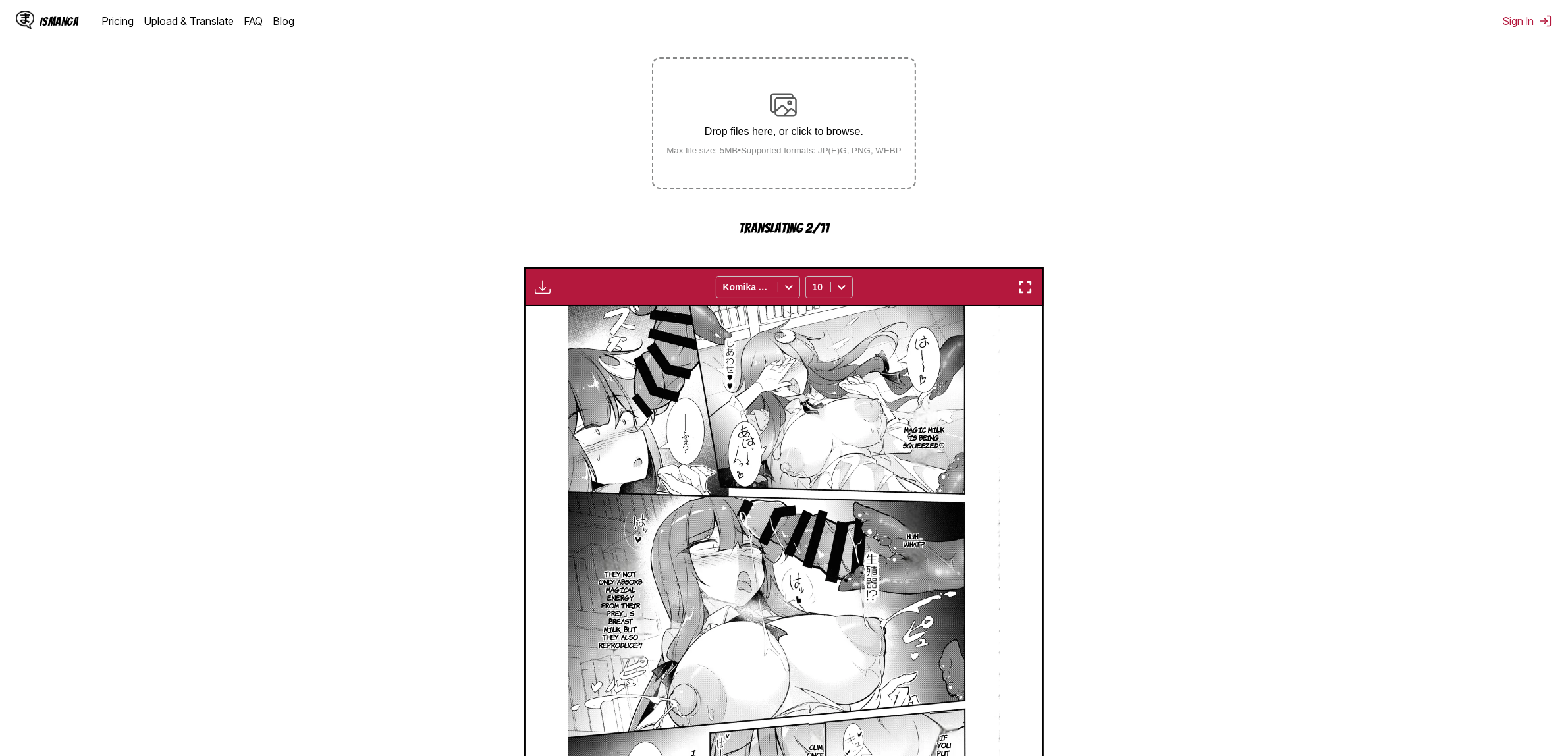 click at bounding box center (1025, 287) 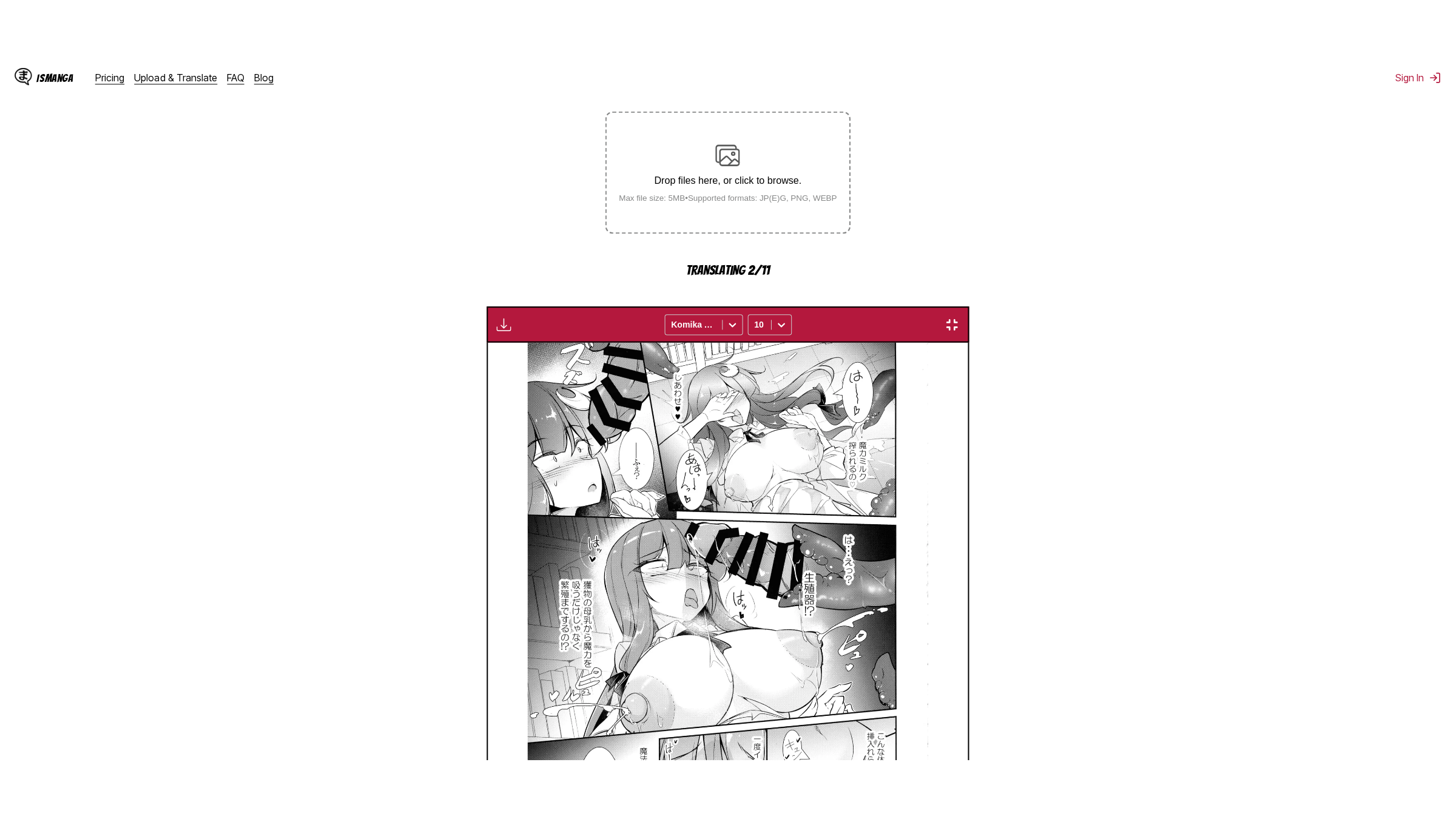 scroll, scrollTop: 111, scrollLeft: 0, axis: vertical 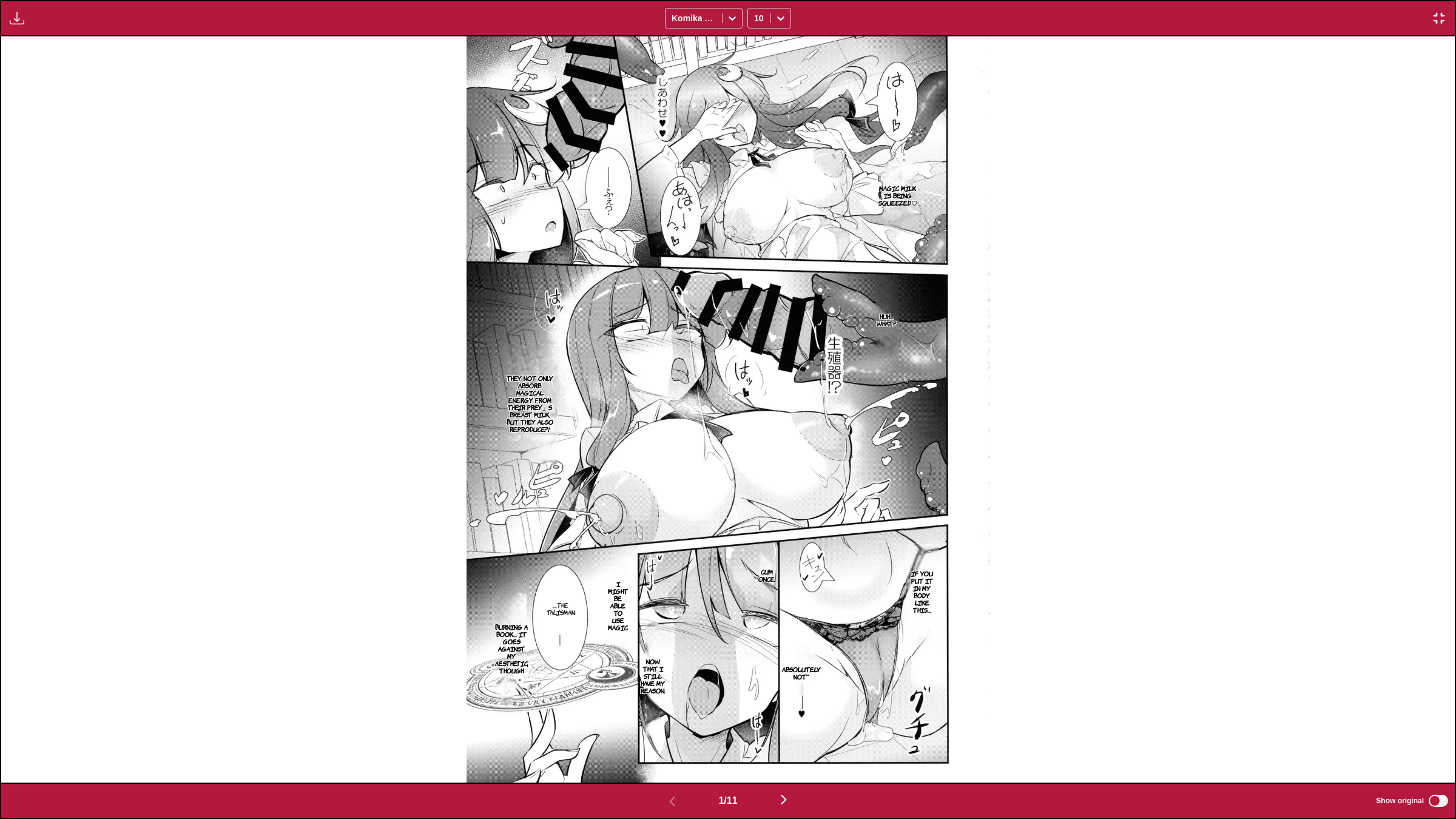 click at bounding box center (784, 800) 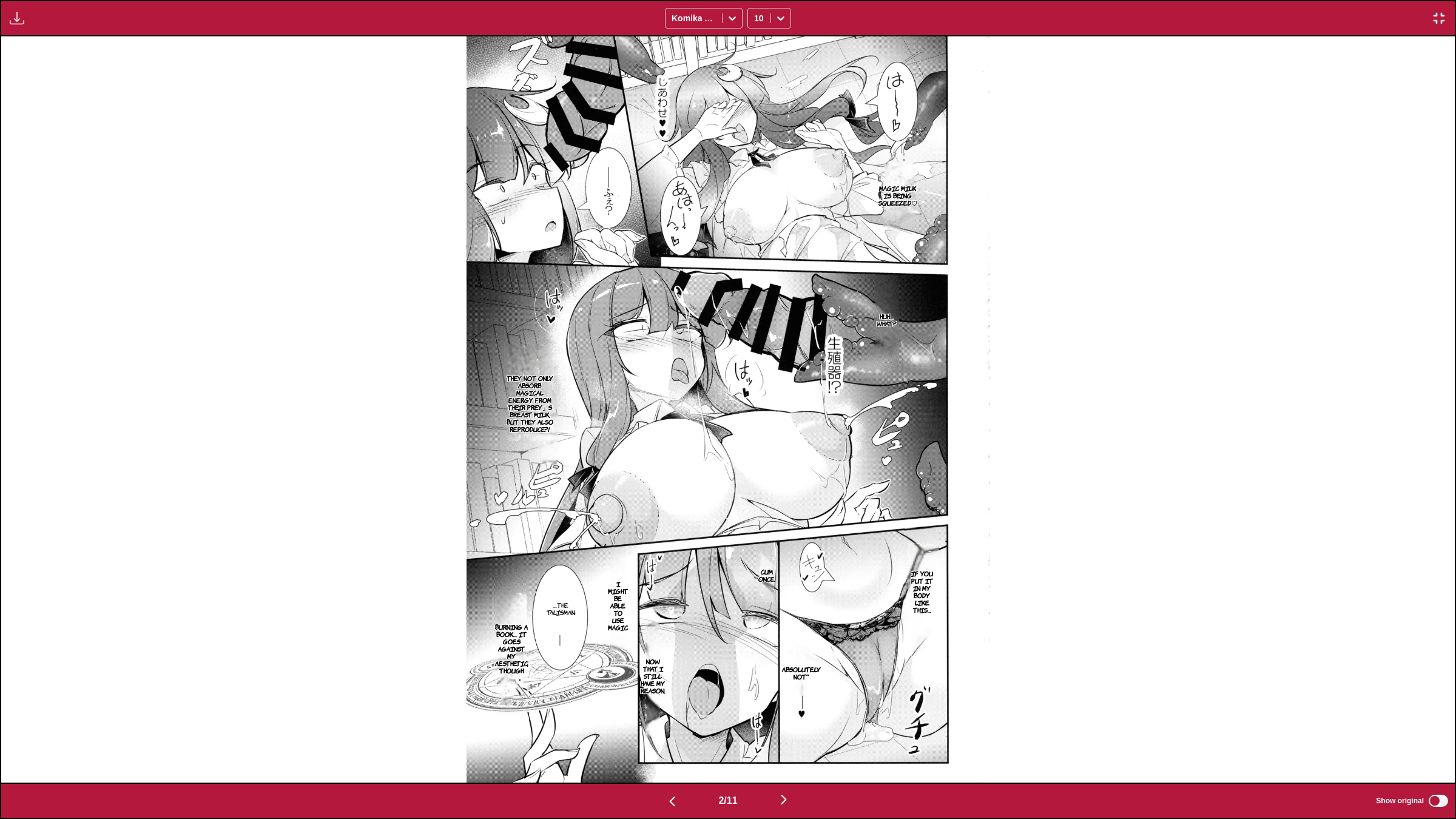 scroll, scrollTop: 0, scrollLeft: 1454, axis: horizontal 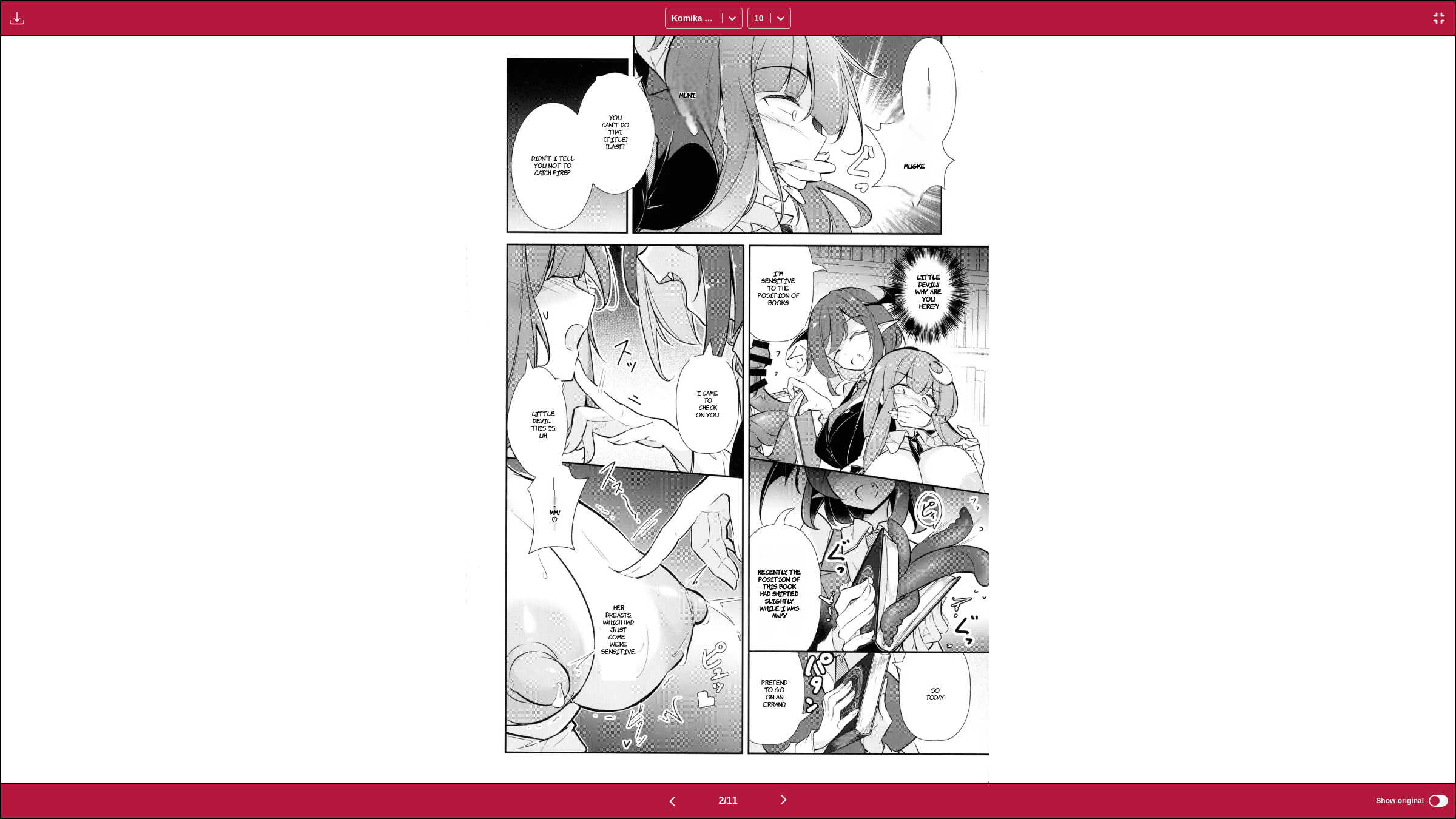 click at bounding box center [784, 800] 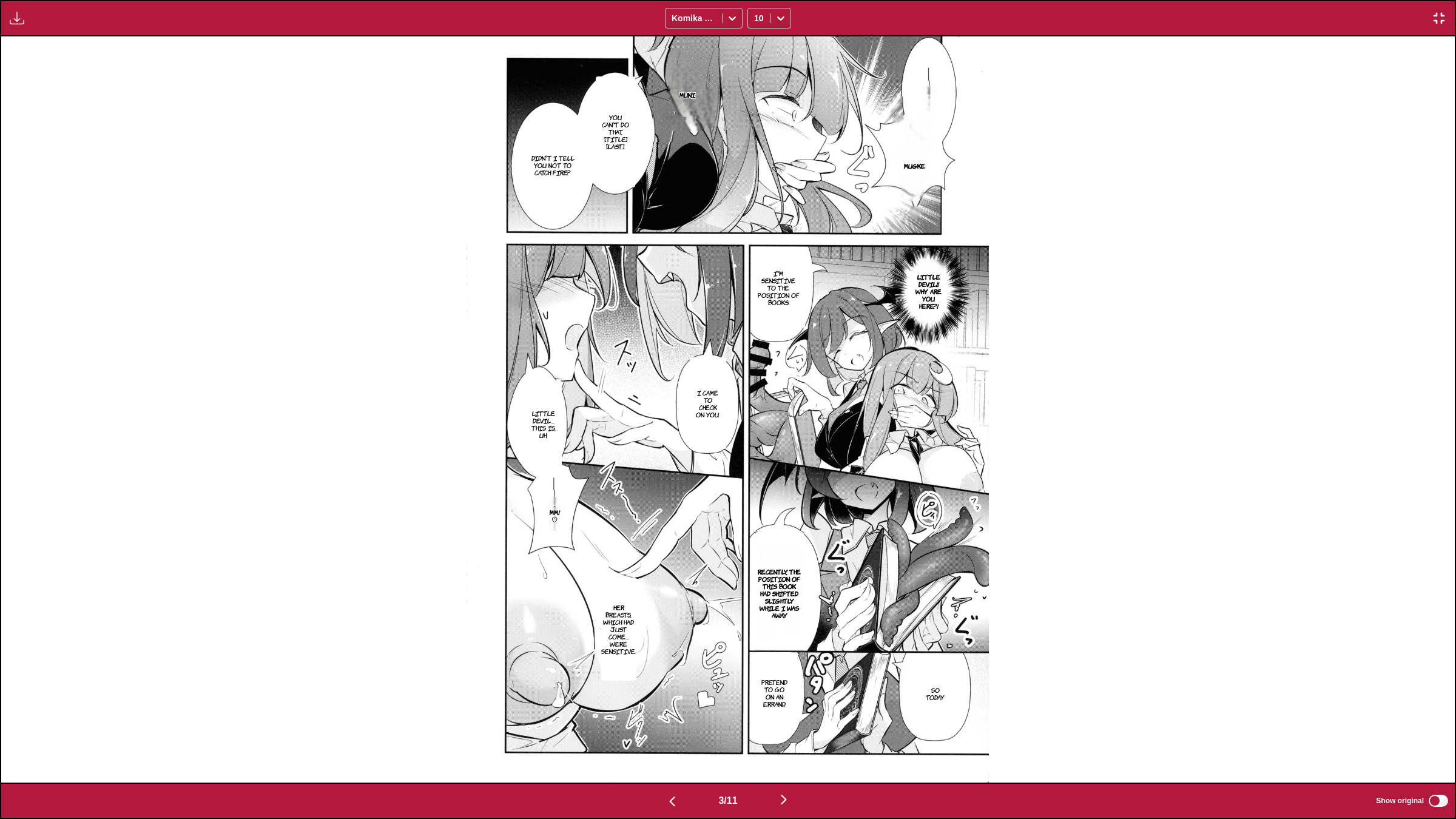 scroll, scrollTop: 0, scrollLeft: 2909, axis: horizontal 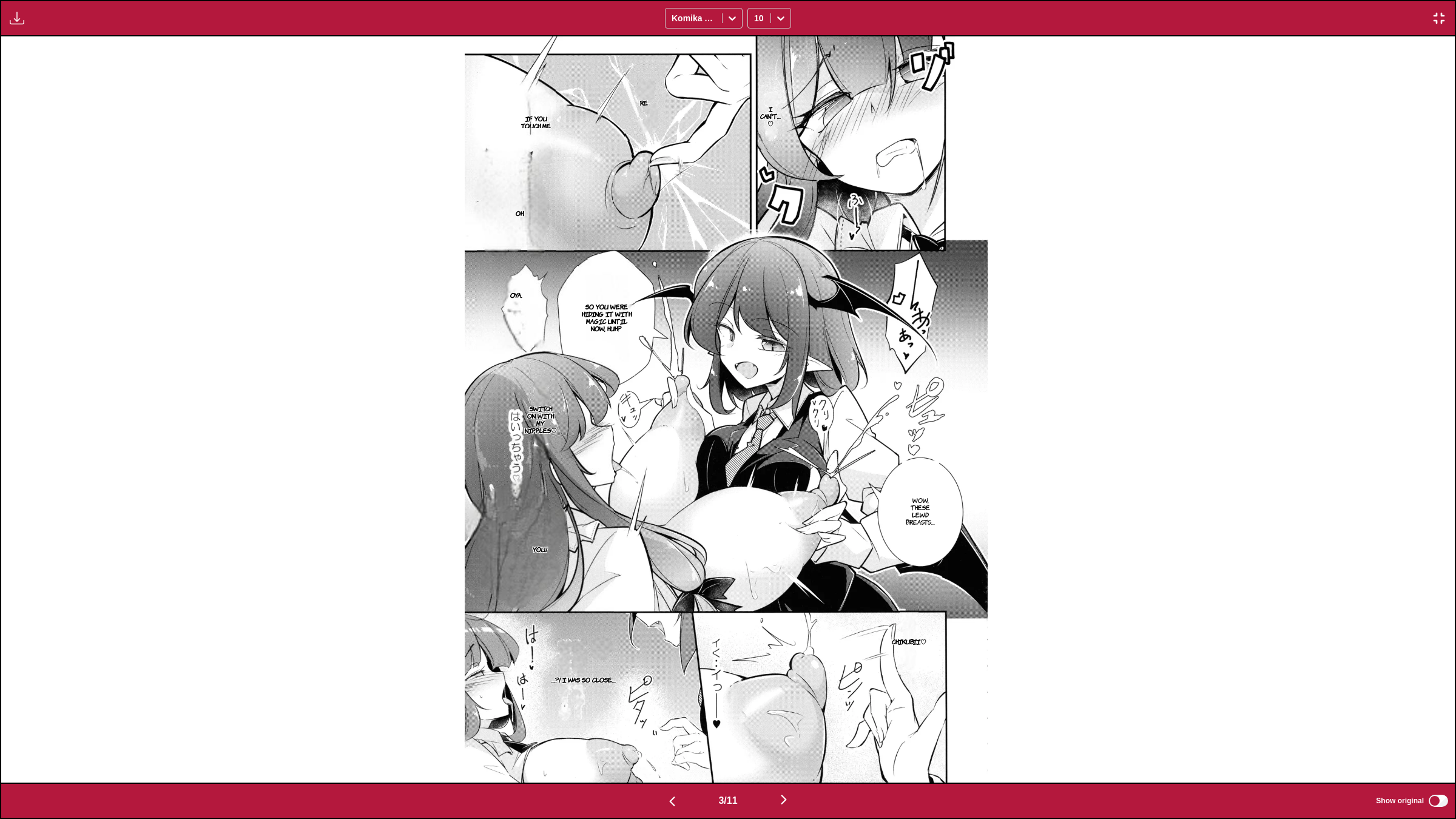 type 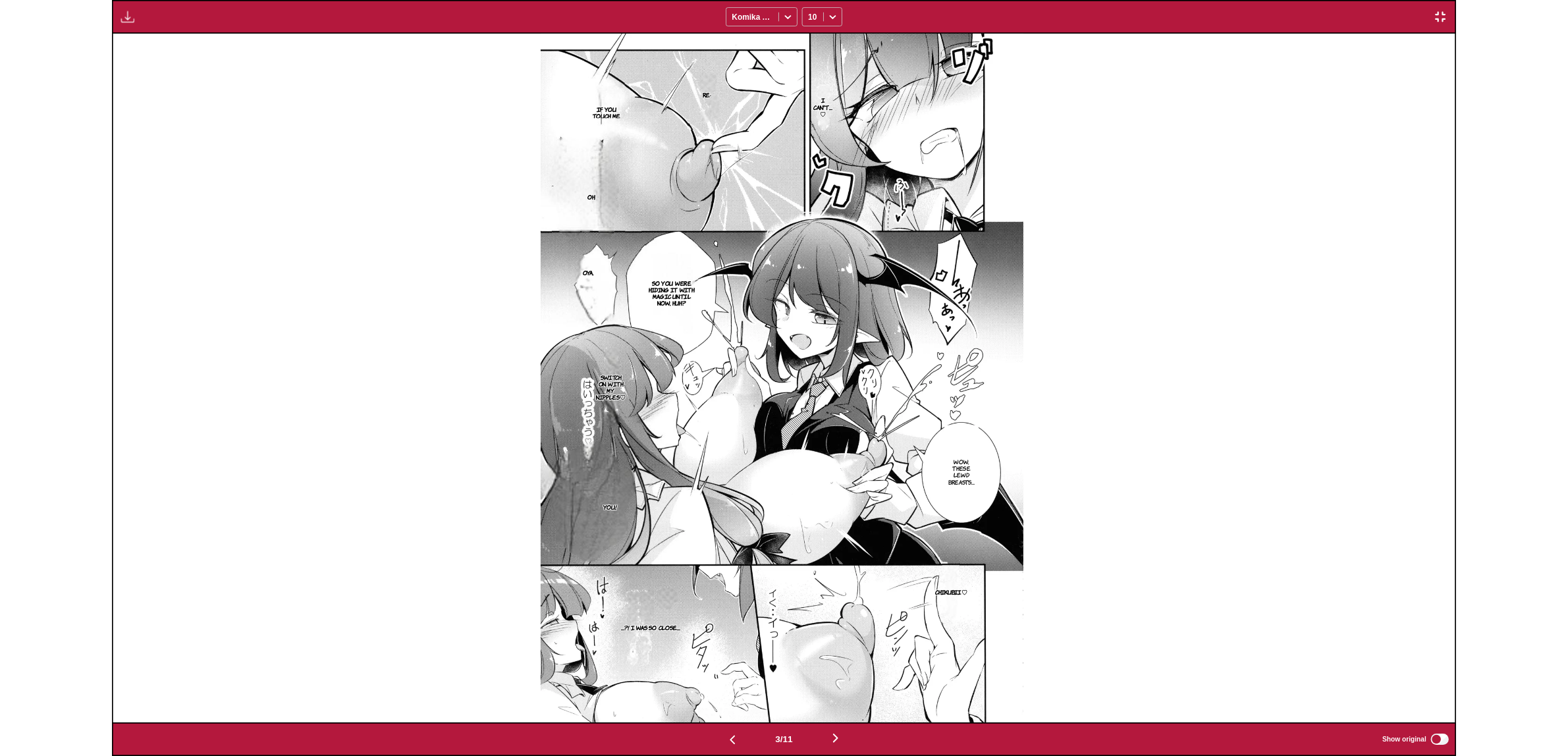 scroll, scrollTop: 389, scrollLeft: 0, axis: vertical 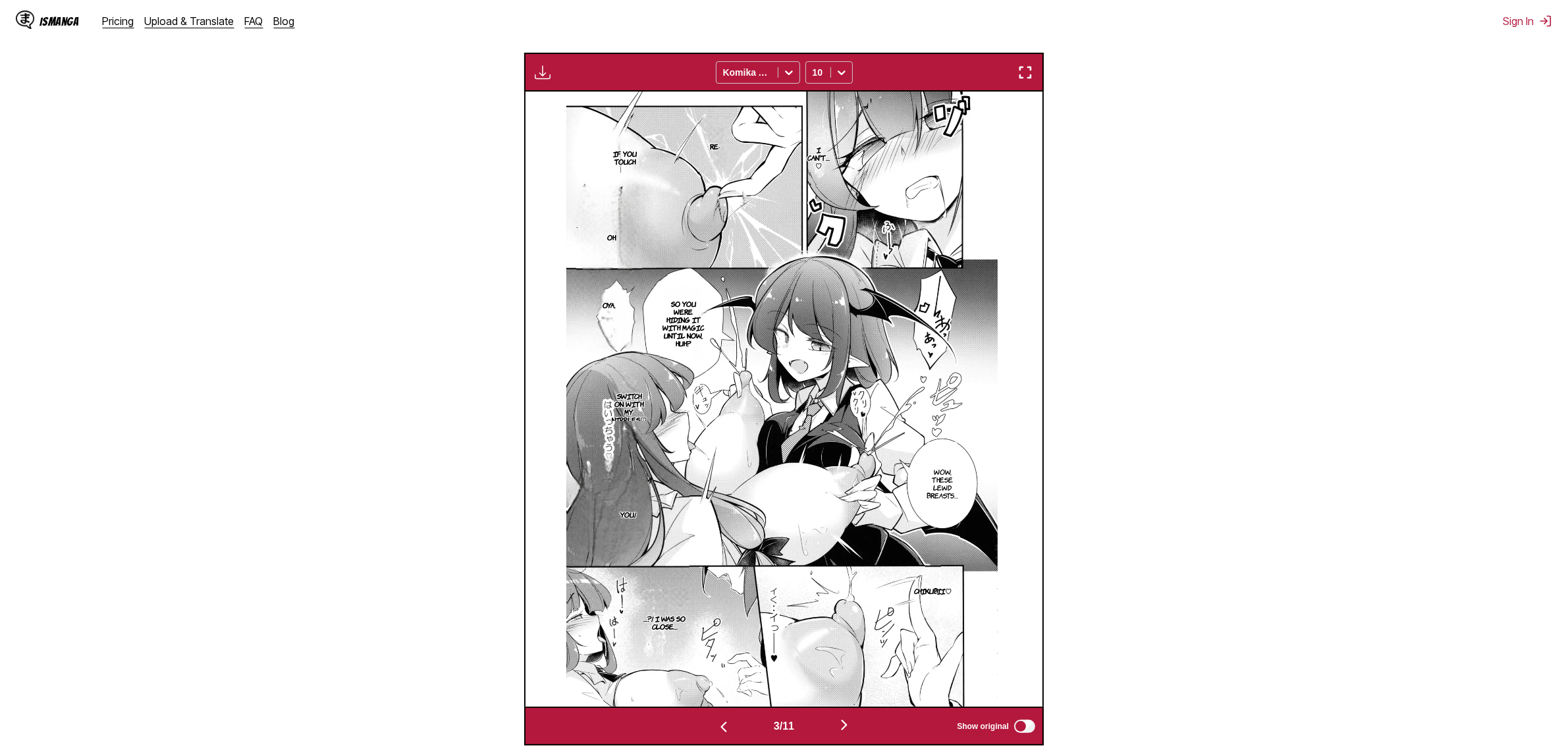 click at bounding box center [1025, 72] 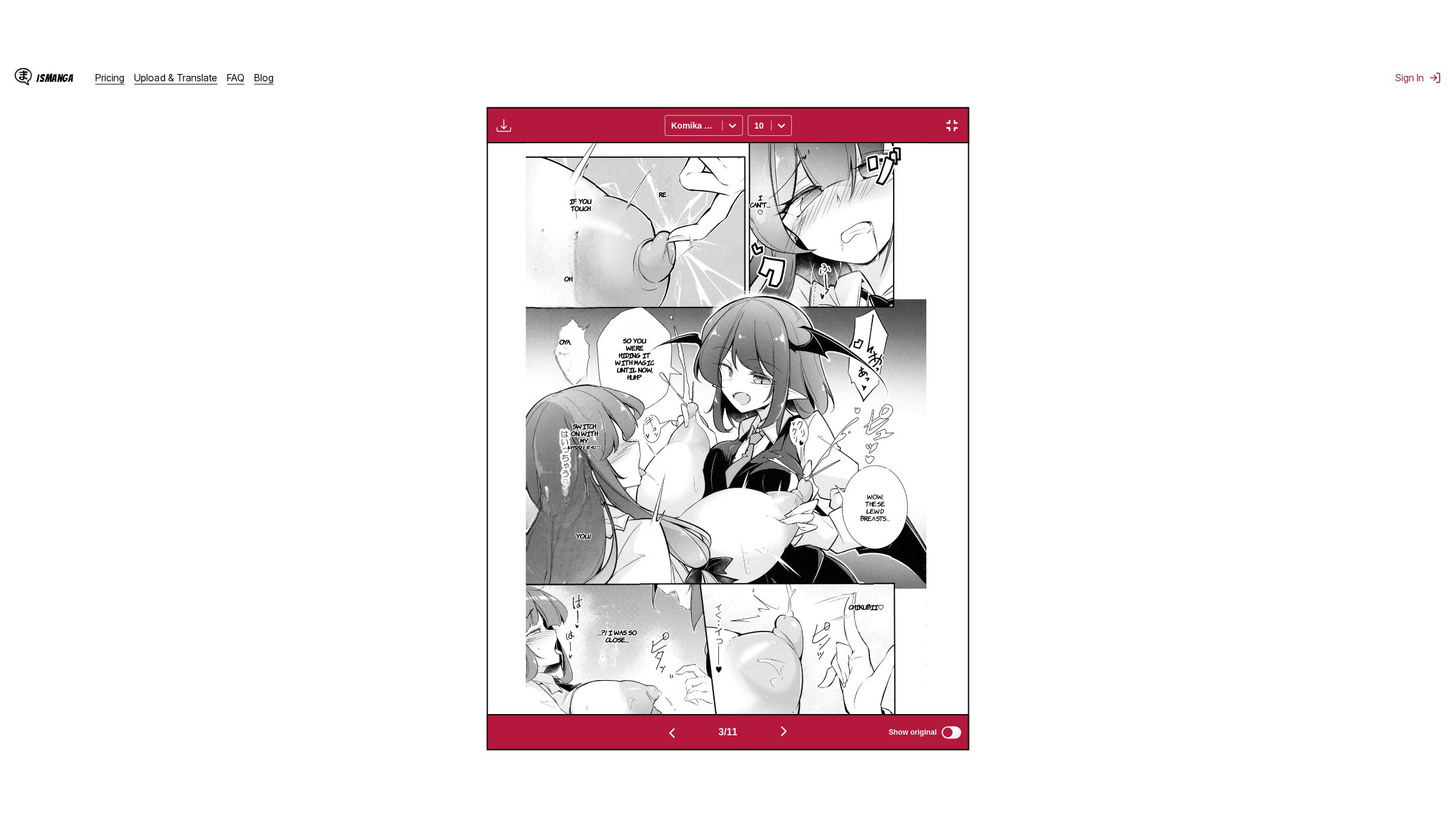 scroll, scrollTop: 111, scrollLeft: 0, axis: vertical 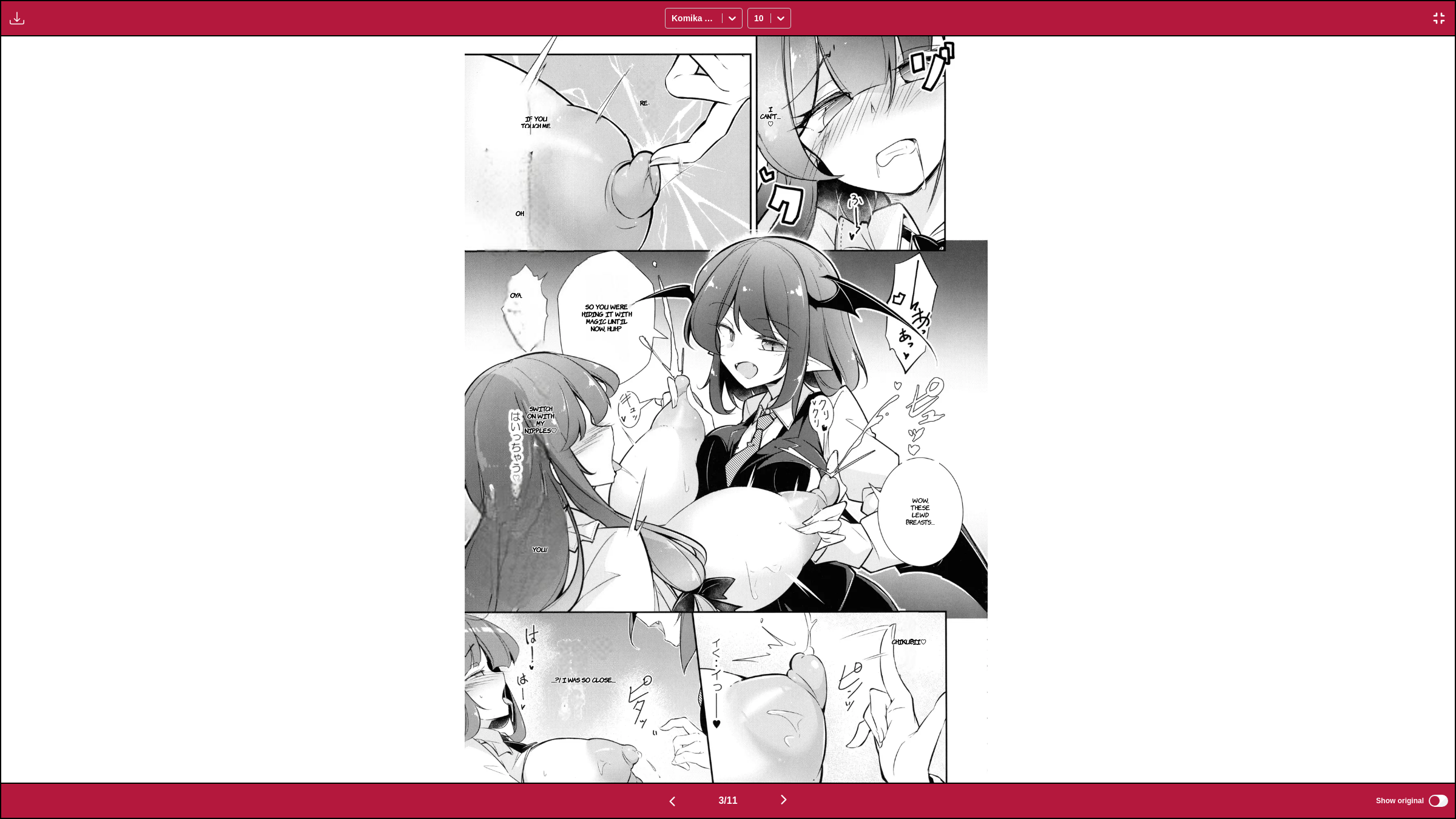click at bounding box center (784, 800) 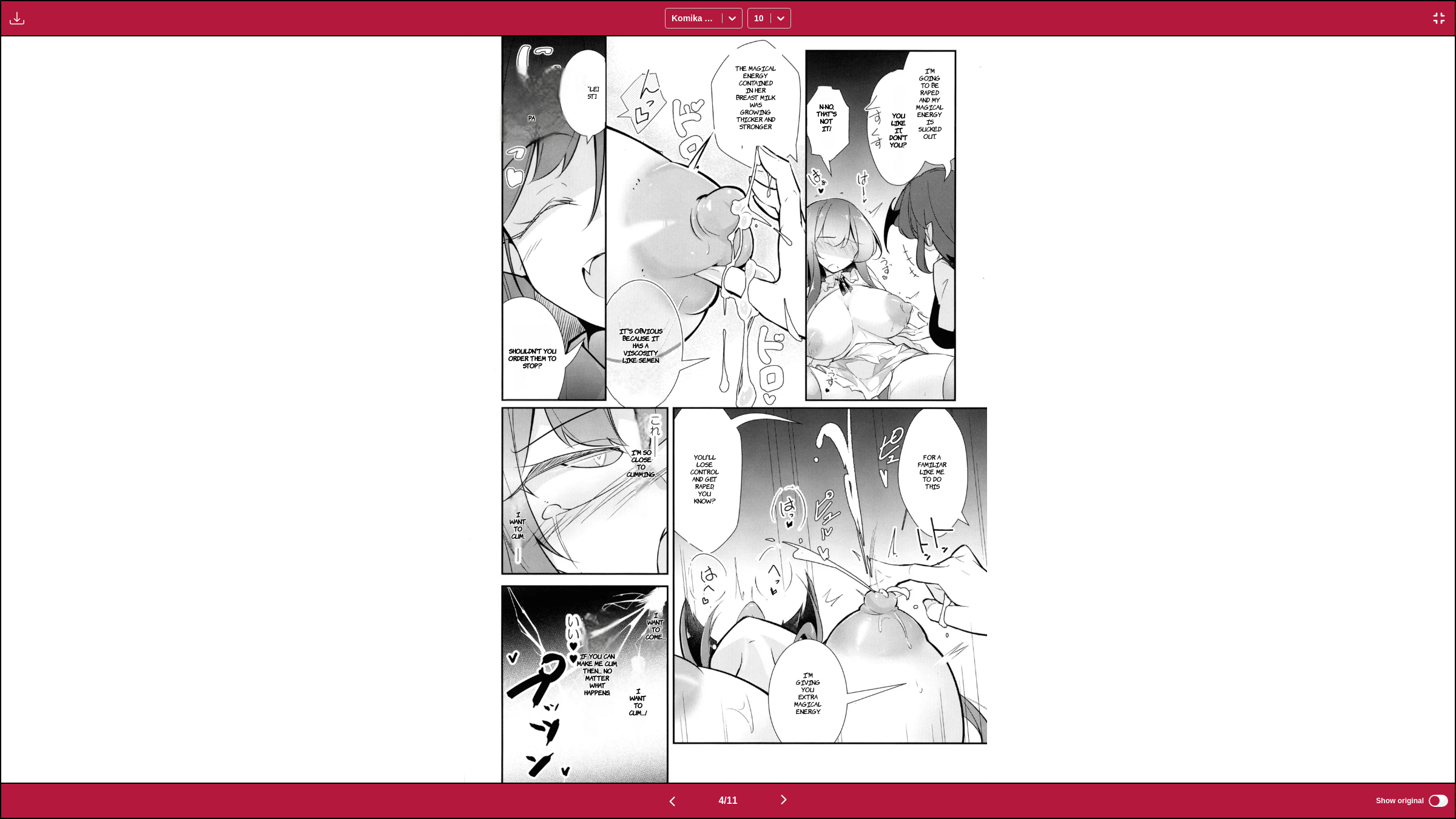 click at bounding box center [784, 800] 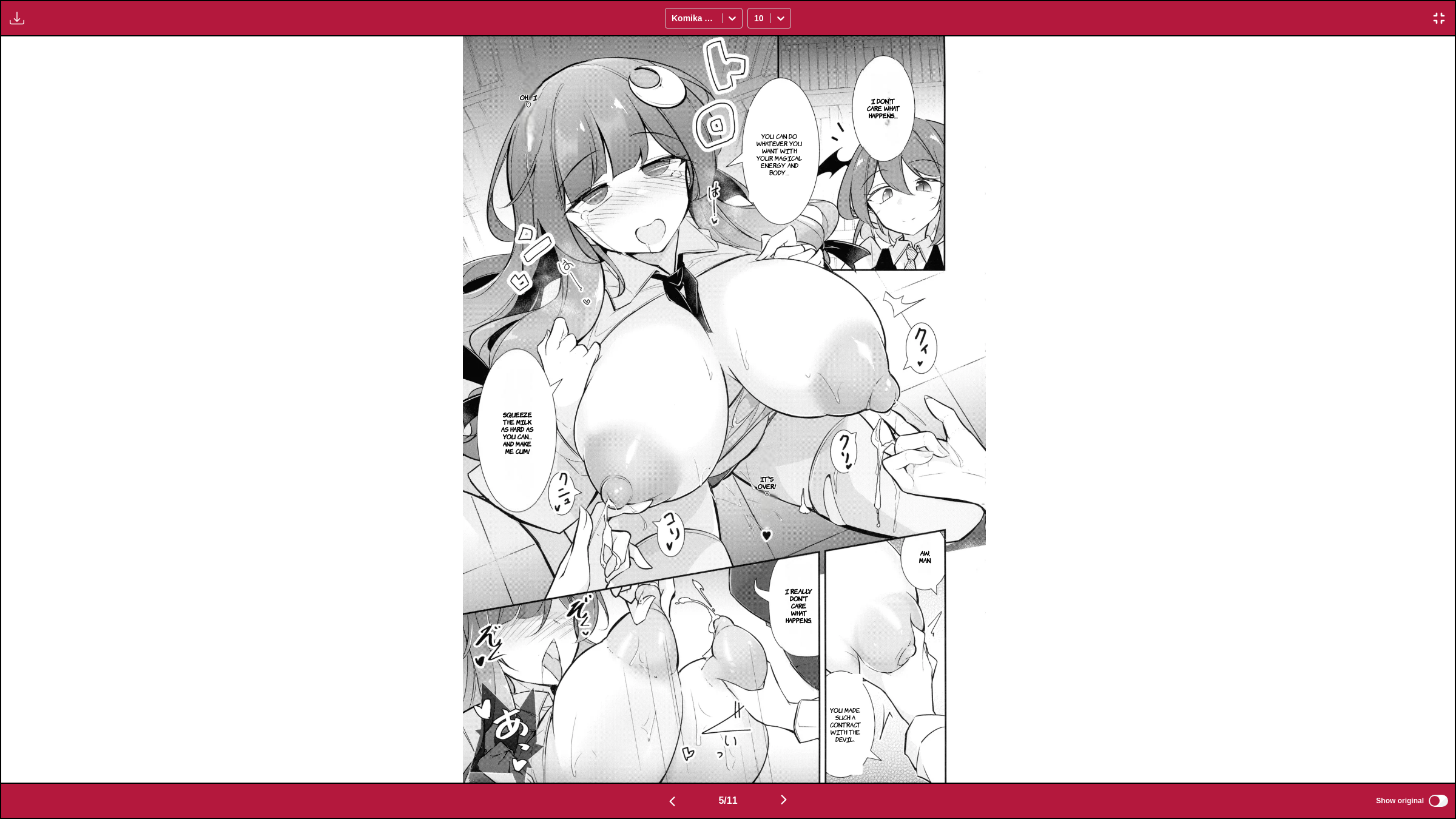 click at bounding box center [784, 800] 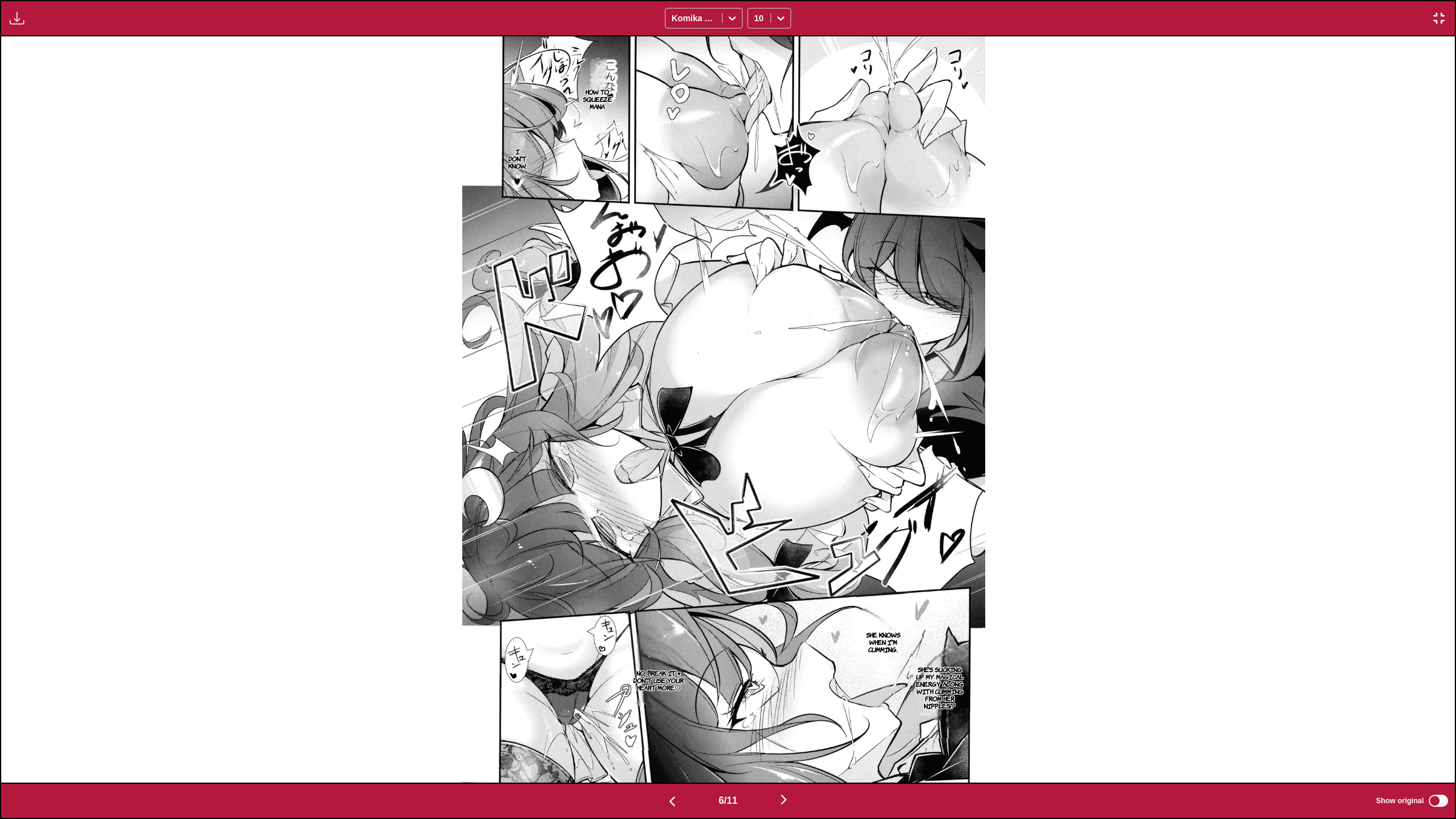 click at bounding box center [784, 800] 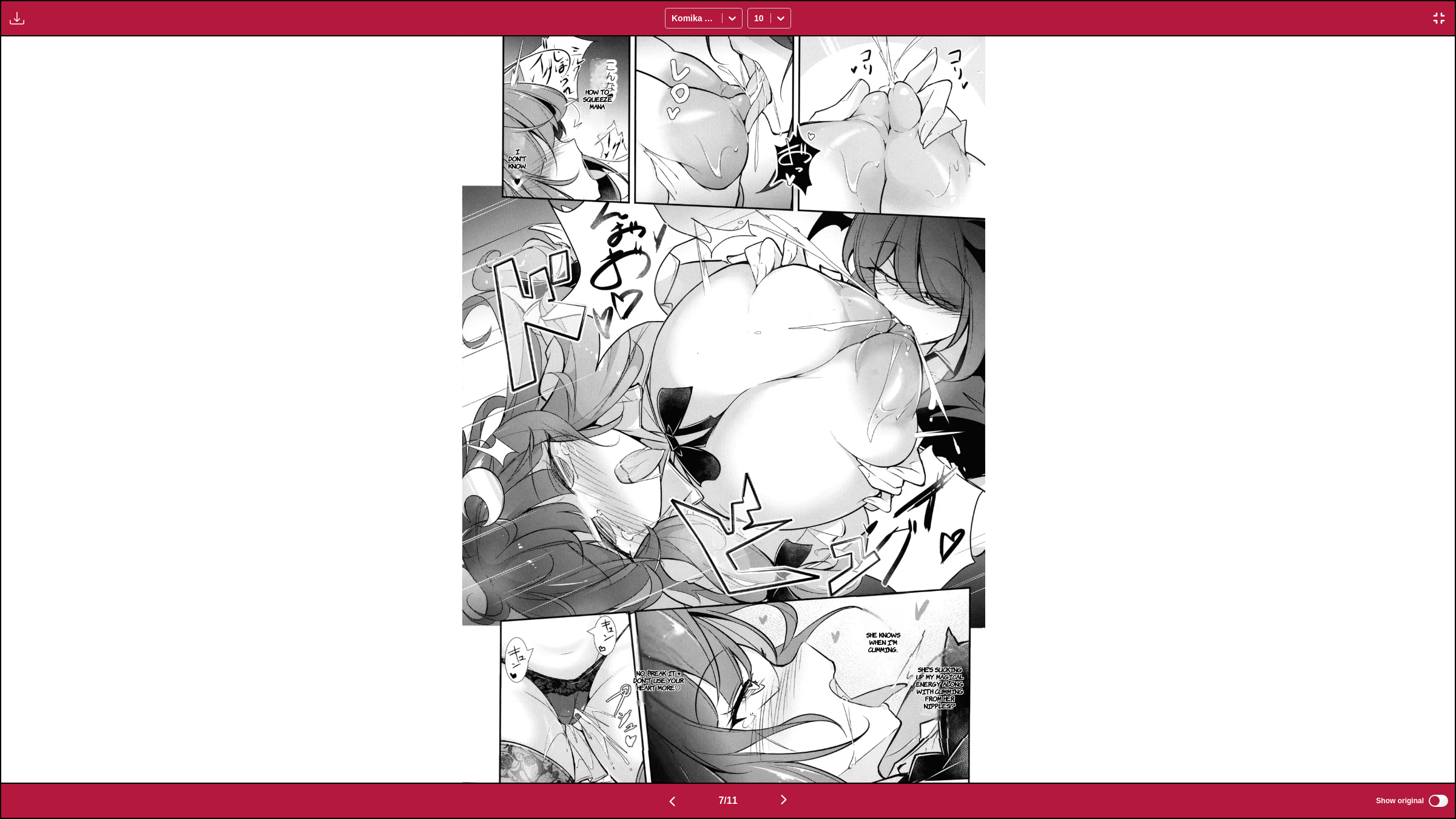 scroll, scrollTop: 0, scrollLeft: 8727, axis: horizontal 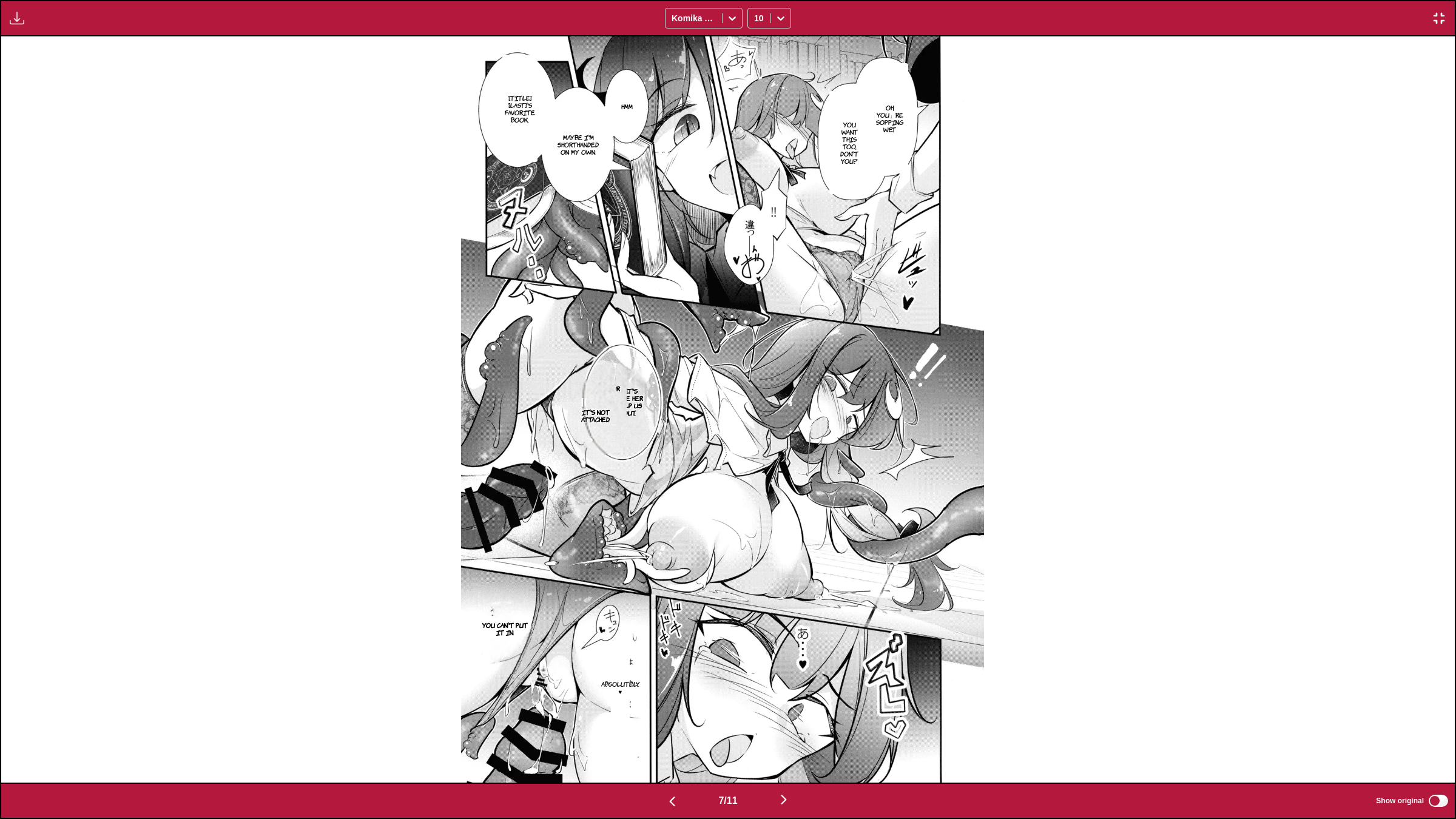 click at bounding box center (784, 800) 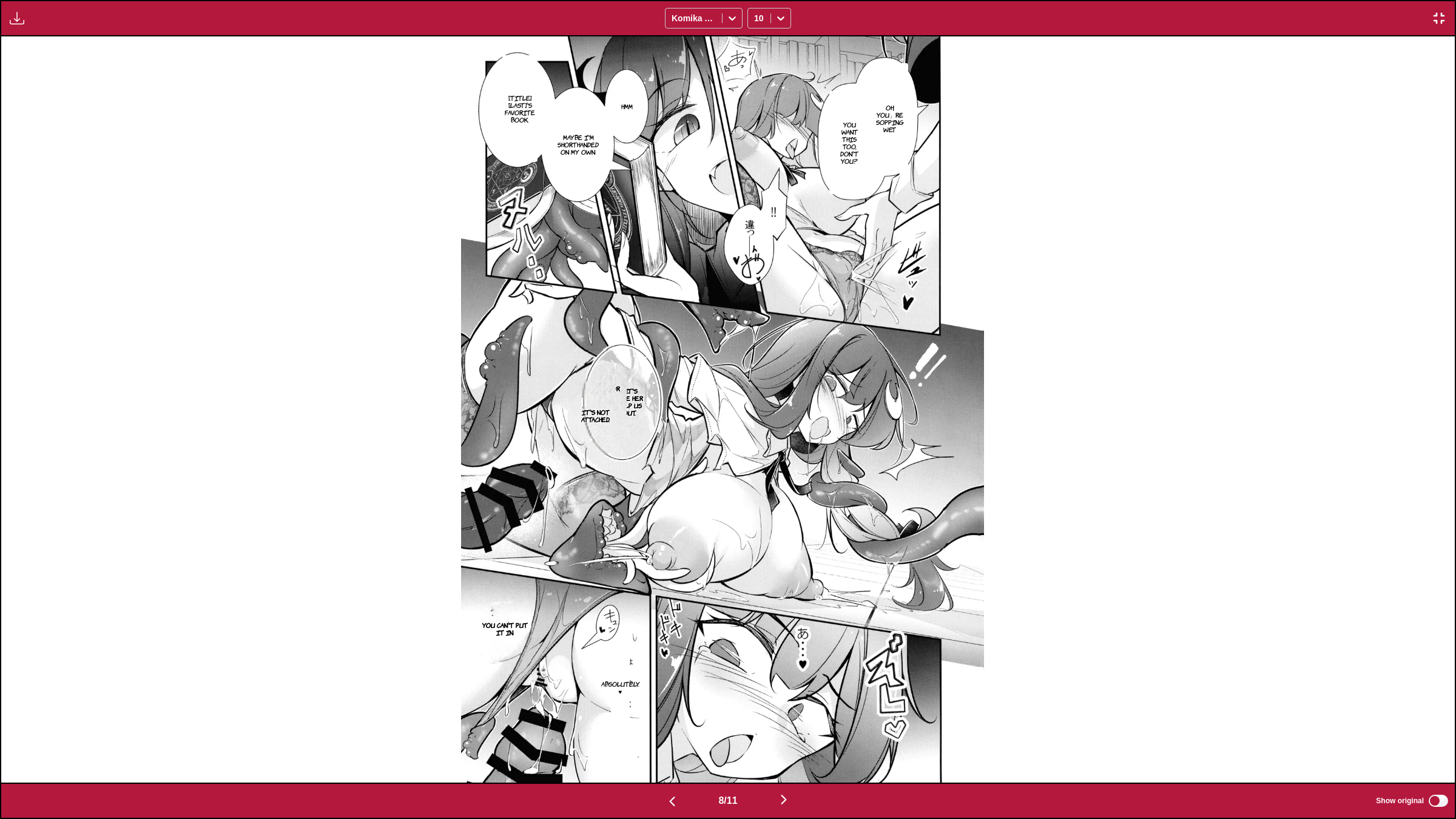 scroll, scrollTop: 0, scrollLeft: 10181, axis: horizontal 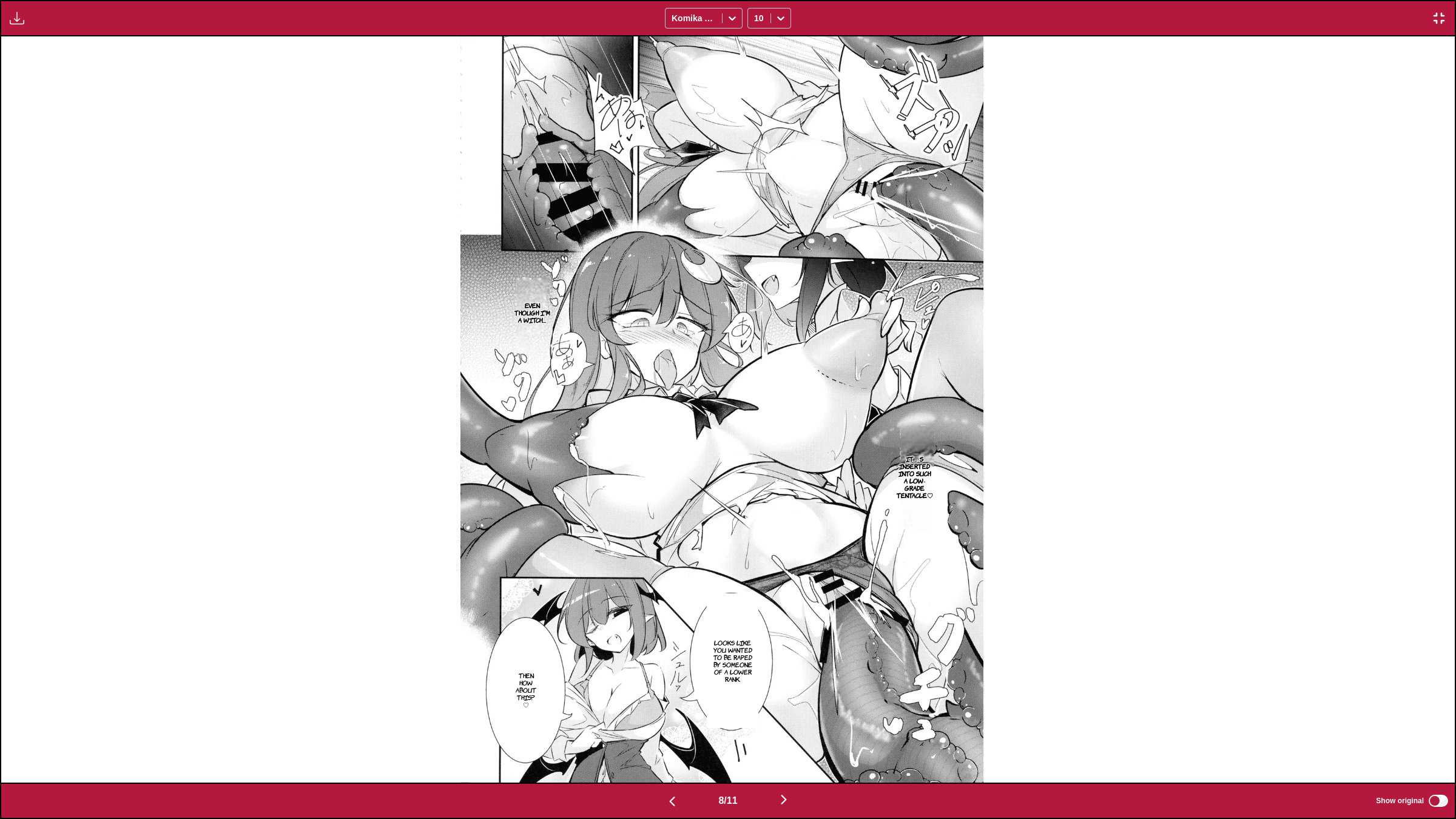 click at bounding box center (784, 800) 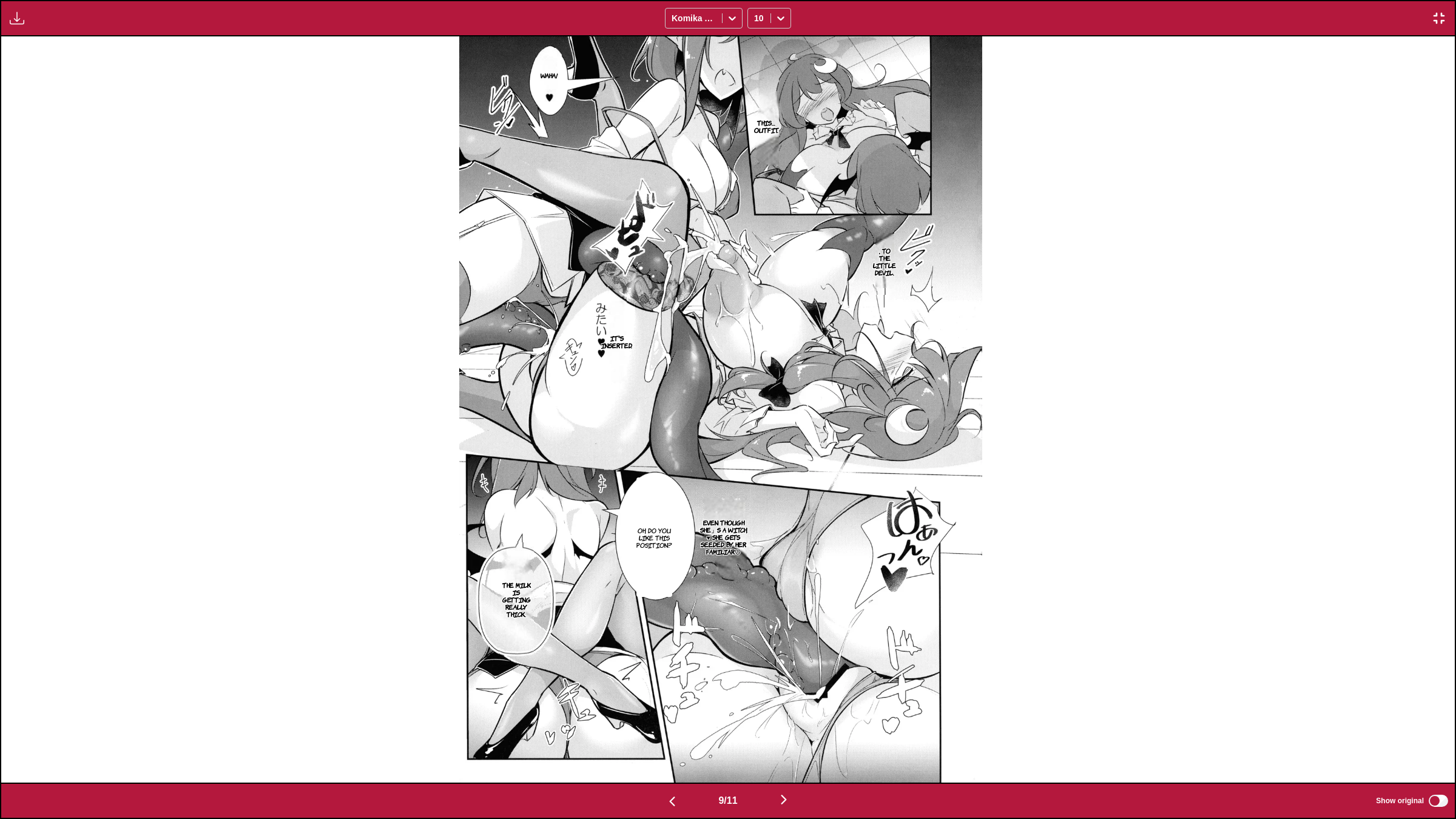 click at bounding box center [784, 800] 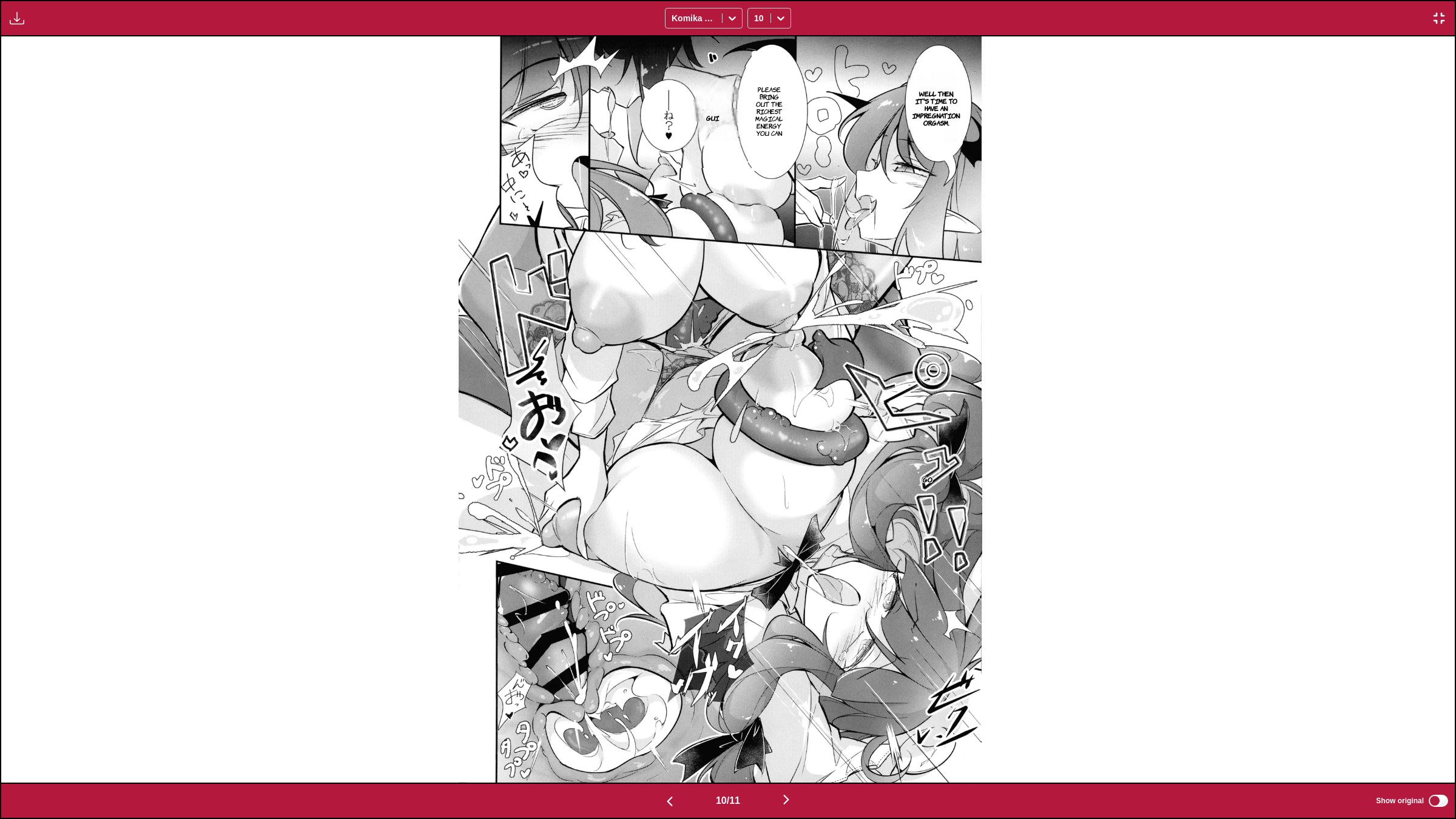 click at bounding box center (786, 800) 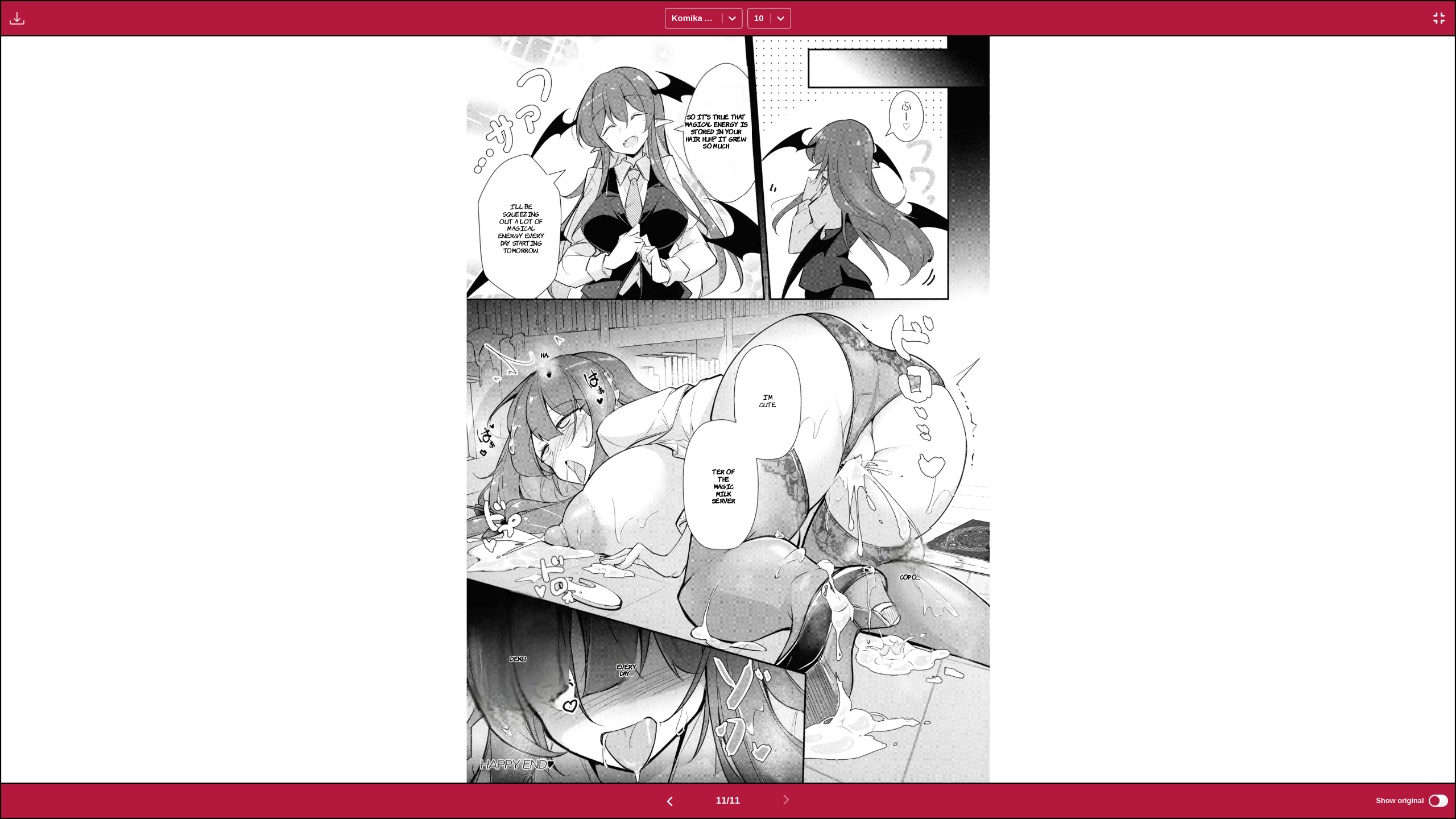 scroll, scrollTop: 99, scrollLeft: 0, axis: vertical 